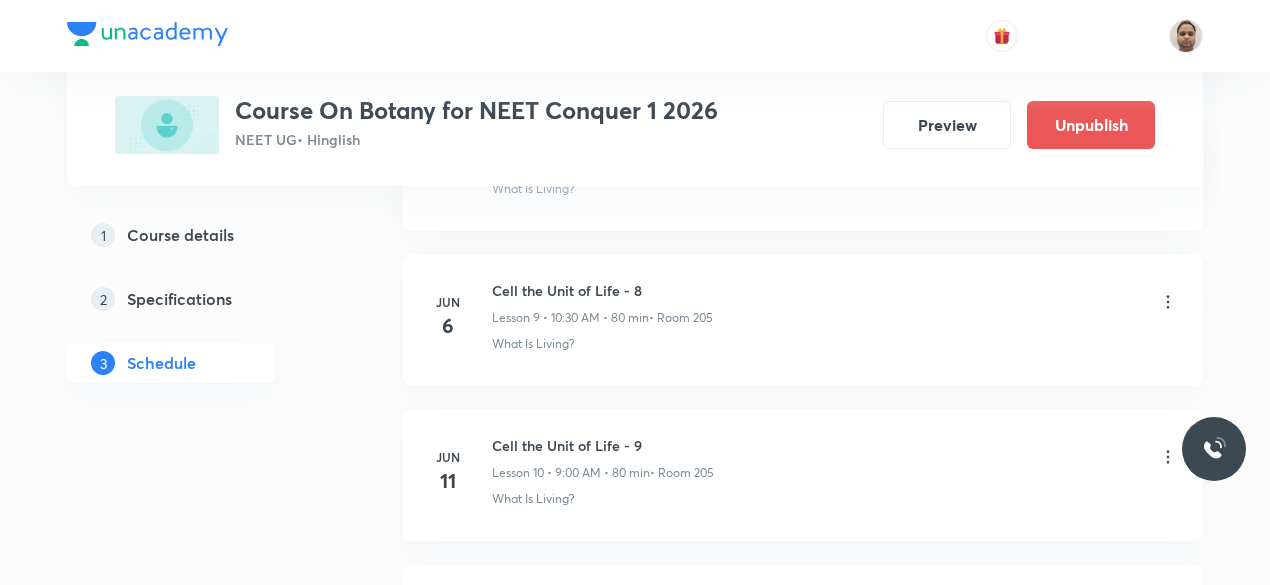 scroll, scrollTop: 0, scrollLeft: 0, axis: both 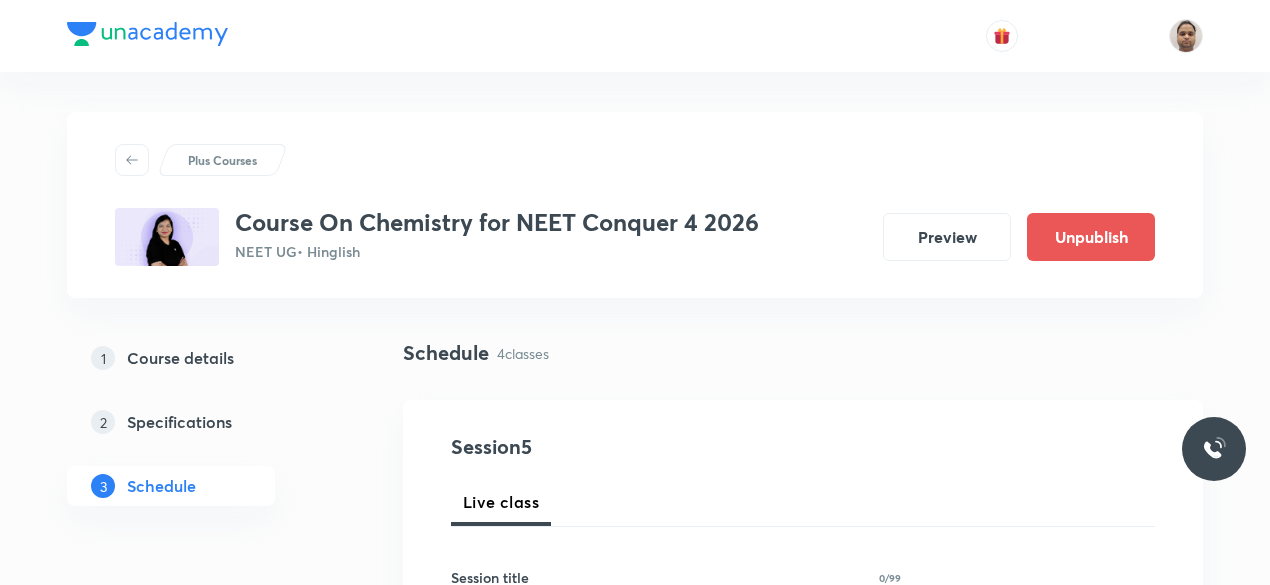 click on "1 Course details 2 Specifications 3 Schedule" at bounding box center [203, 434] 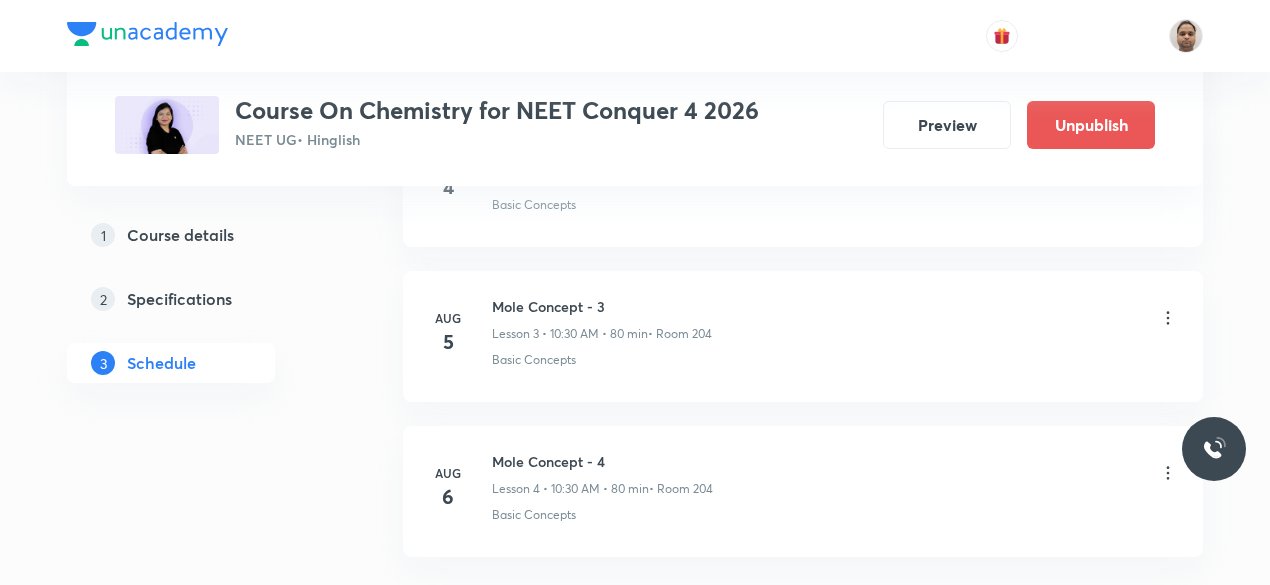 scroll, scrollTop: 1632, scrollLeft: 0, axis: vertical 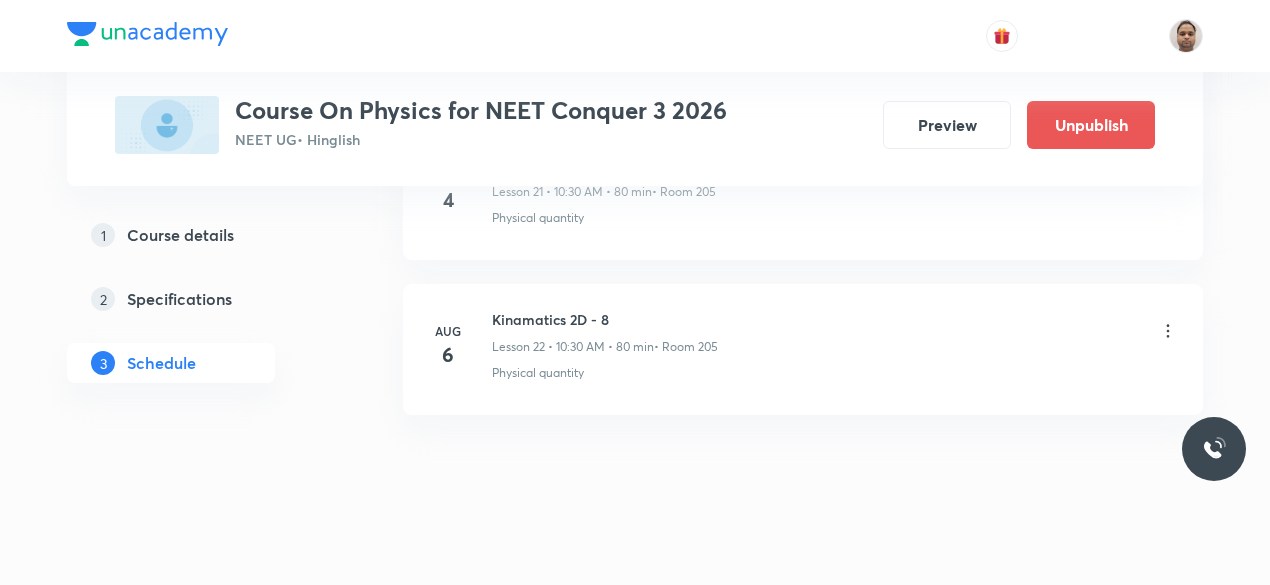 click on "Kinamatics 2D - 8" at bounding box center (605, 319) 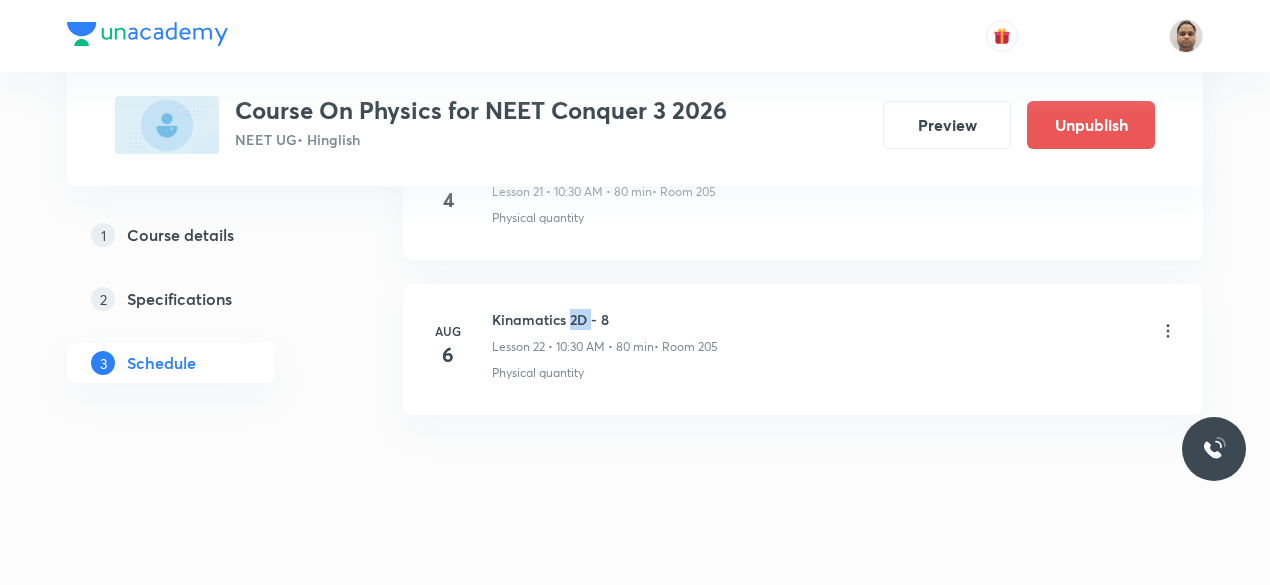 click on "Kinamatics 2D - 8" at bounding box center (605, 319) 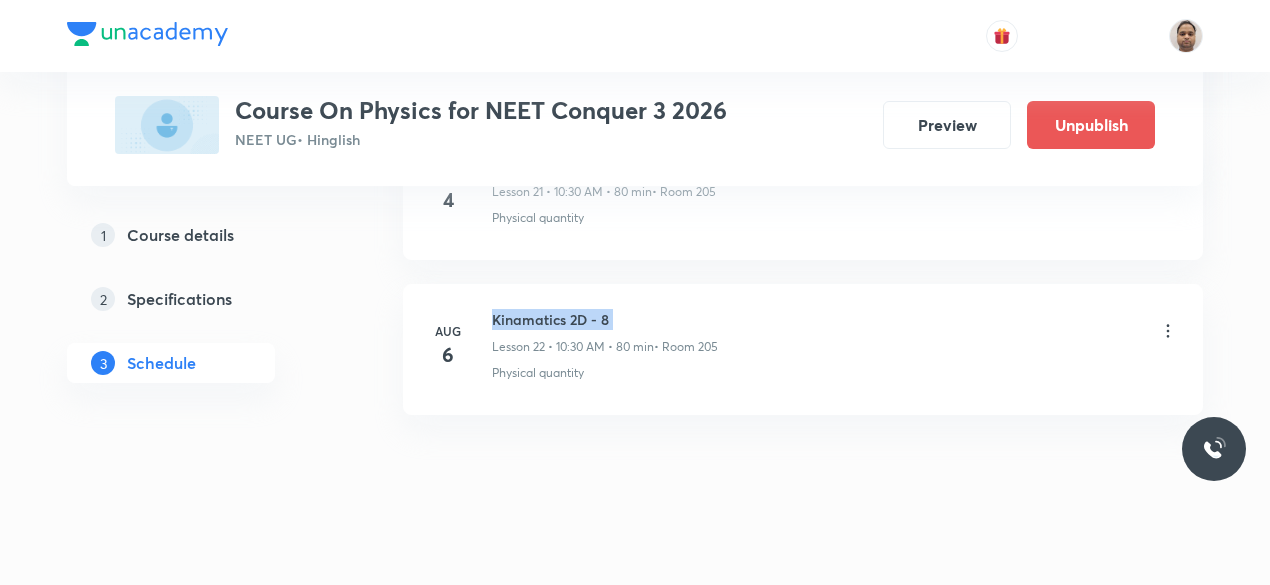 click on "Kinamatics 2D - 8" at bounding box center (605, 319) 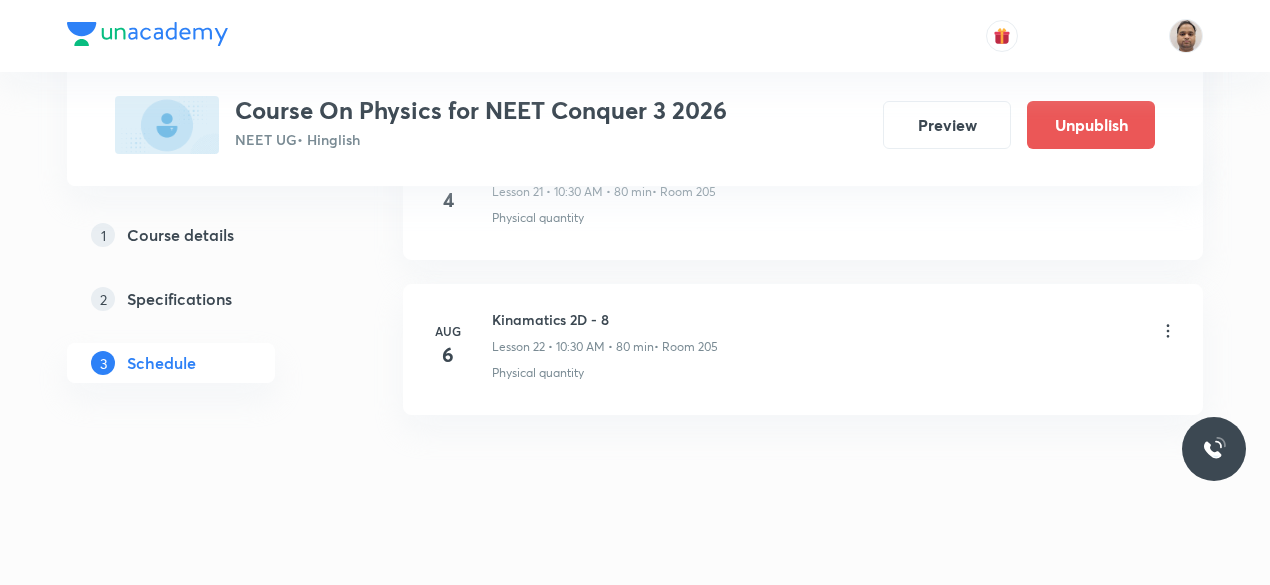 click on "Schedule 22  classes Session  23 Live class Session title 0/99 ​ Schedule for [DATE], [TIME] ​ Duration (in minutes) ​   Session type Online Offline Room Select centre room Sub-concepts Select concepts that wil be covered in this session Add Cancel [MONTH] Basic Maths - 1 Lesson 1 • [TIME] • [DURATION]  • Room 204 Physical quantity Jul 4 Basic Maths - 2 Lesson 2 • [TIME] • [DURATION]  • Room 204 Physical quantity Jul 7 Basic Maths - 3 Lesson 3 • [TIME] • [DURATION]  • Room 204 Physical quantity Jul 9 Basic Maths - 4 Lesson 4 • [TIME] • [DURATION]  • Room 204 Physical quantity Jul 10 Basic Maths - 5 Lesson 5 • [TIME] • [DURATION]  • Room 204 Physical quantity Jul 11 Basic Maths - 6 Lesson 6 • [TIME] • [DURATION]  • Room 204 Physical quantity Jul 15 Basic Maths - 7 Lesson 7 • [TIME] • [DURATION]  • Room 204 Physical quantity Jul 16 Basic Maths - 8 Lesson 8 • [TIME] • [DURATION]  • Room 205 Physical quantity Jul 17 Basic Maths - 9 Lesson 9 • [TIME] • [DURATION] 18" at bounding box center [803, -1753] 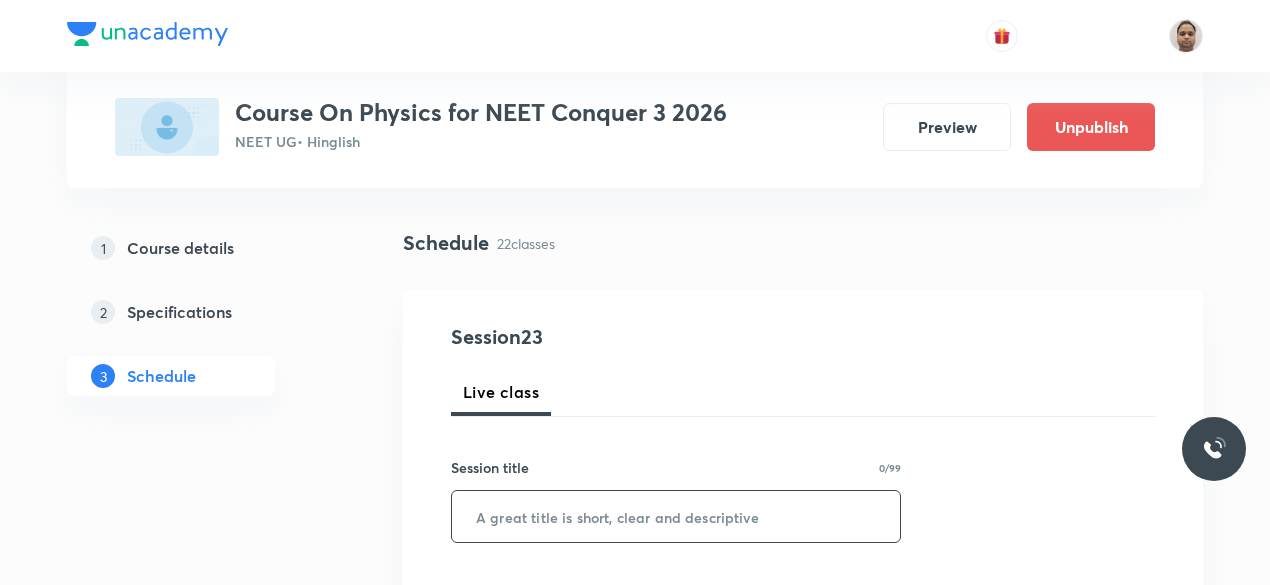 scroll, scrollTop: 206, scrollLeft: 0, axis: vertical 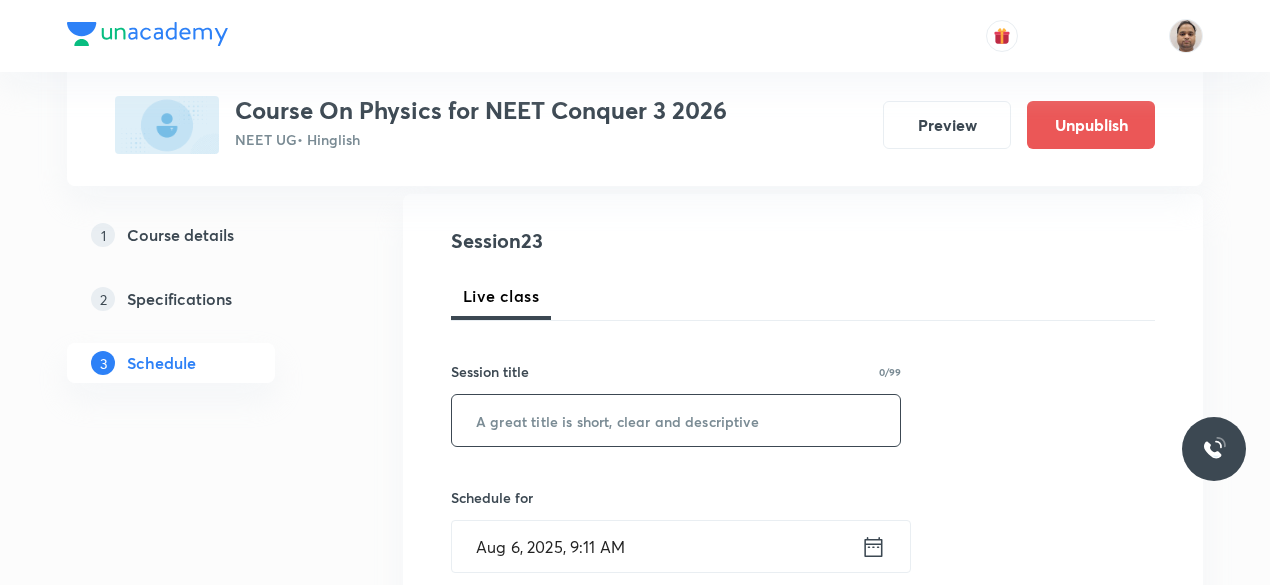 click at bounding box center (676, 420) 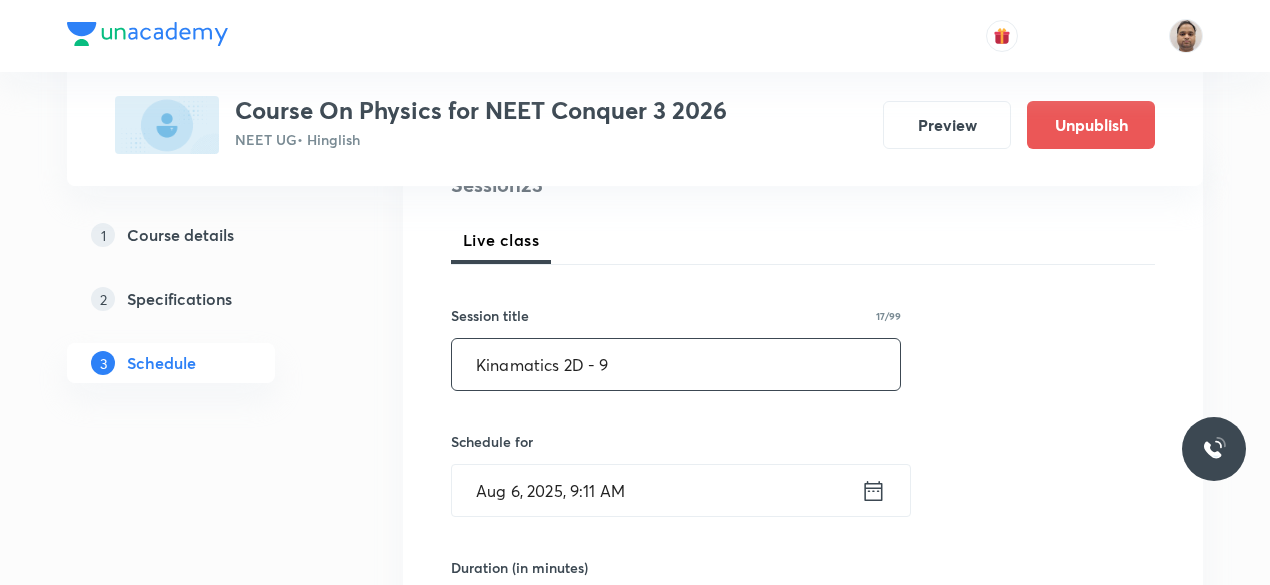 scroll, scrollTop: 306, scrollLeft: 0, axis: vertical 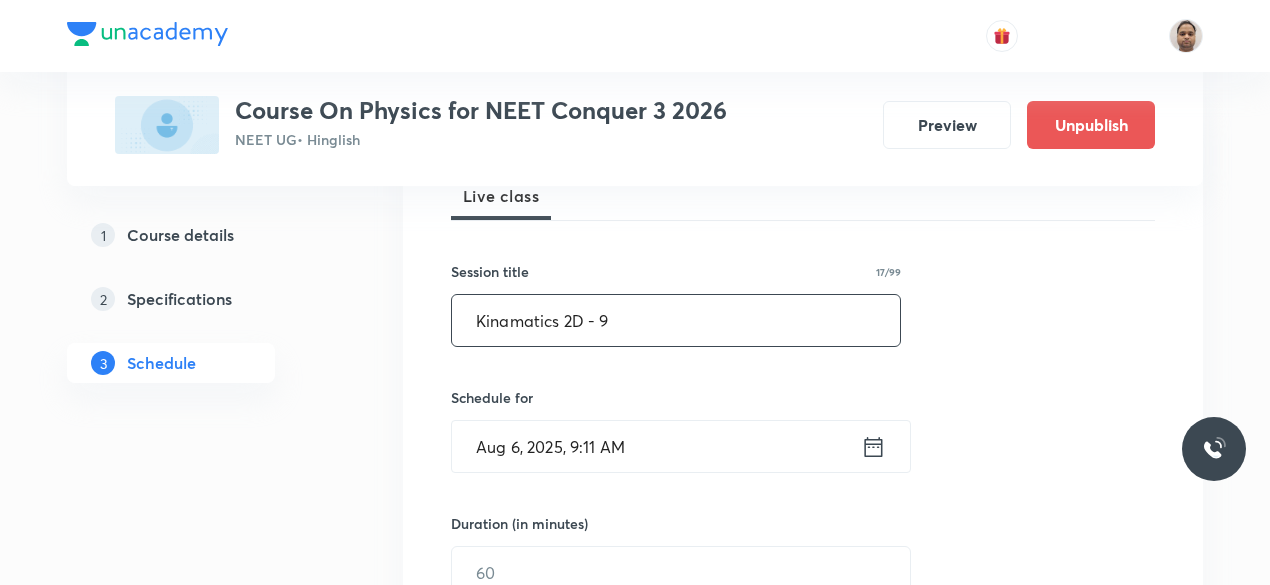 type on "Kinamatics 2D - 9" 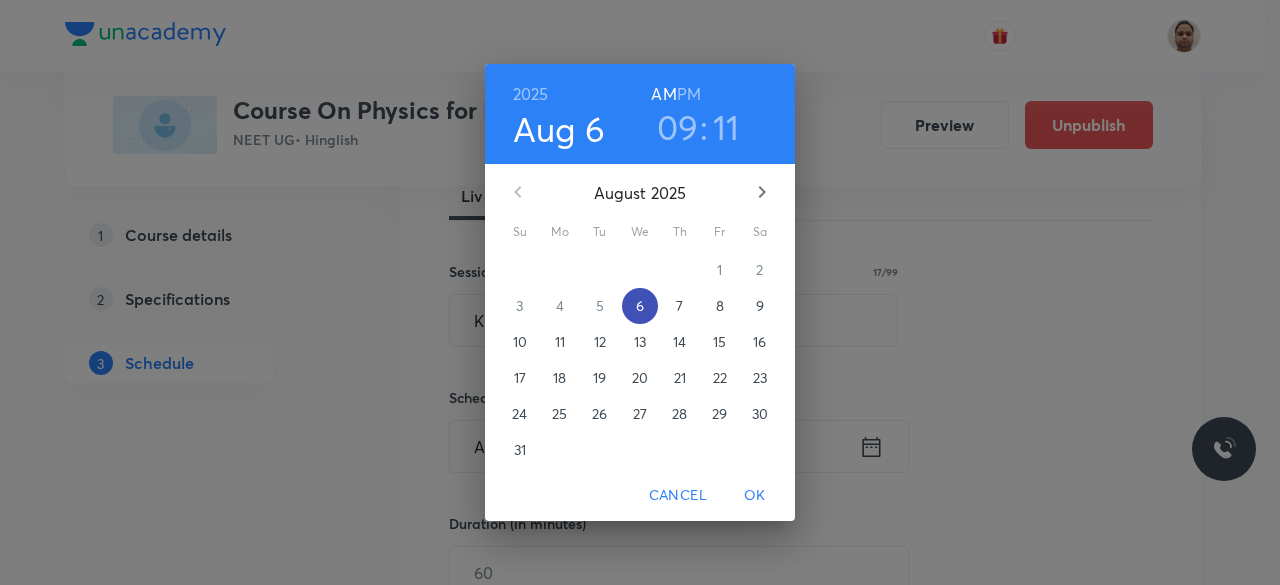 click on "6" at bounding box center [640, 306] 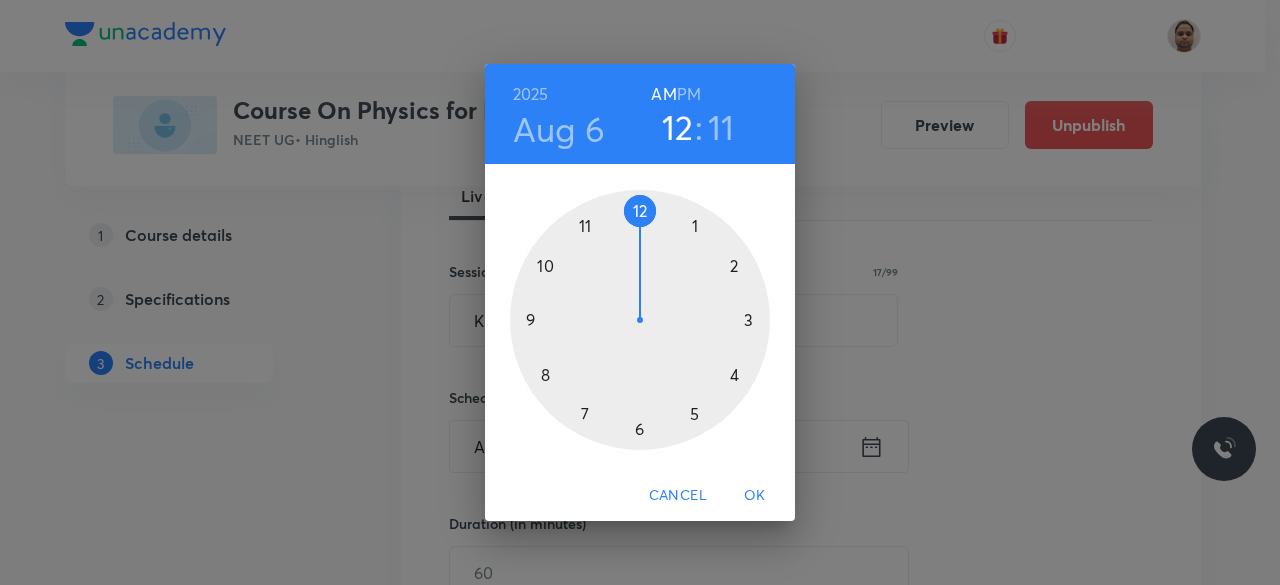 drag, startPoint x: 549, startPoint y: 285, endPoint x: 654, endPoint y: 213, distance: 127.31457 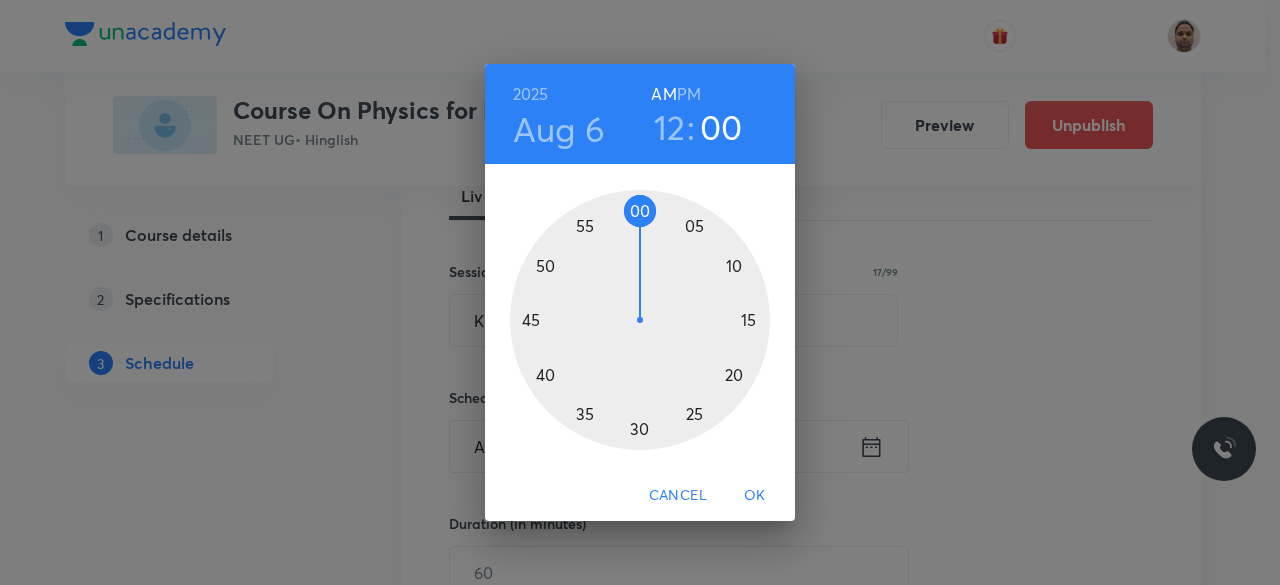 drag, startPoint x: 716, startPoint y: 261, endPoint x: 641, endPoint y: 215, distance: 87.982956 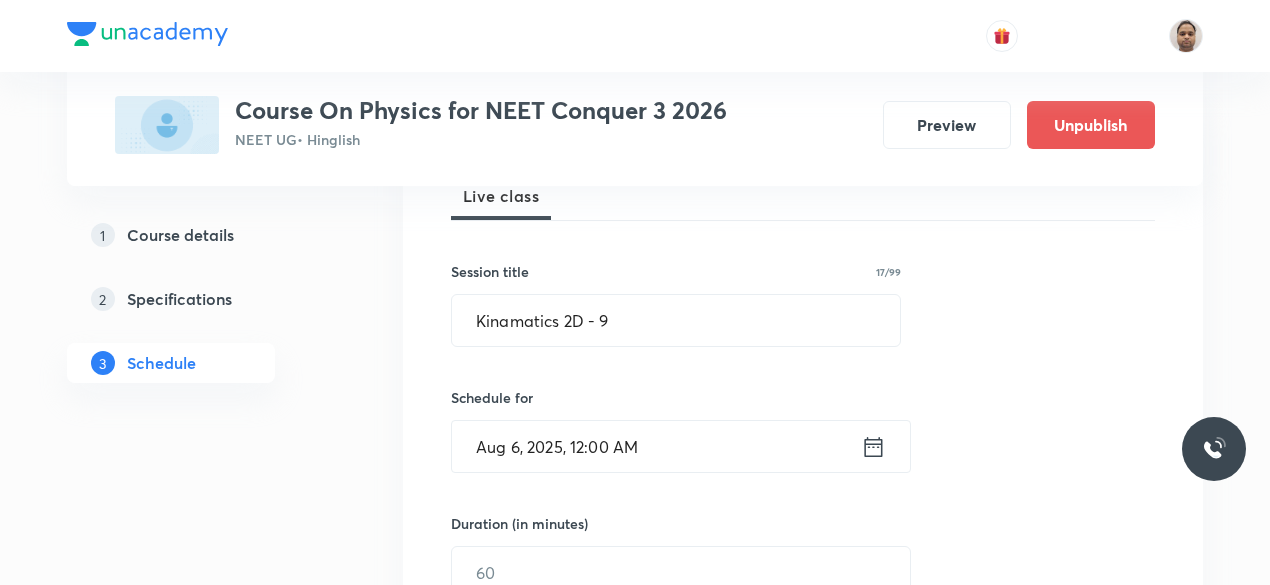 click on "Aug 6, 2025, 12:00 AM" at bounding box center [656, 446] 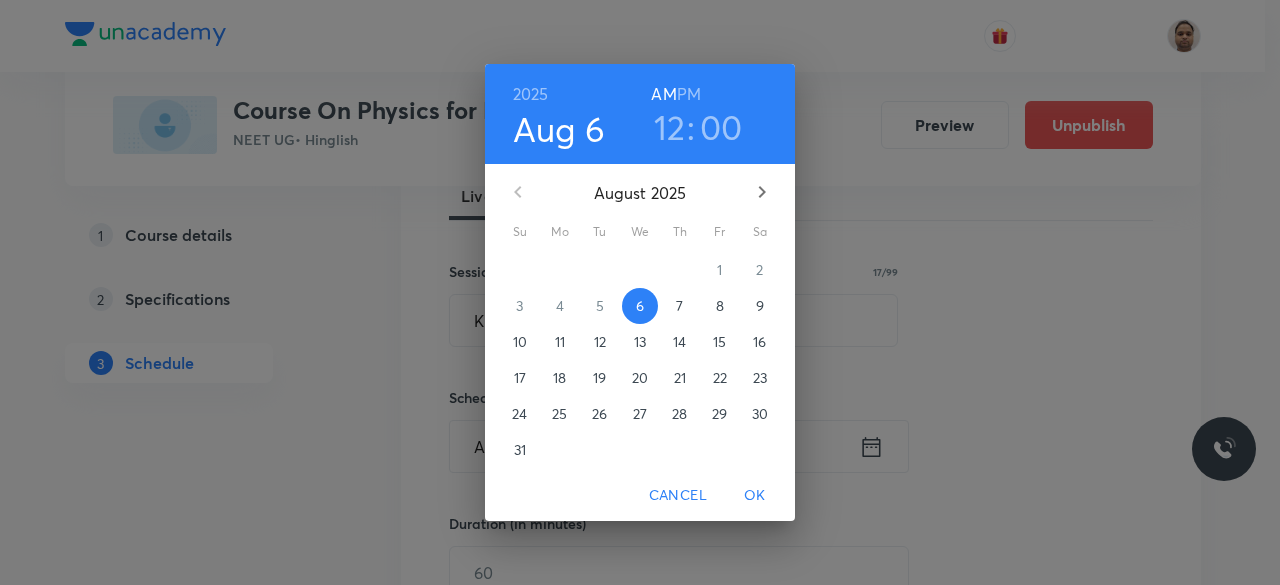 click on "PM" at bounding box center (689, 94) 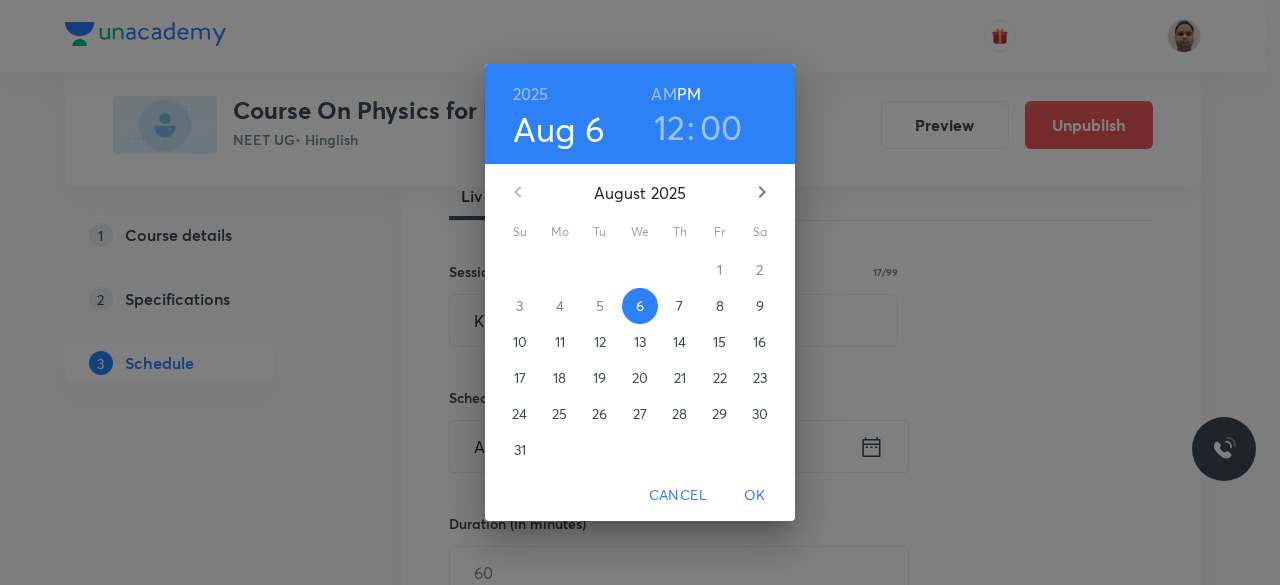 click on "OK" at bounding box center [755, 495] 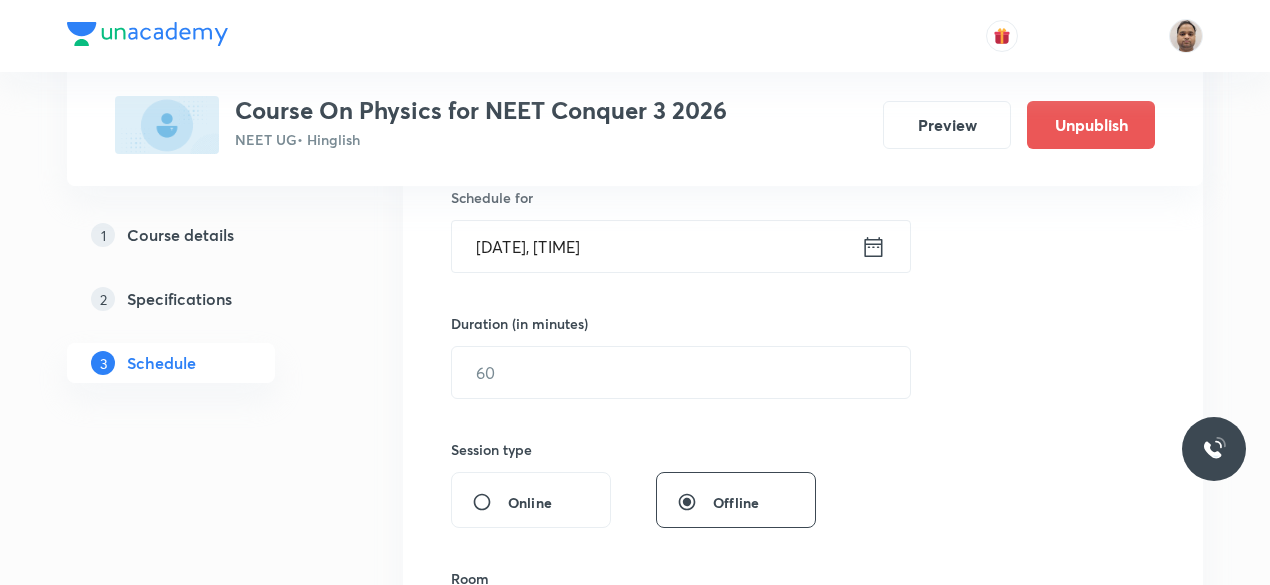 scroll, scrollTop: 506, scrollLeft: 0, axis: vertical 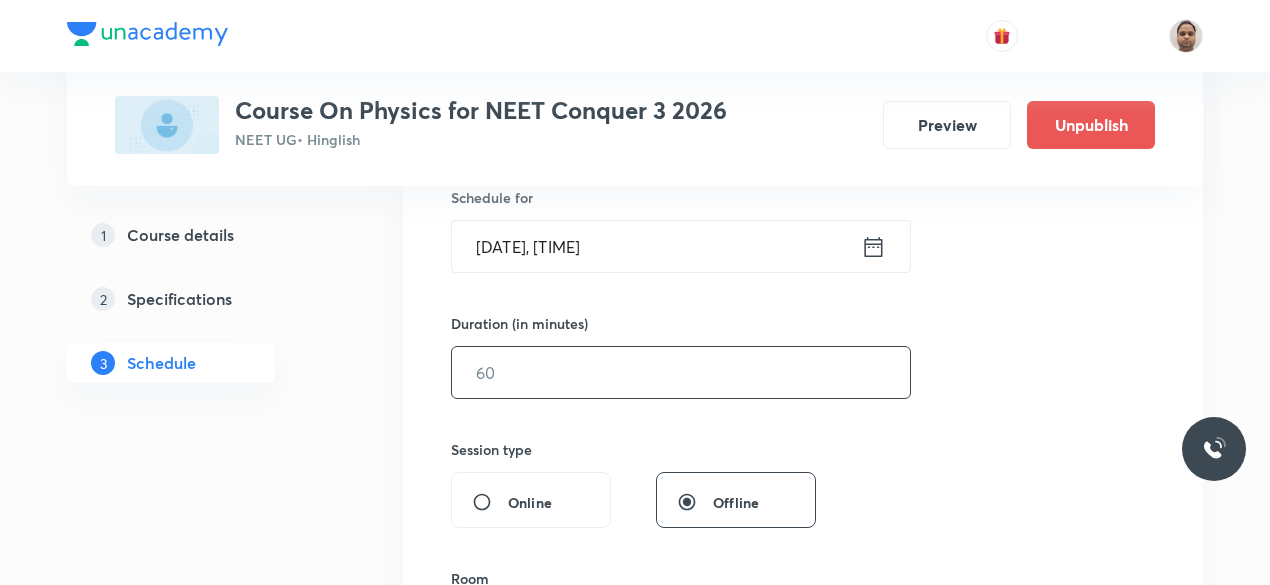 click at bounding box center (681, 372) 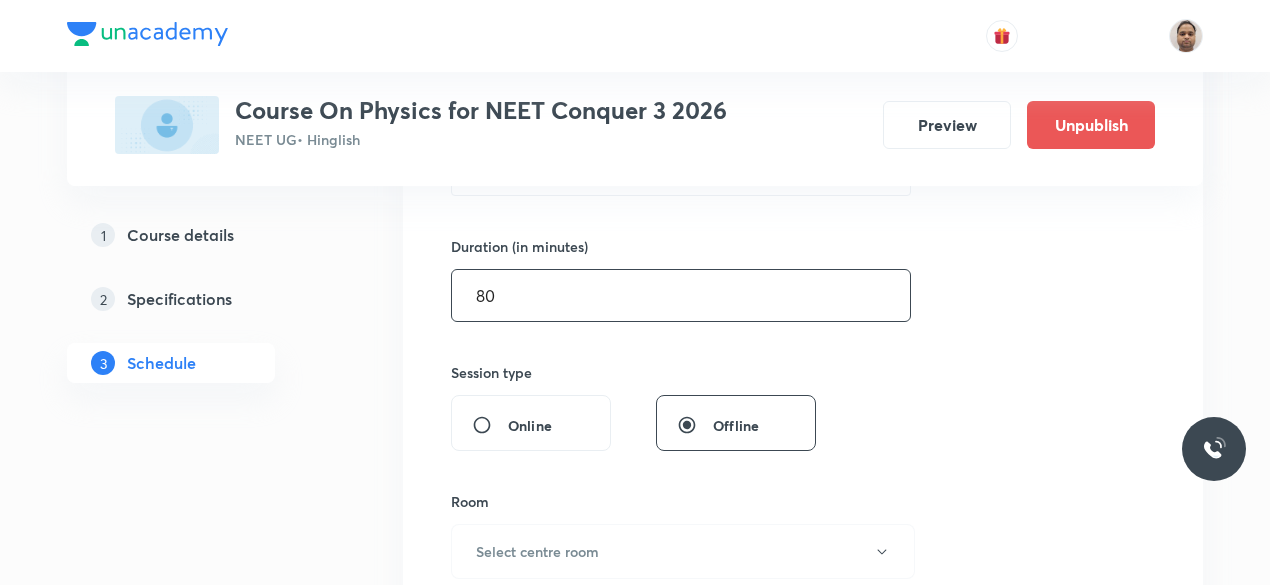 scroll, scrollTop: 706, scrollLeft: 0, axis: vertical 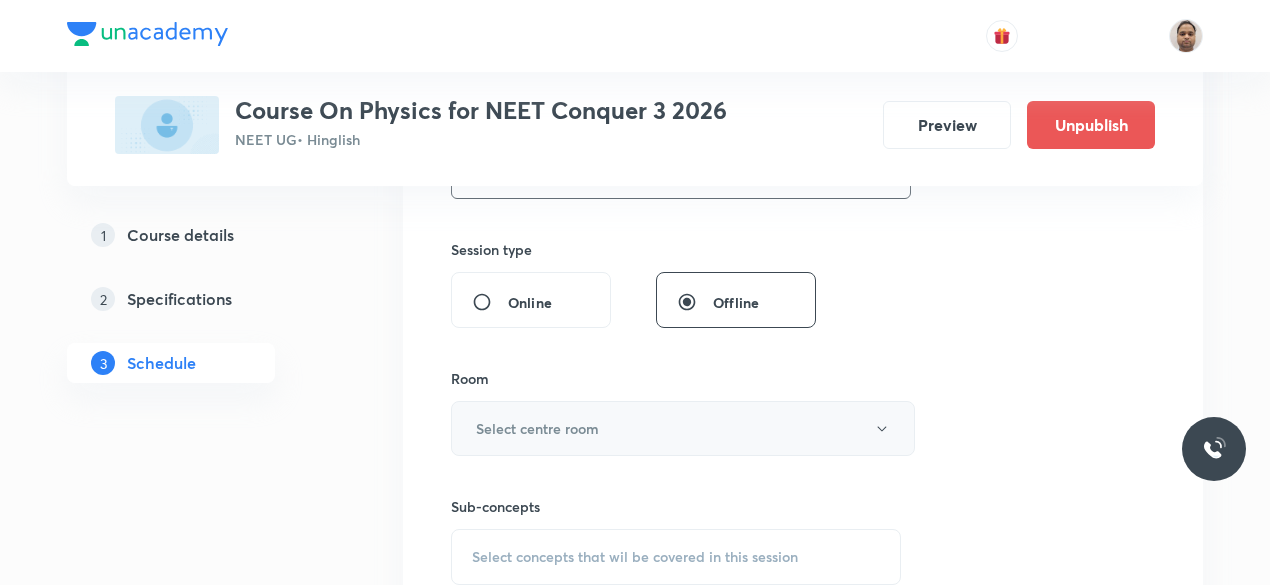 type on "80" 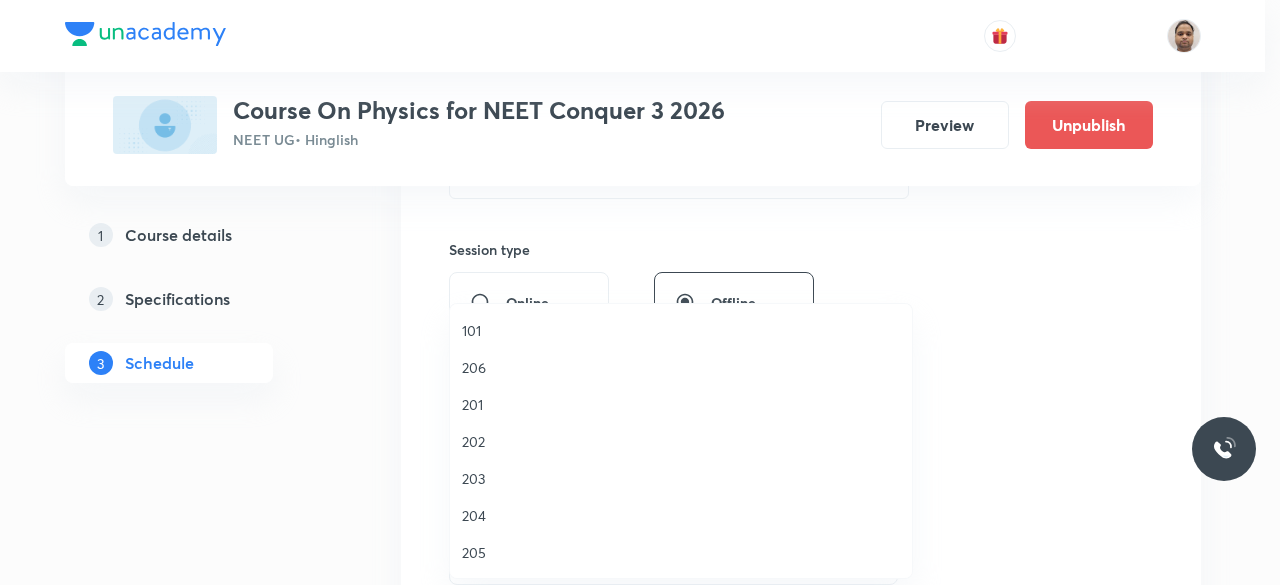 drag, startPoint x: 482, startPoint y: 547, endPoint x: 486, endPoint y: 537, distance: 10.770329 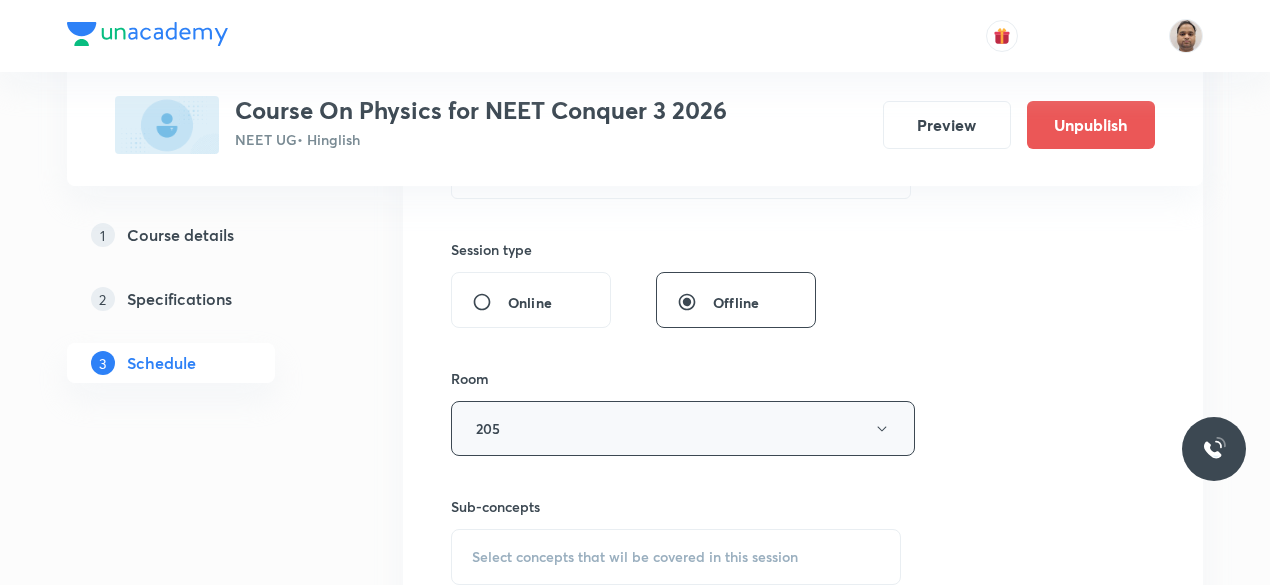scroll, scrollTop: 906, scrollLeft: 0, axis: vertical 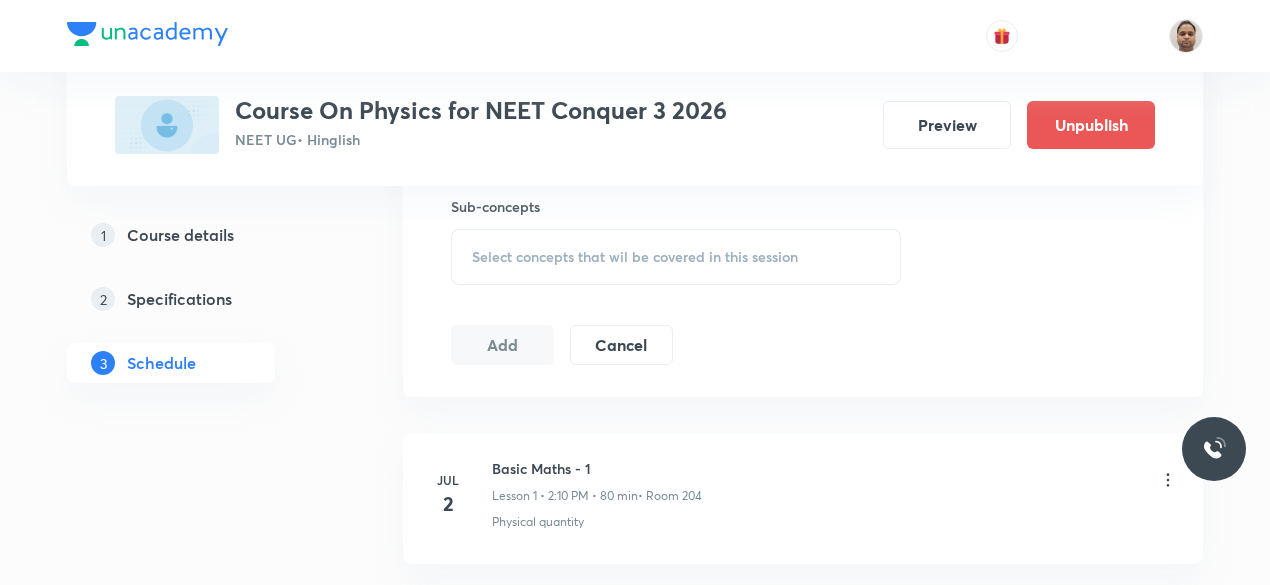 click on "Select concepts that wil be covered in this session" at bounding box center [676, 257] 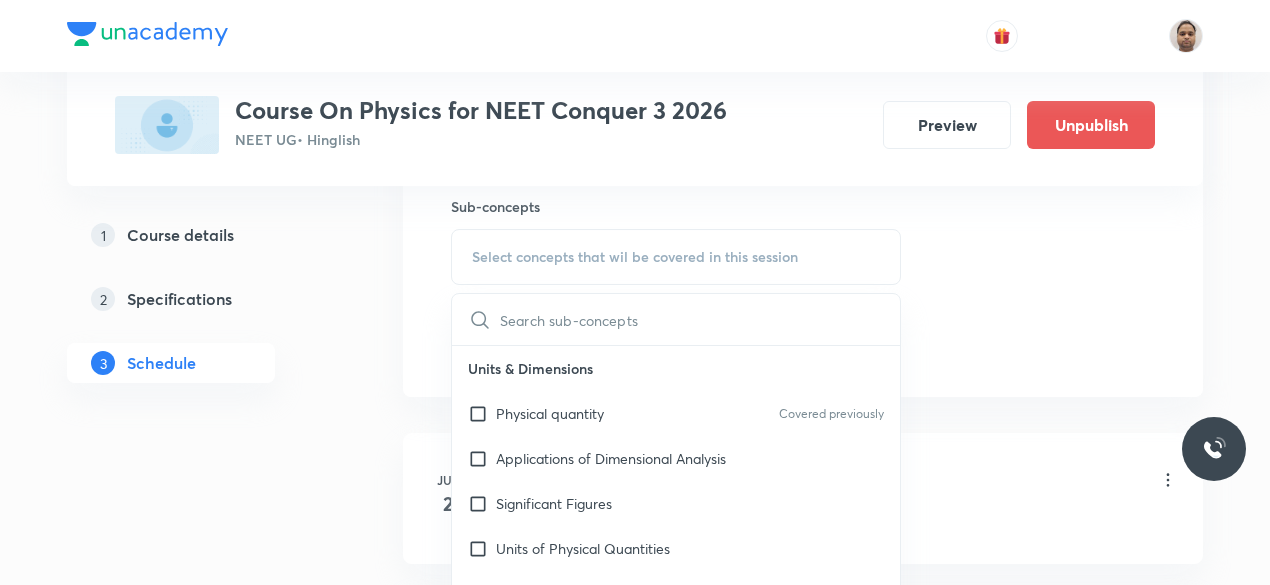 click on "Physical quantity" at bounding box center [550, 413] 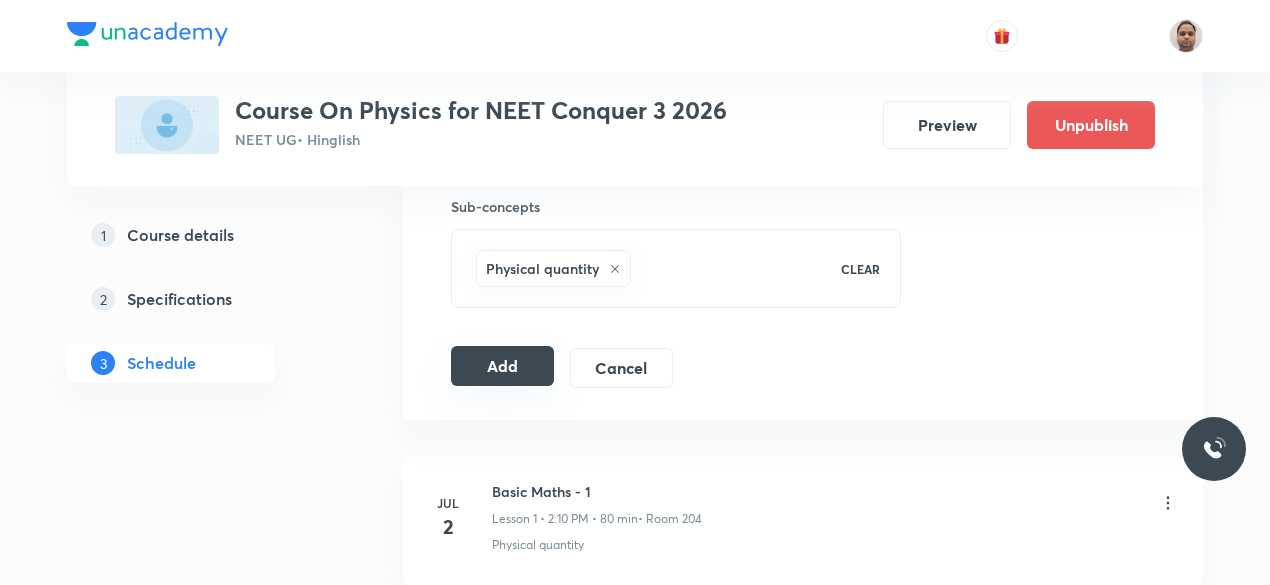 click on "Add" at bounding box center (502, 366) 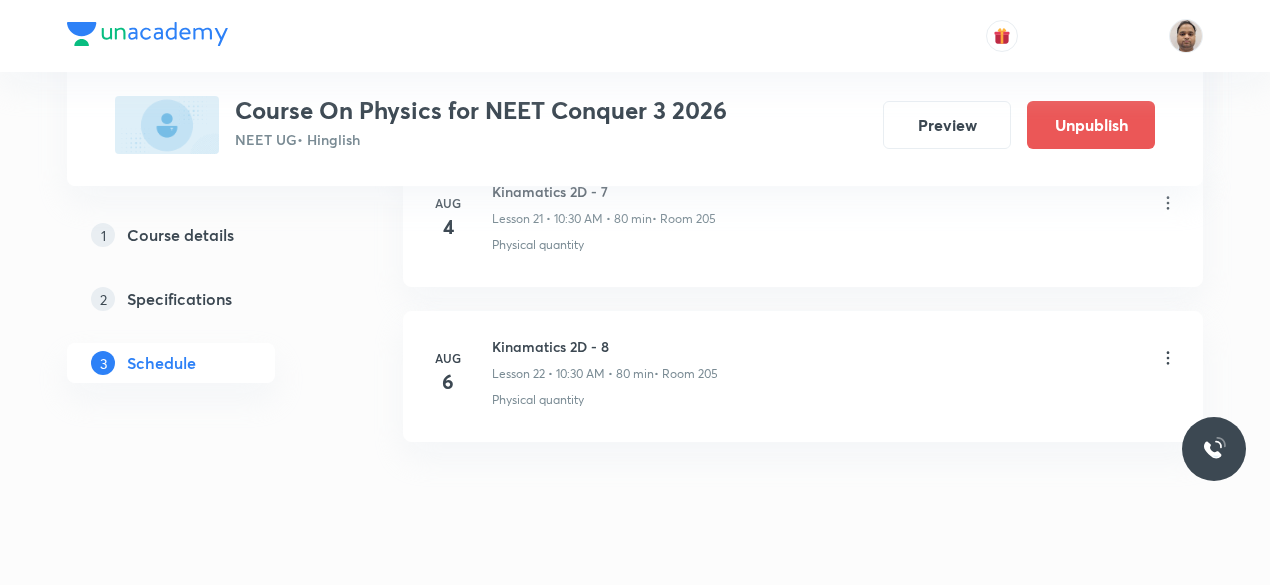 scroll, scrollTop: 4432, scrollLeft: 0, axis: vertical 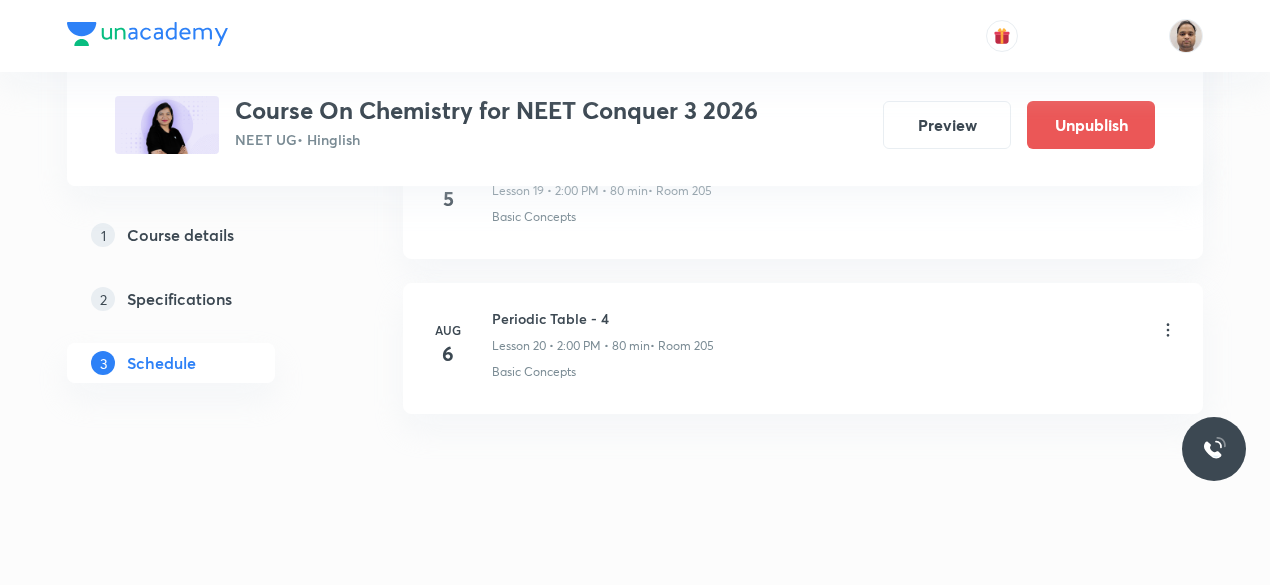 click on "Lesson 20 • 2:00 PM • 80 min" at bounding box center [571, 346] 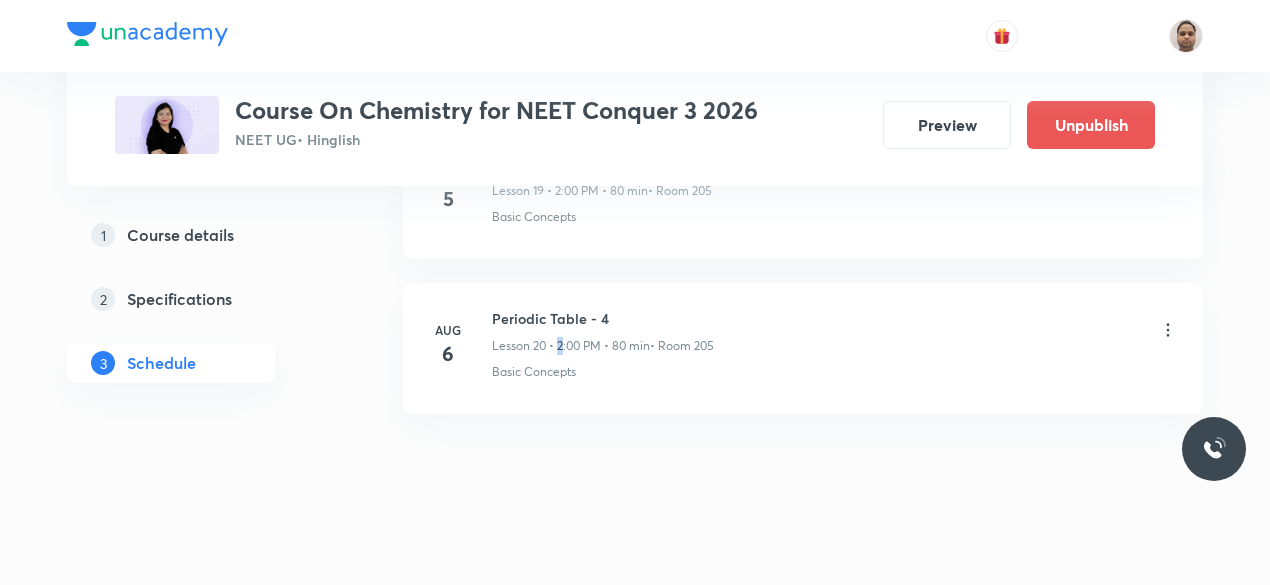 click on "Lesson 20 • 2:00 PM • 80 min" at bounding box center [571, 346] 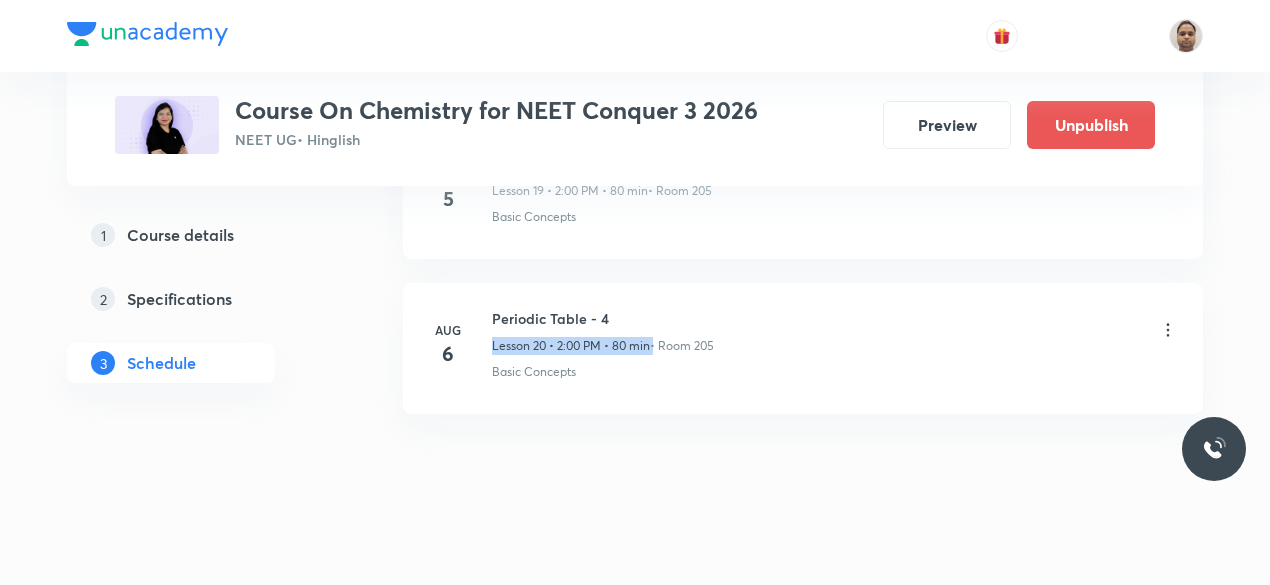 click on "Lesson 20 • 2:00 PM • 80 min" at bounding box center [571, 346] 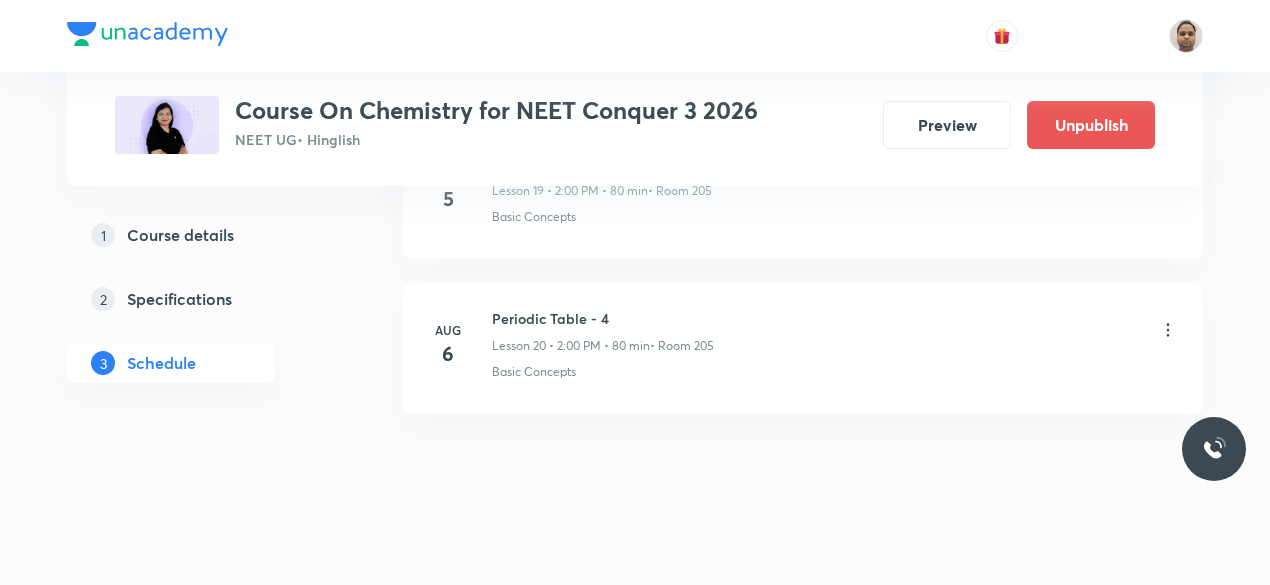 click on "Jul 1 Mole Concept - 1 Lesson 1 • 12:05 PM • 80 min  • Room 204 Basic Concepts Jul 1 Mole Concept - 2 Lesson 2 • 2:10 PM • 80 min  • Room 204 Basic Concepts Jul 2 Mole Concept - 3 Lesson 3 • 10:30 AM • 80 min  • Room 204 Basic Concepts Jul 4 Mole Concept - 4 Lesson 4 • 10:30 AM • 80 min  • Room 204 Basic Concepts Jul 8 Mole Concept - 5 Lesson 5 • 12:00 PM • 80 min  • Room 204 Basic Concepts Jul 9 Mole Concept - 6 Lesson 6 • 10:30 AM • 80 min  • Room 204 Basic Concepts Jul 10 Mole Concept - 7 Lesson 7 • 2:00 PM • 80 min  • Room 204 Basic Concepts Jul 11 Mole Concept - 8 Lesson 8 • 10:30 AM • 80 min  • Room 204 Basic Concepts Jul 14 Mole Concept - 9 Lesson 9 • 12:00 PM • 80 min  • Room 204 Basic Concepts Jul 16 Atomic Structure - 1 Lesson 10 • 2:00 PM • 80 min  • Room 205 Basic Concepts Jul 17 Atomic Structure - 2 Lesson 11 • 2:00 PM • 80 min  • Room 205 Basic Concepts Jul 19 Mole Concept Doubts Class Lesson 12 • 10:45 AM • 80 min" at bounding box center (803, -1116) 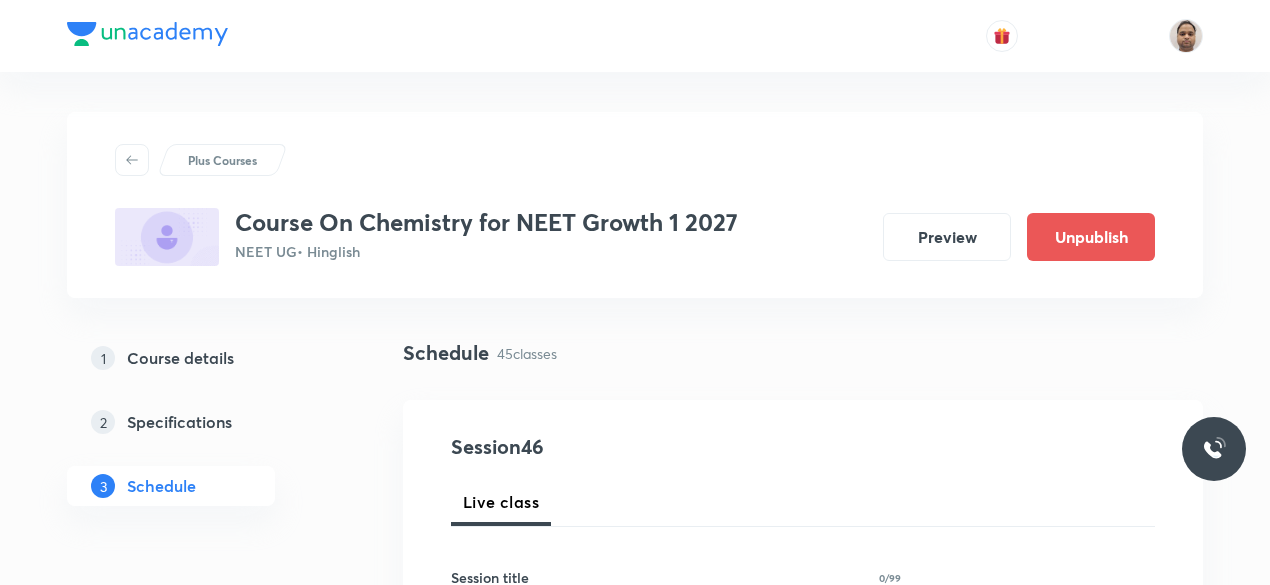 scroll, scrollTop: 1318, scrollLeft: 0, axis: vertical 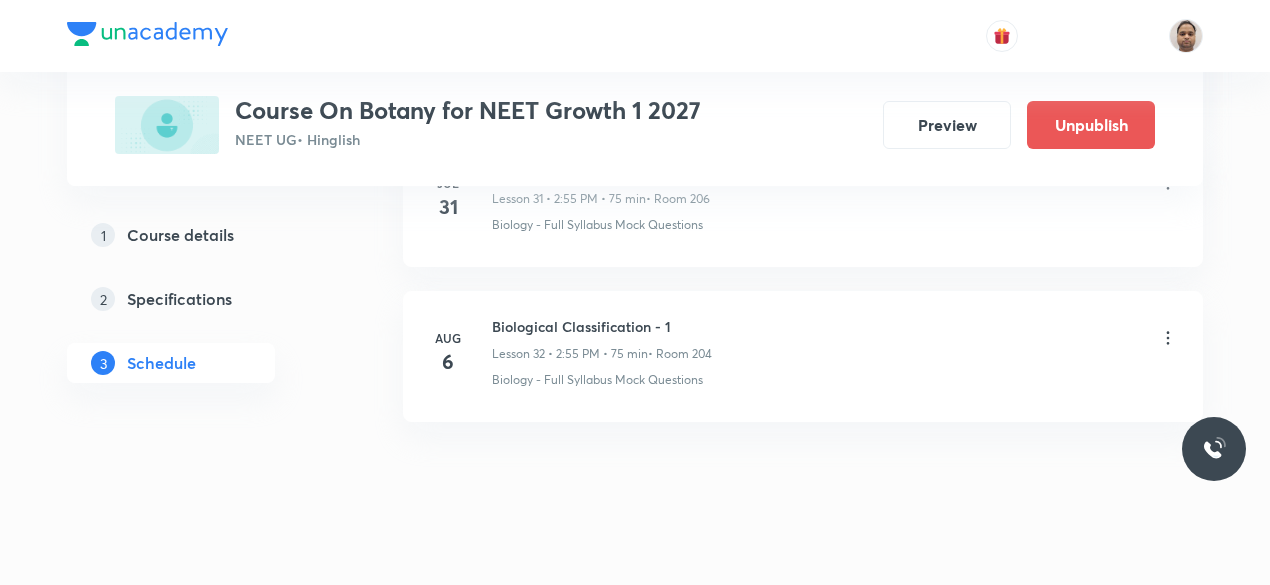 click 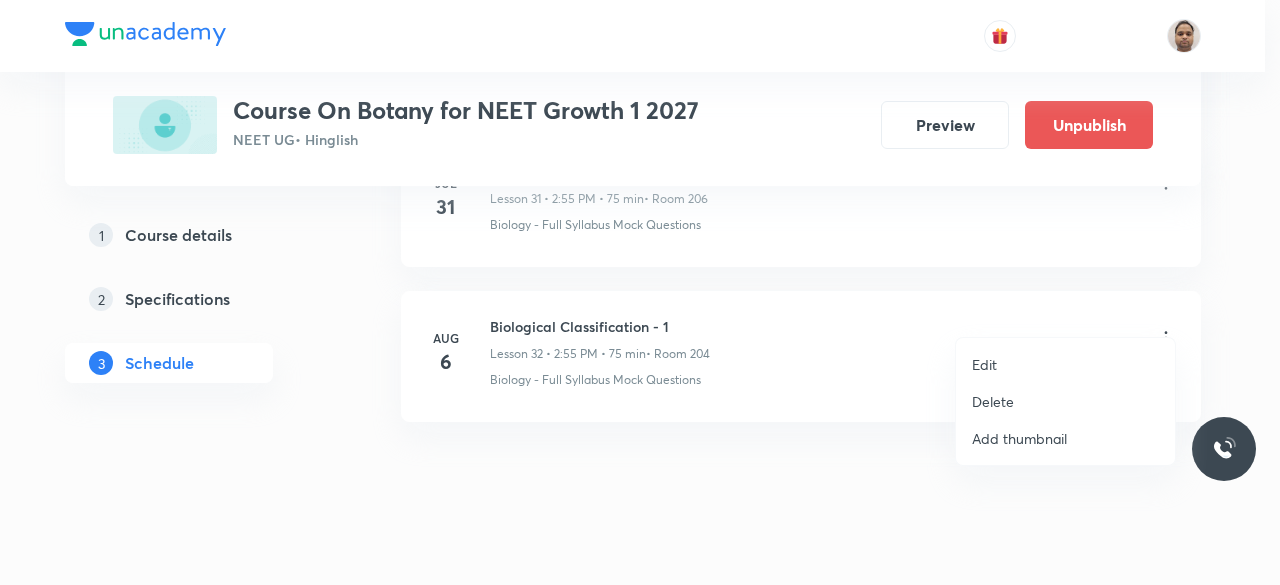 click on "Edit" at bounding box center (1065, 364) 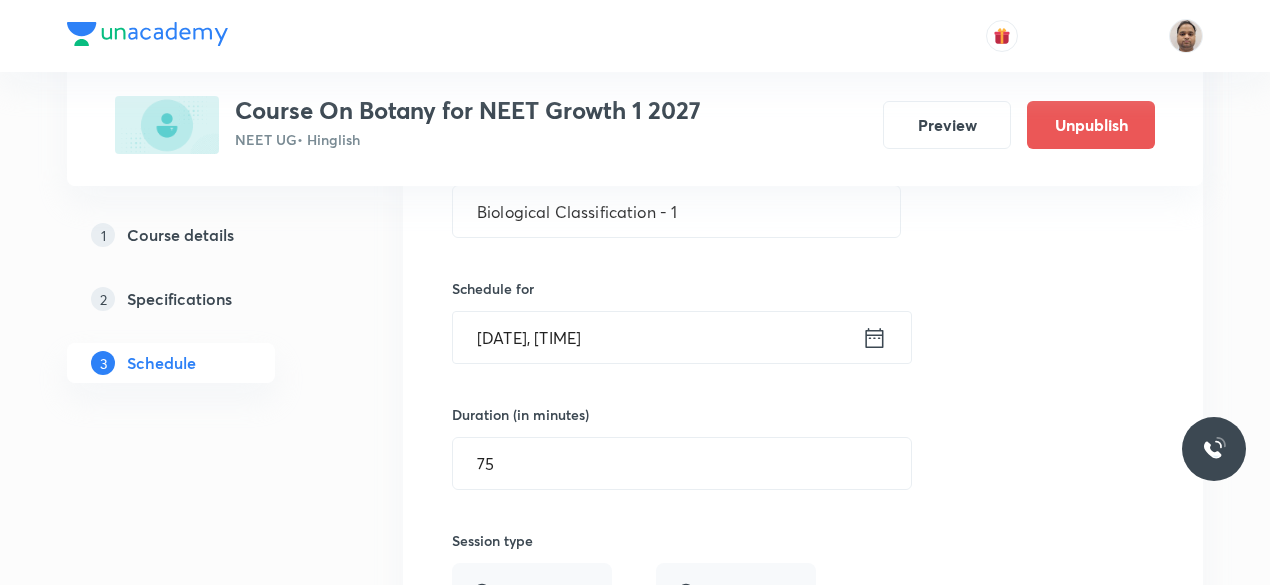 scroll, scrollTop: 5202, scrollLeft: 0, axis: vertical 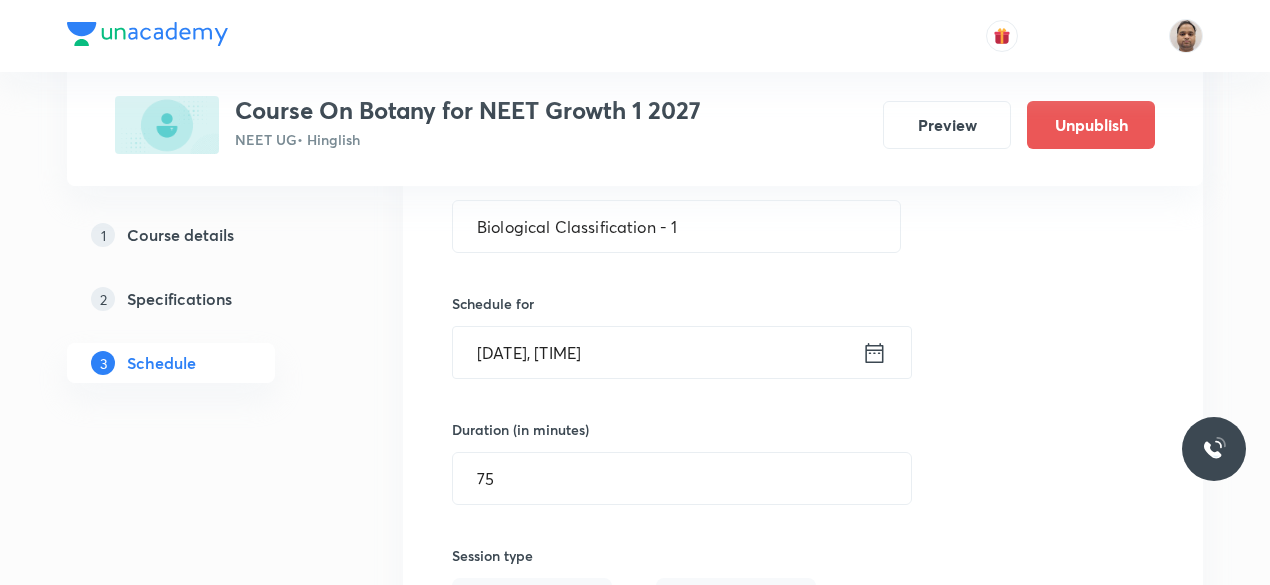 click on "[DATE], [TIME]" at bounding box center [657, 352] 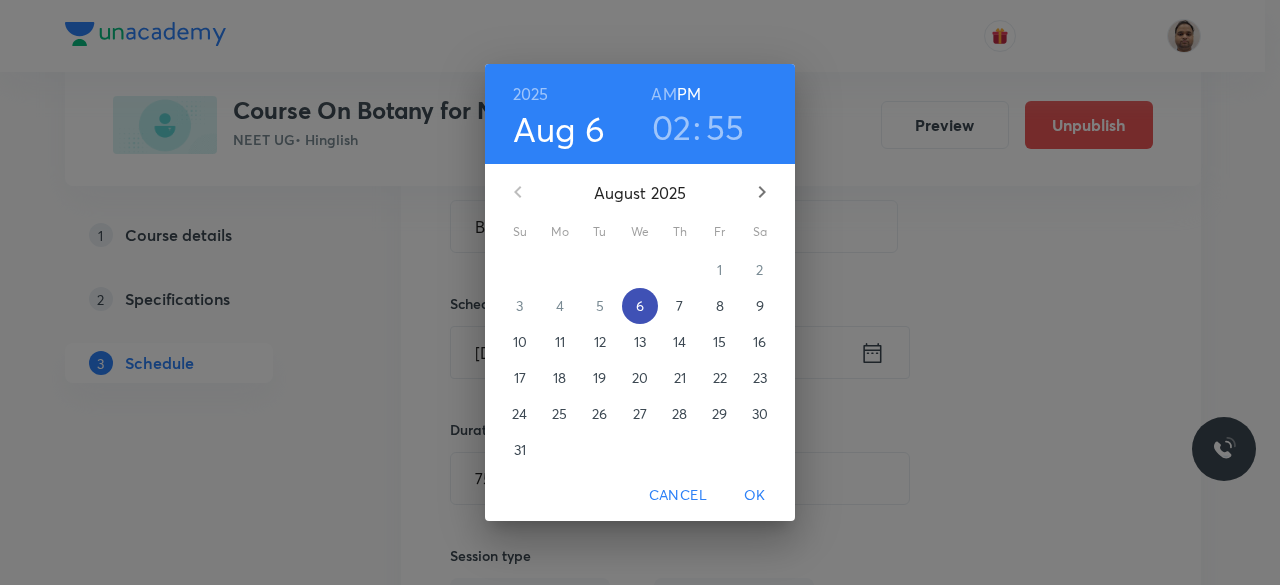 click on "6" at bounding box center (640, 306) 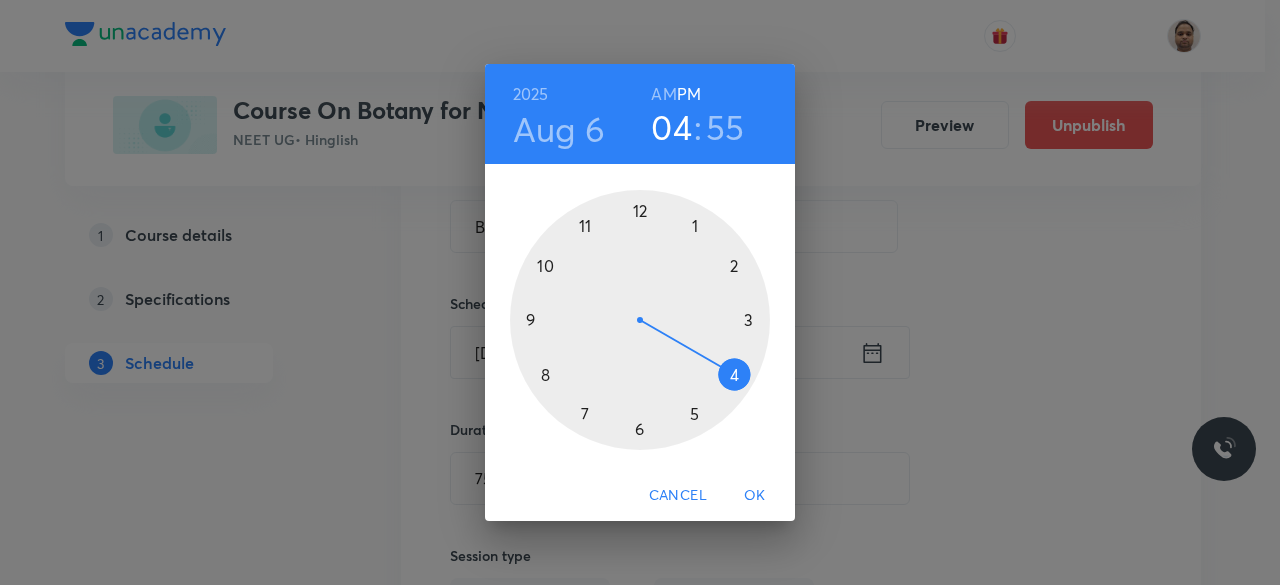drag, startPoint x: 738, startPoint y: 264, endPoint x: 738, endPoint y: 370, distance: 106 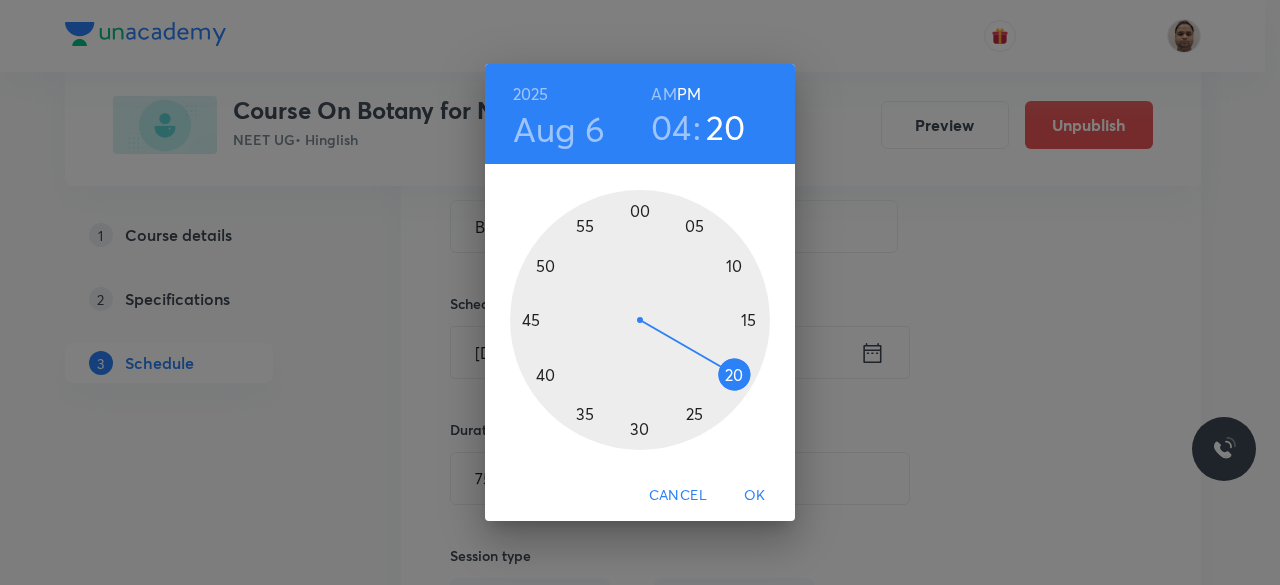 drag, startPoint x: 575, startPoint y: 216, endPoint x: 726, endPoint y: 372, distance: 217.11057 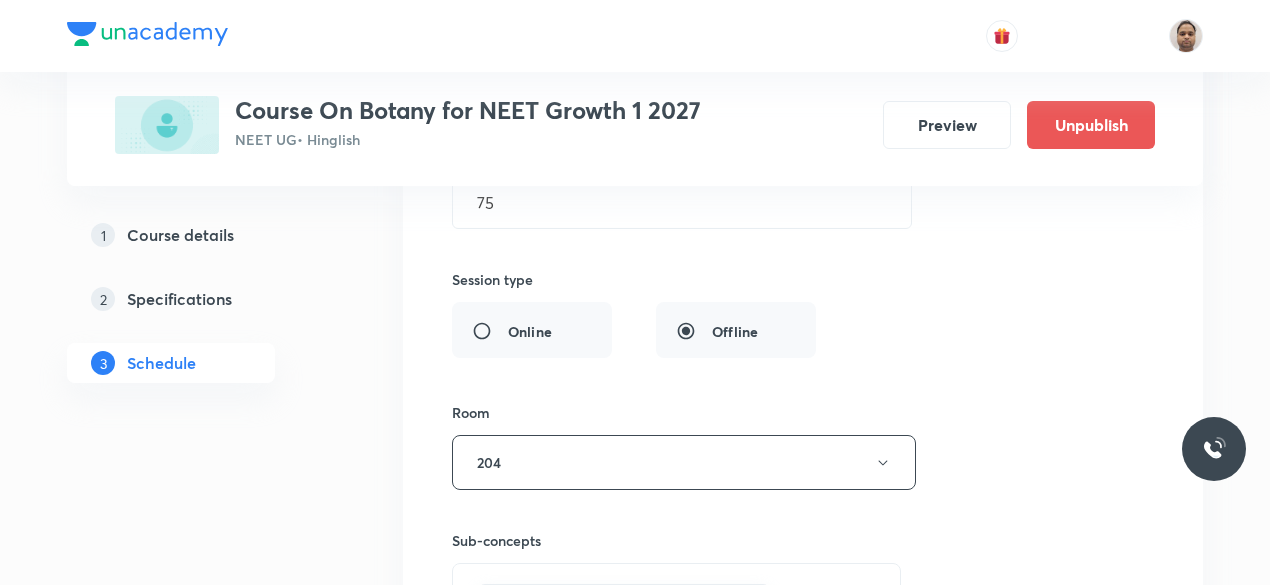 scroll, scrollTop: 5602, scrollLeft: 0, axis: vertical 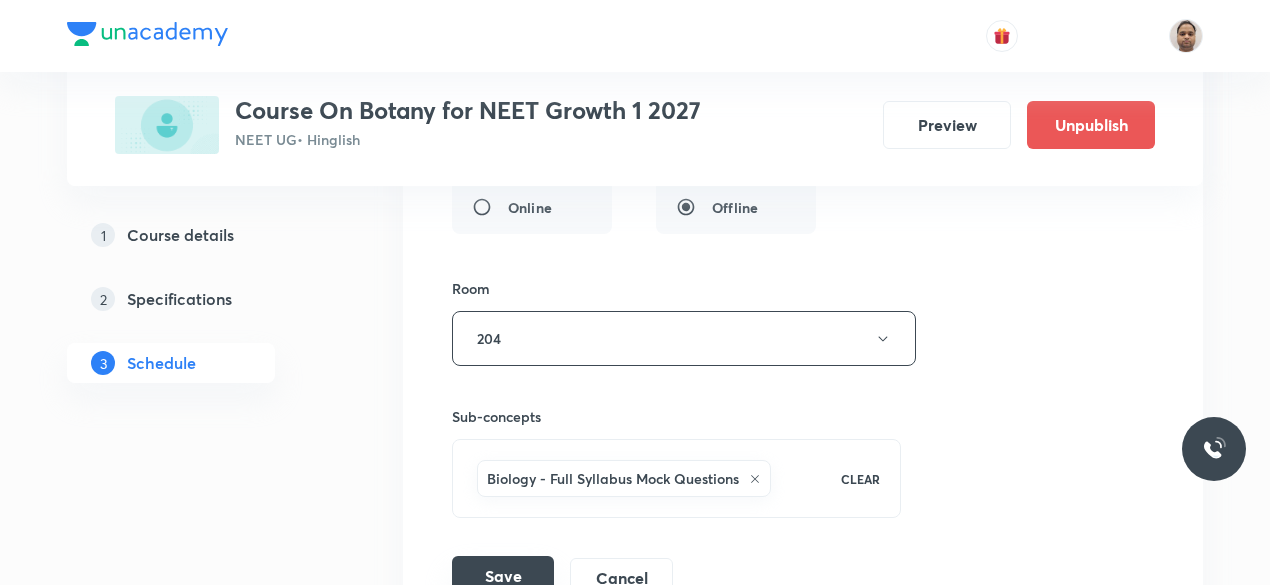 click on "Save" at bounding box center [503, 576] 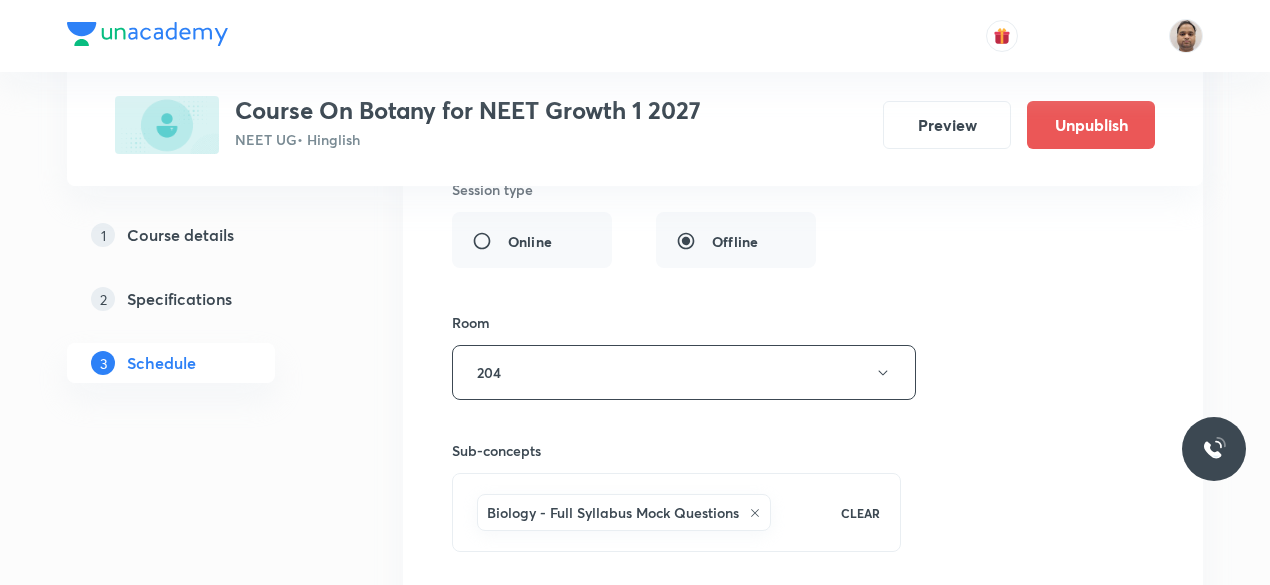 scroll, scrollTop: 5802, scrollLeft: 0, axis: vertical 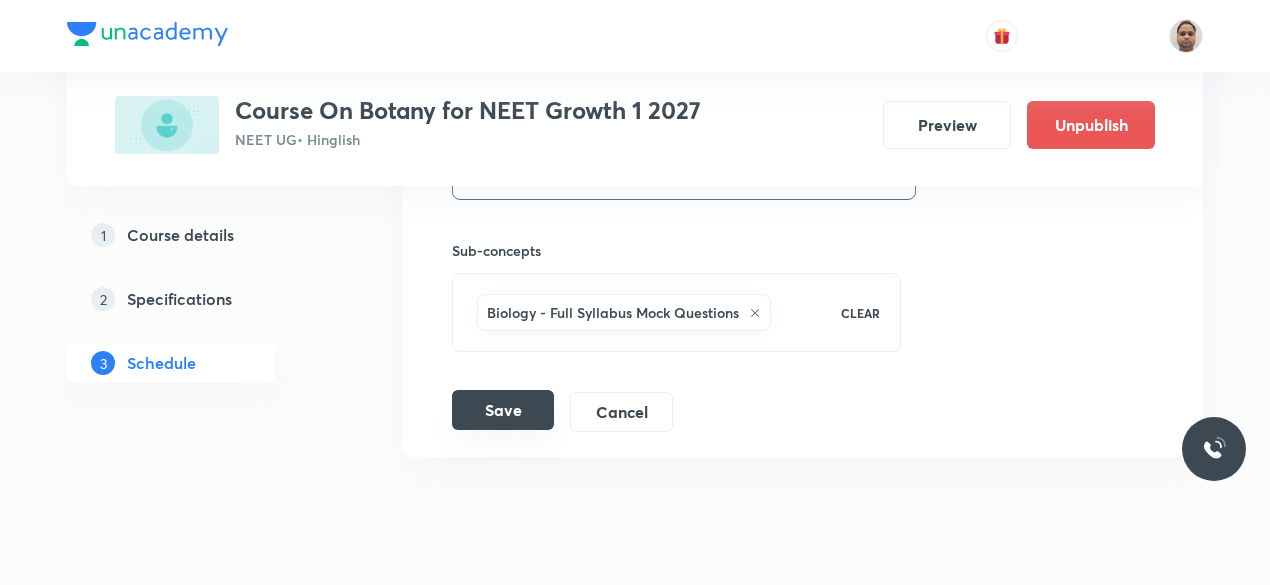 click on "Save" at bounding box center [503, 410] 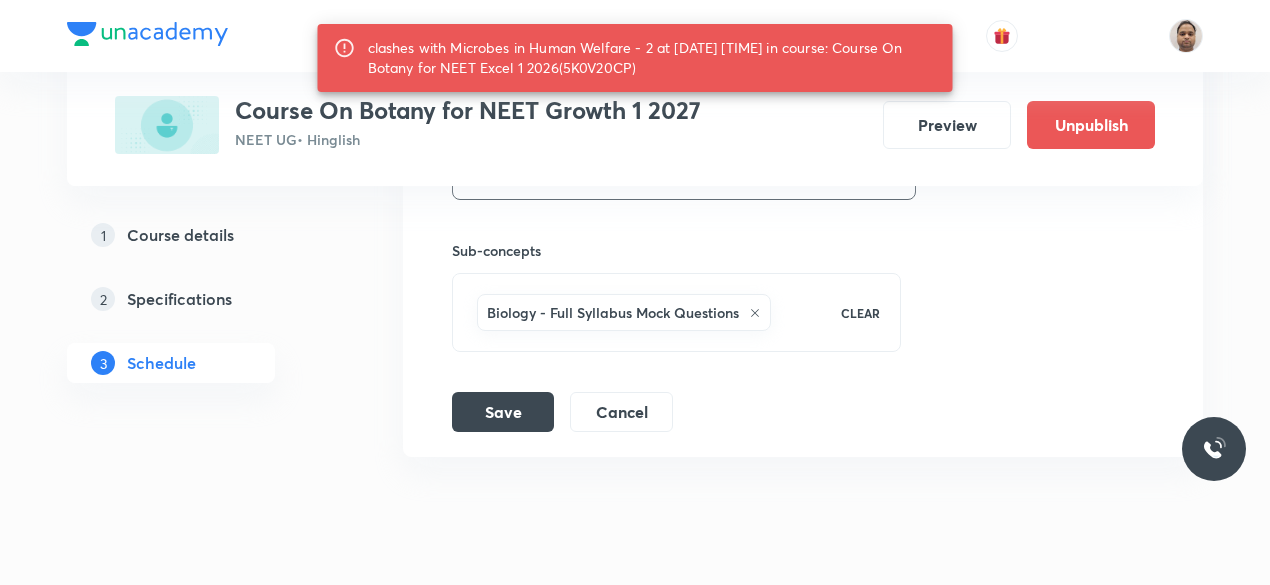 click on "clashes with Microbes in Human Welfare - 2 at 06 Aug 2025 04:15 PM in course: Course On Botany for NEET Excel 1 2026(5K0V20CP)" at bounding box center (652, 58) 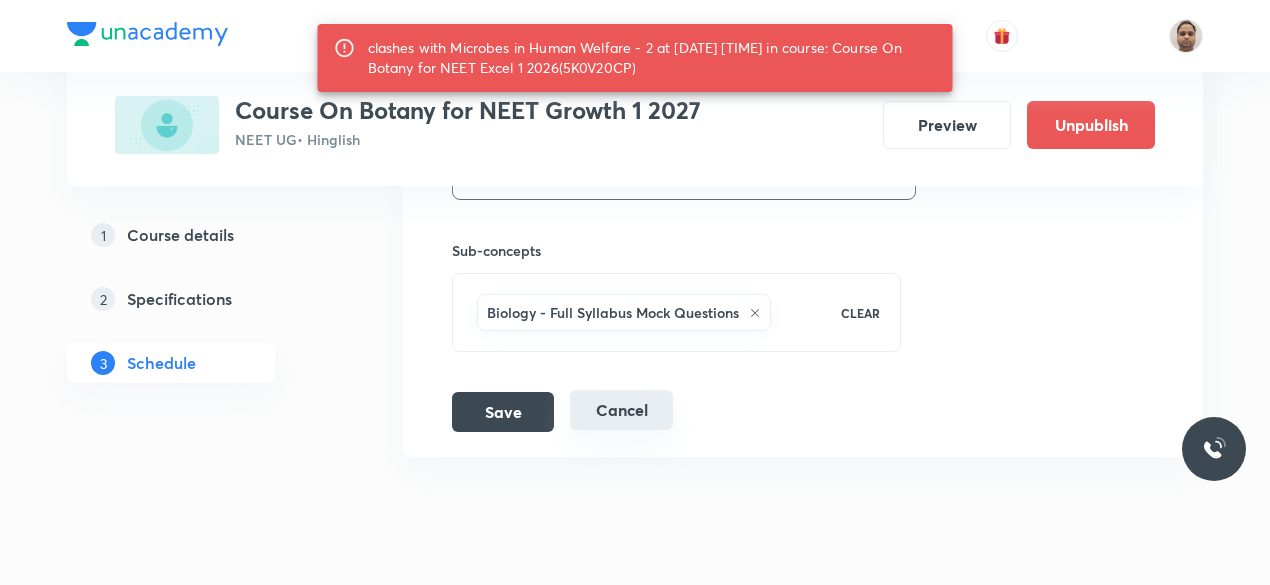 click on "Cancel" at bounding box center [621, 410] 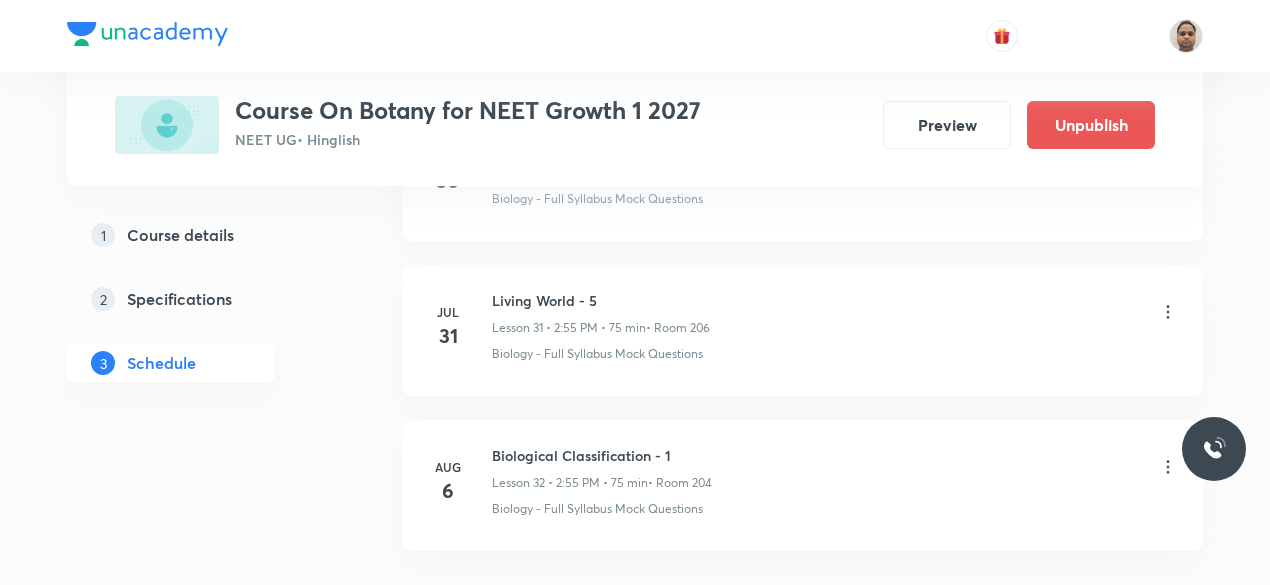 scroll, scrollTop: 4937, scrollLeft: 0, axis: vertical 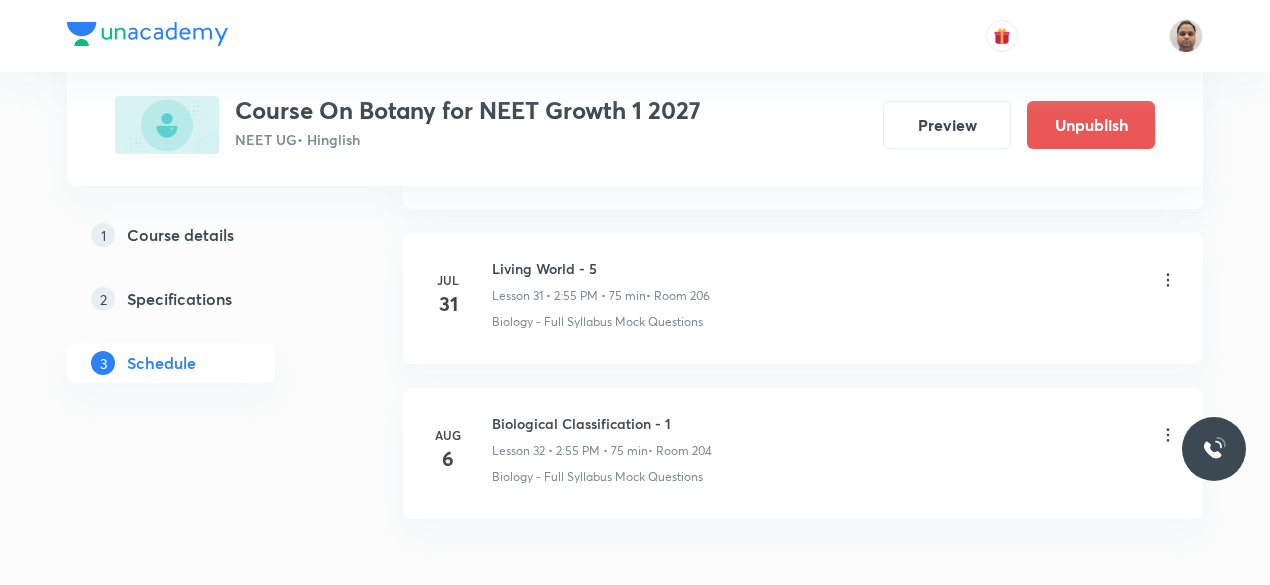 click 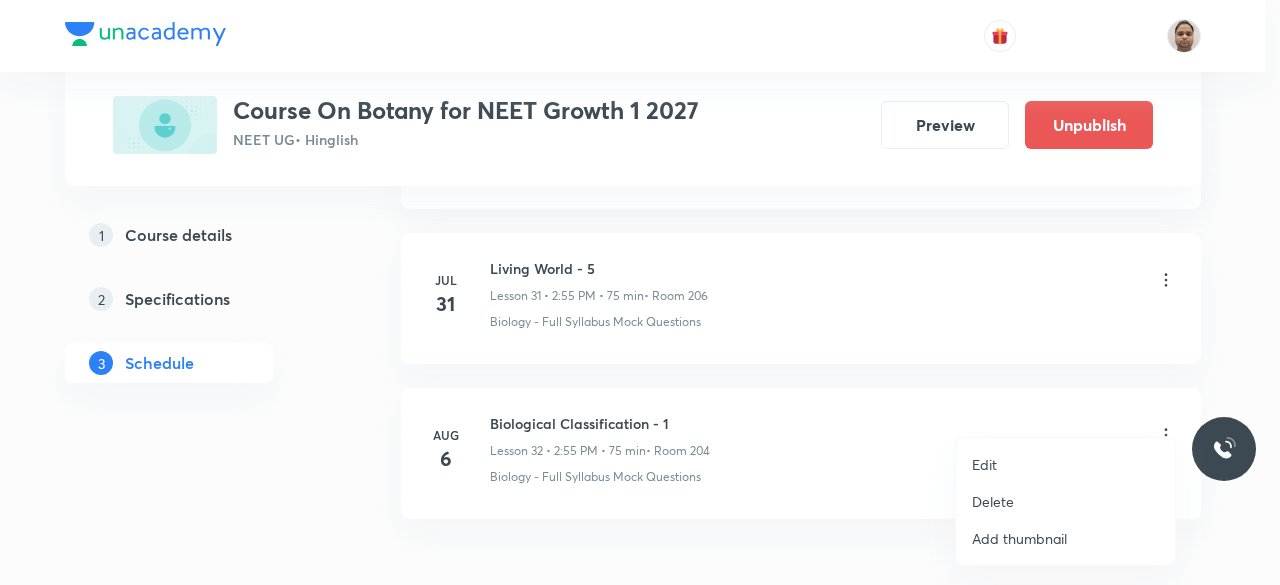 click on "Edit" at bounding box center [1065, 464] 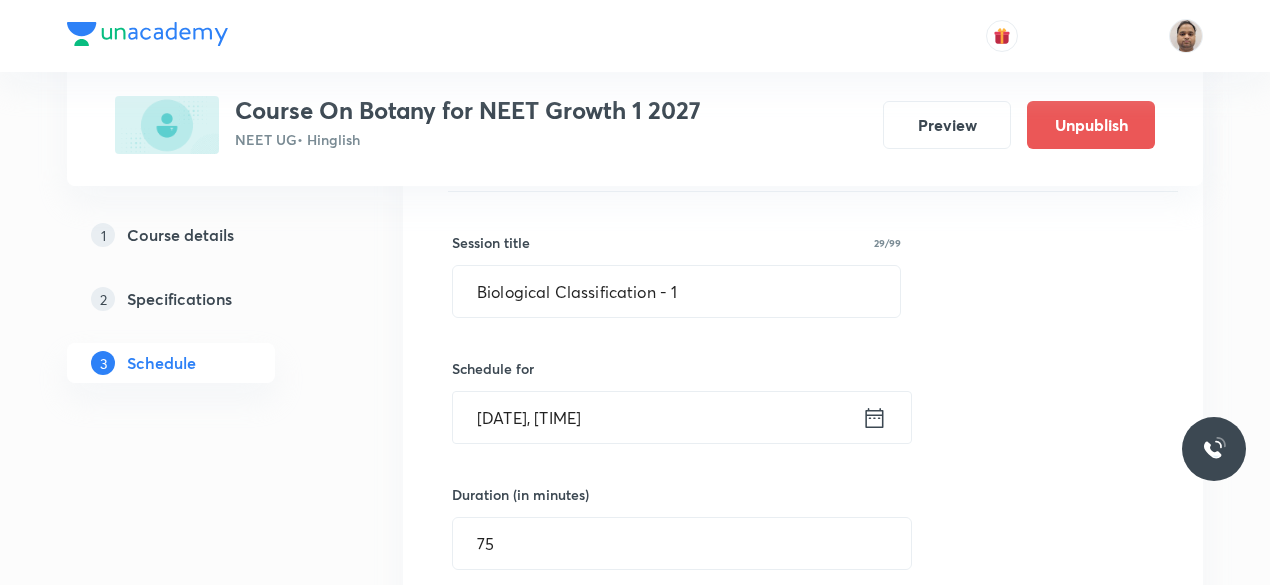 scroll, scrollTop: 5237, scrollLeft: 0, axis: vertical 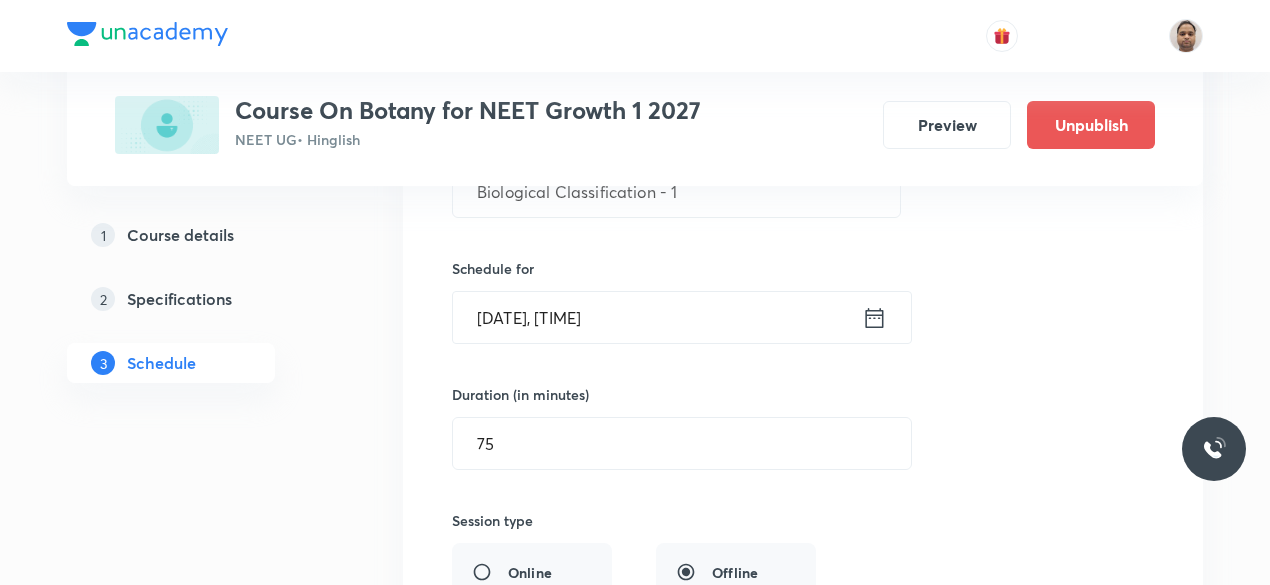 click on "Aug 6, 2025, 2:55 PM" at bounding box center (657, 317) 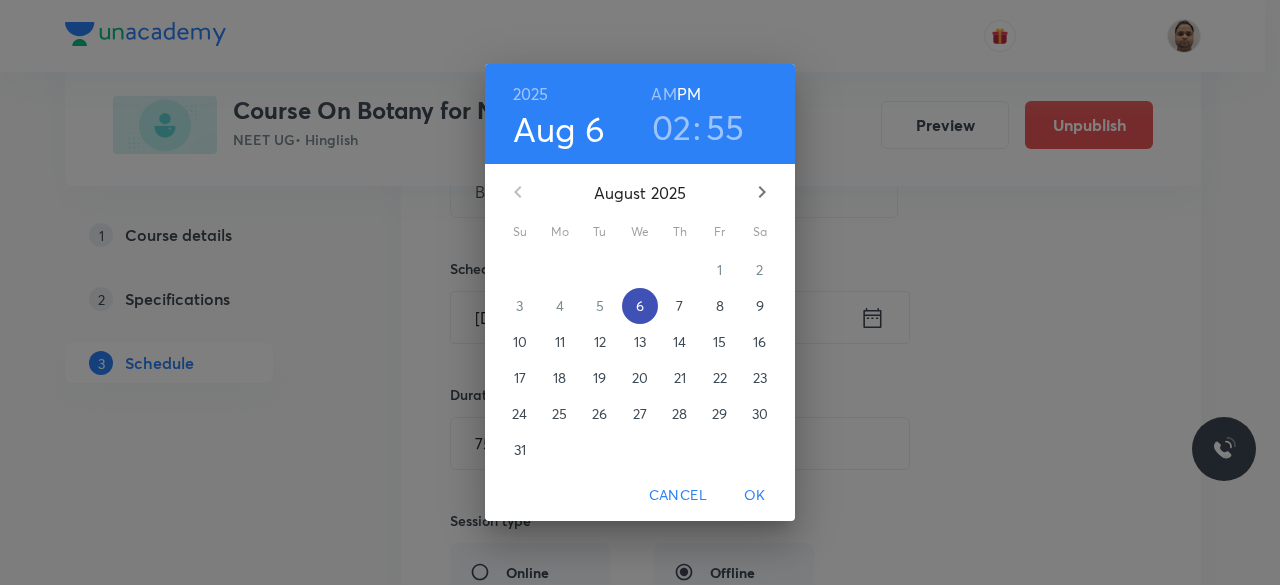 click on "6" at bounding box center (640, 306) 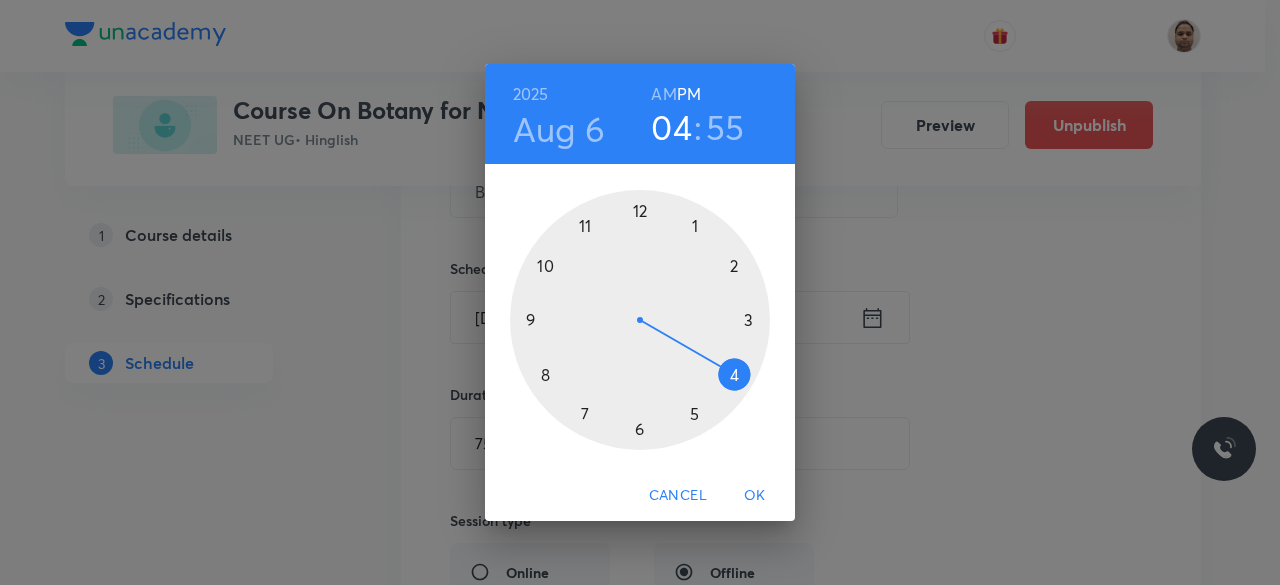 drag, startPoint x: 732, startPoint y: 262, endPoint x: 743, endPoint y: 357, distance: 95.63472 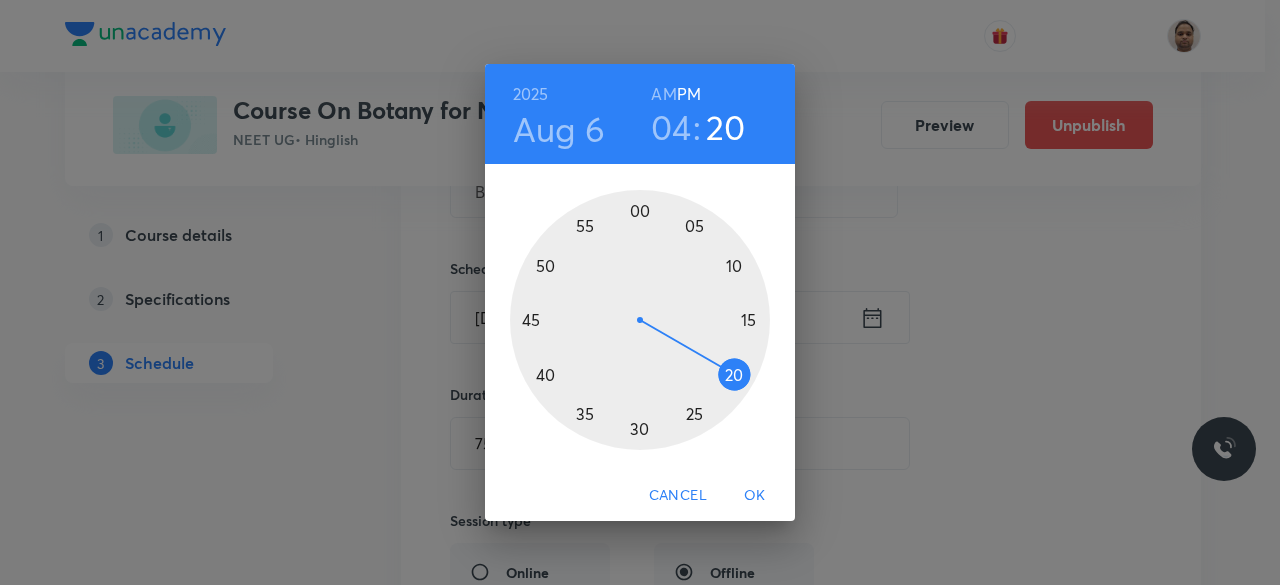 drag, startPoint x: 586, startPoint y: 220, endPoint x: 742, endPoint y: 378, distance: 222.03603 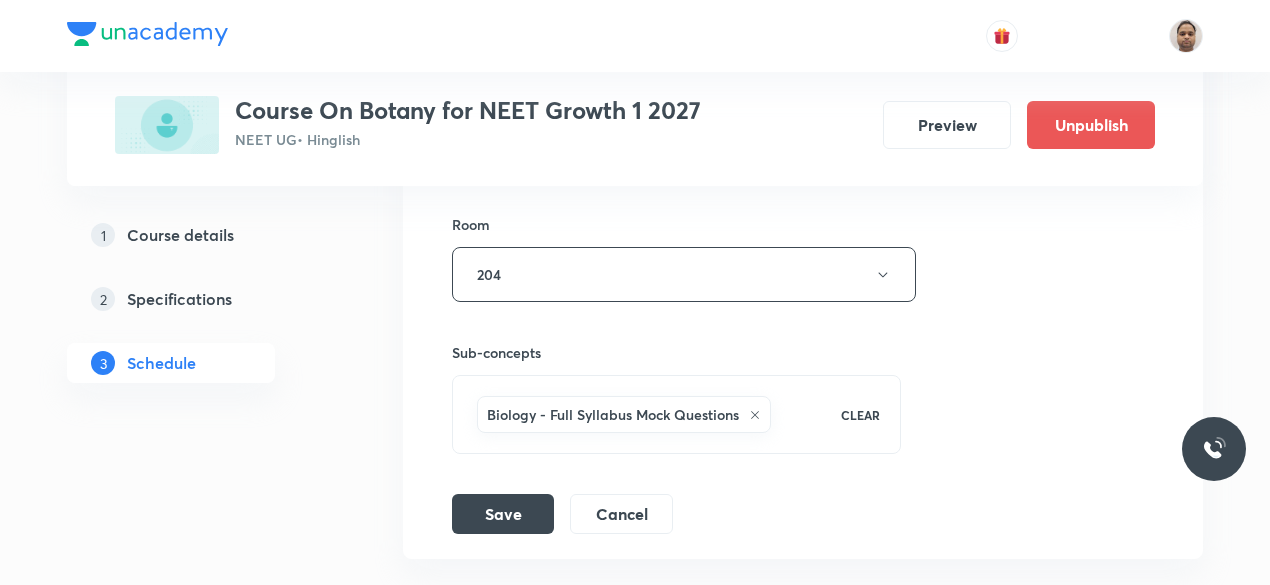 scroll, scrollTop: 5737, scrollLeft: 0, axis: vertical 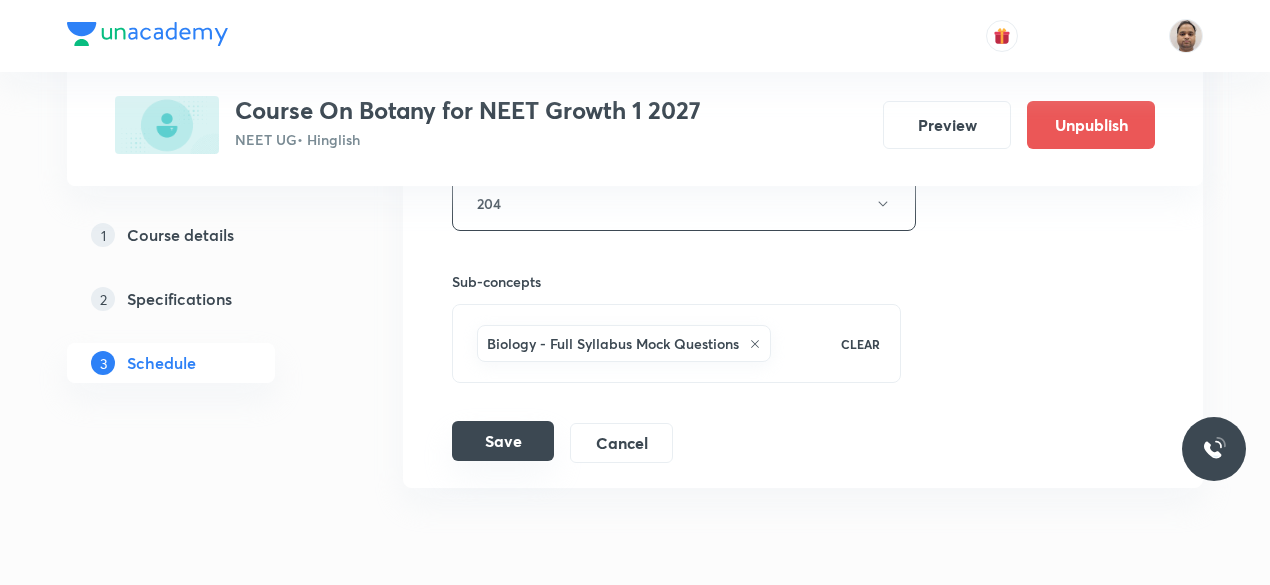click on "Save" at bounding box center (503, 441) 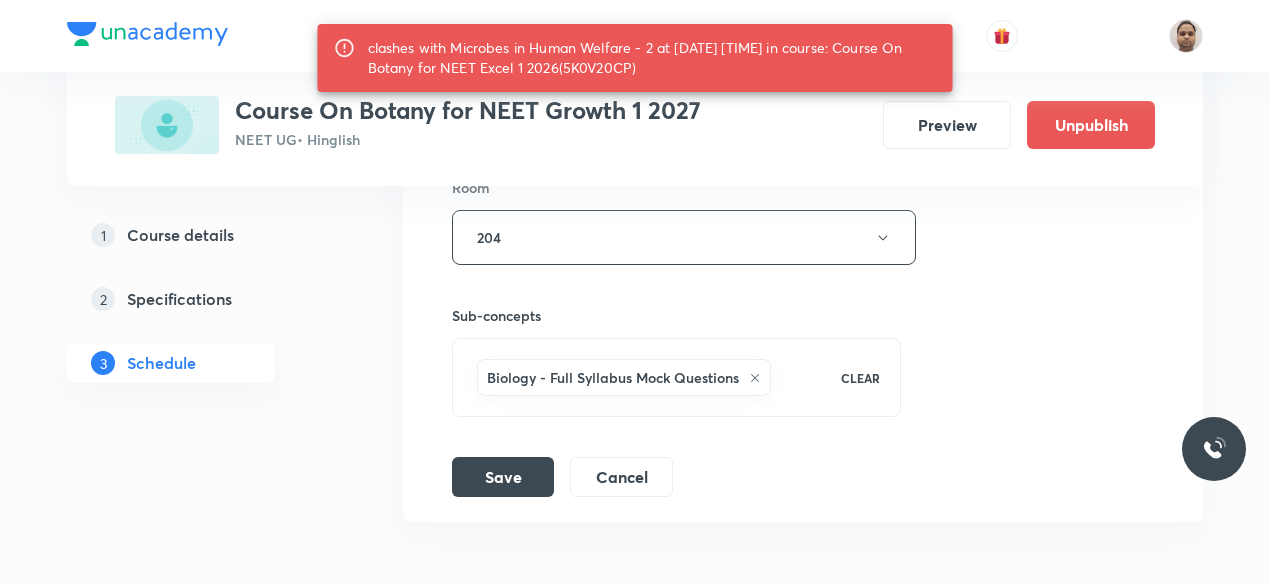 click on "clashes with Microbes in Human Welfare - 2 at 06 Aug 2025 04:15 PM in course: Course On Botany for NEET Excel 1 2026(5K0V20CP)" at bounding box center [652, 58] 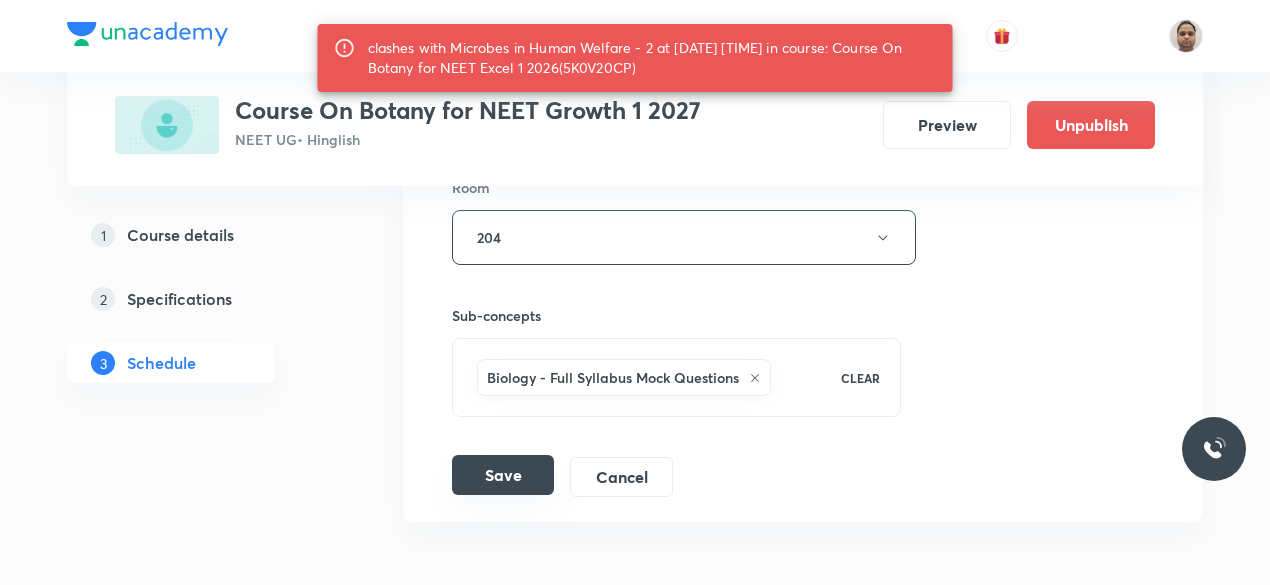 click on "Save" at bounding box center [503, 475] 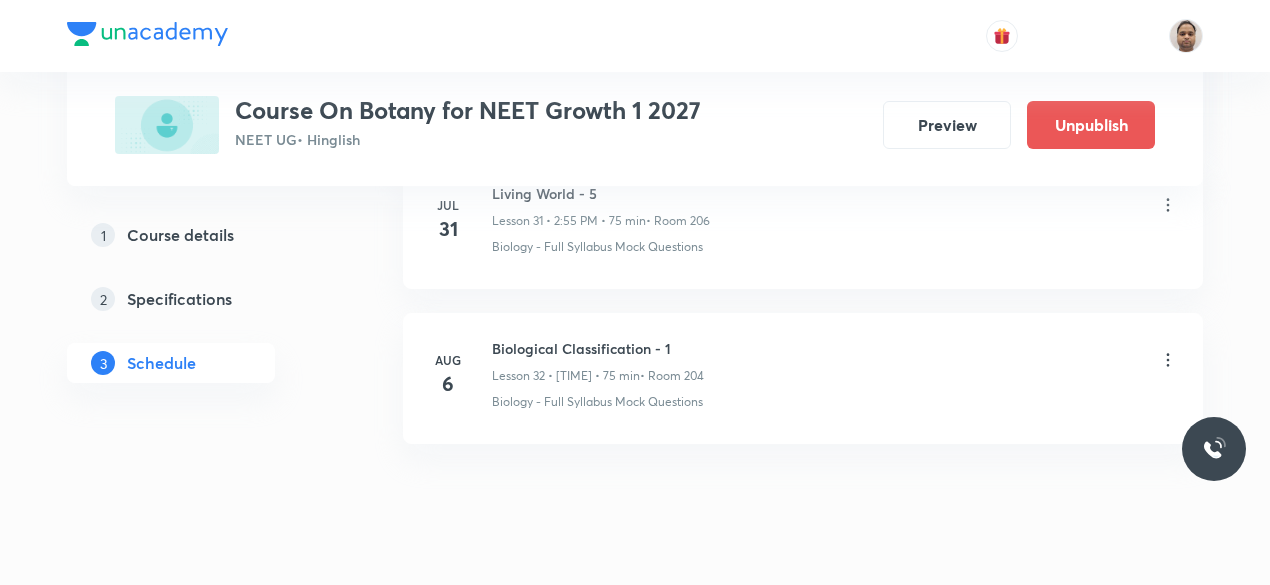 scroll, scrollTop: 5037, scrollLeft: 0, axis: vertical 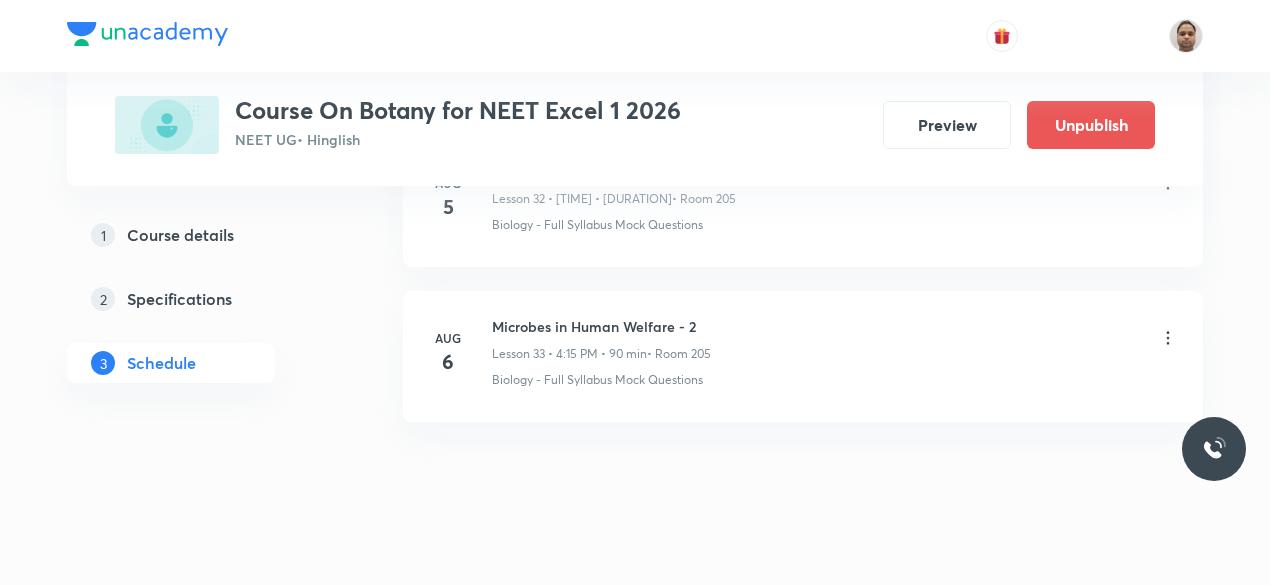click 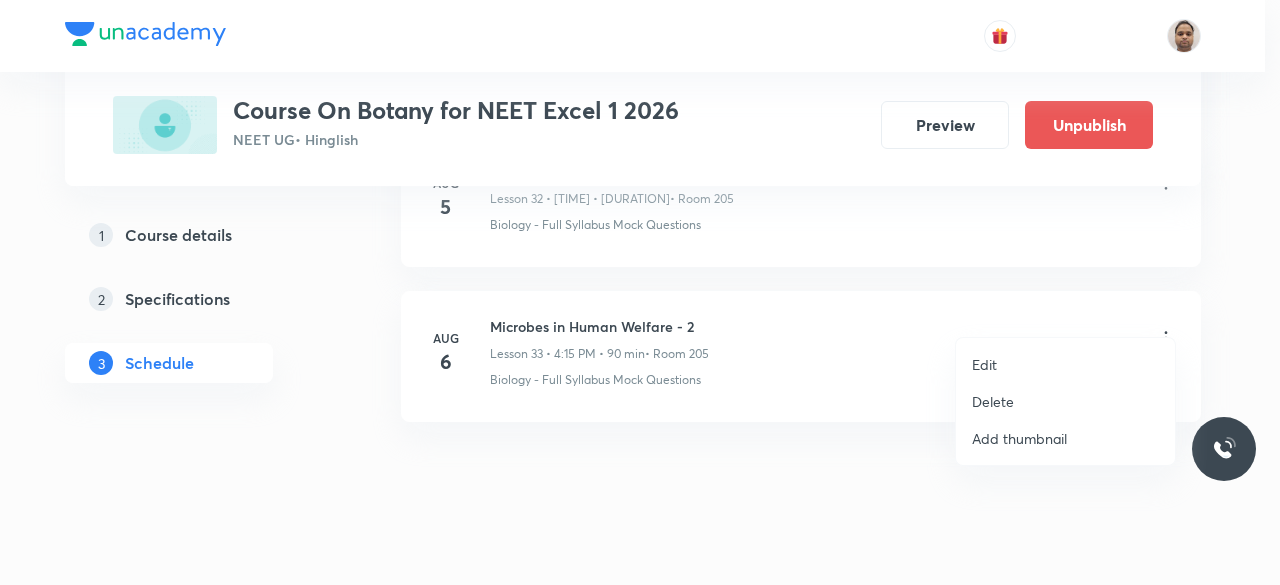 click on "Delete" at bounding box center (993, 401) 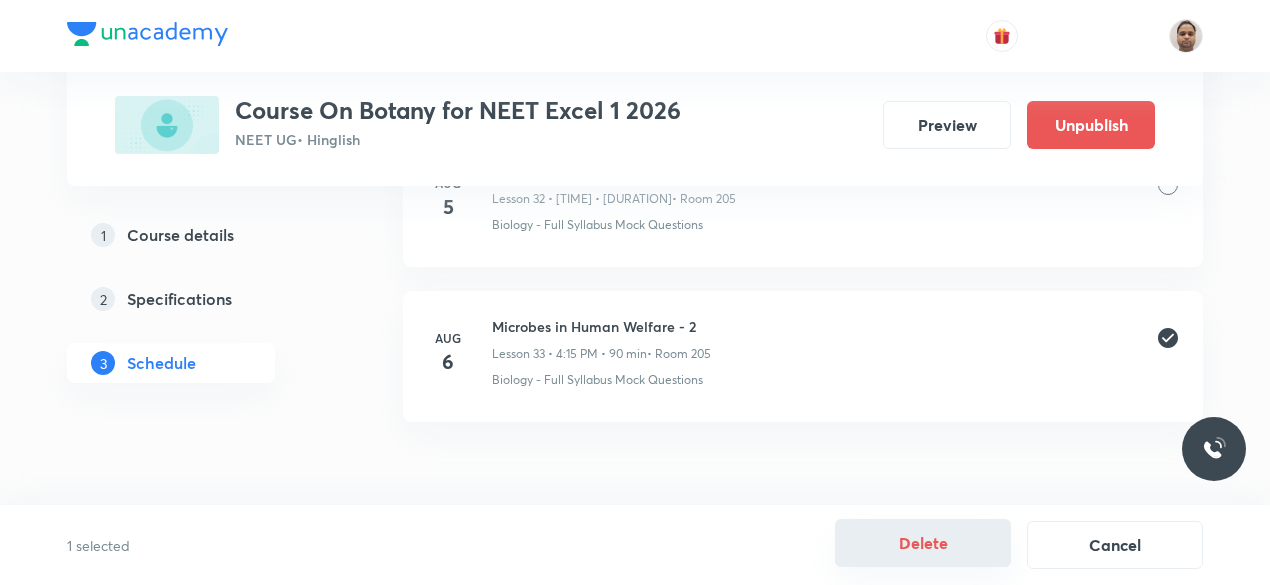 click on "Delete" at bounding box center [923, 543] 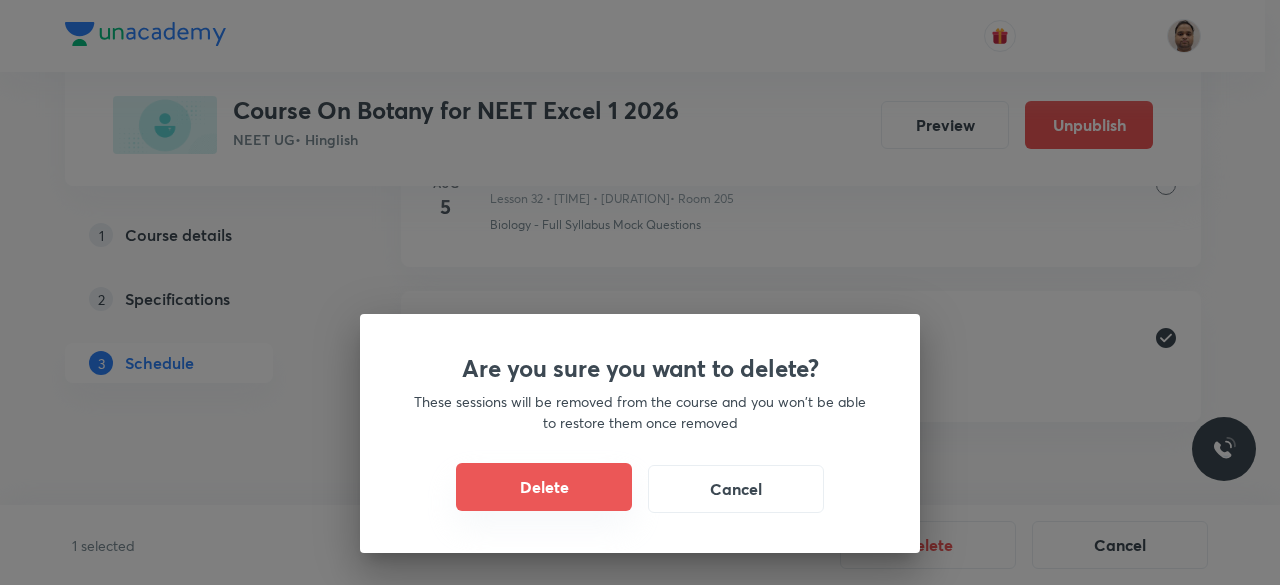 click on "Delete" at bounding box center [544, 487] 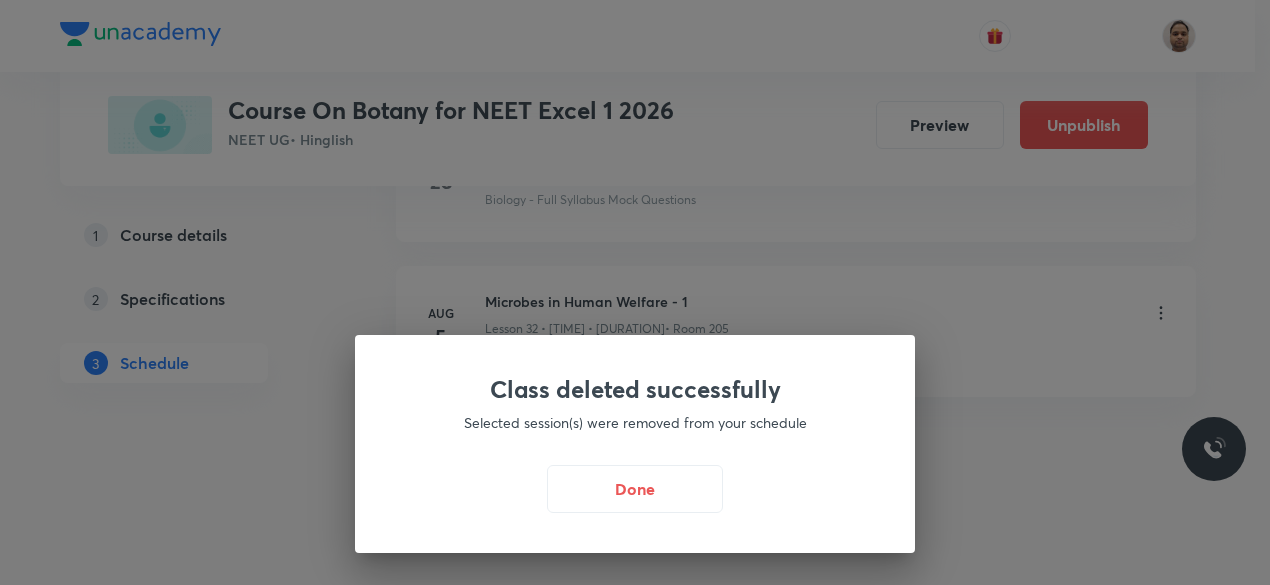 scroll, scrollTop: 5953, scrollLeft: 0, axis: vertical 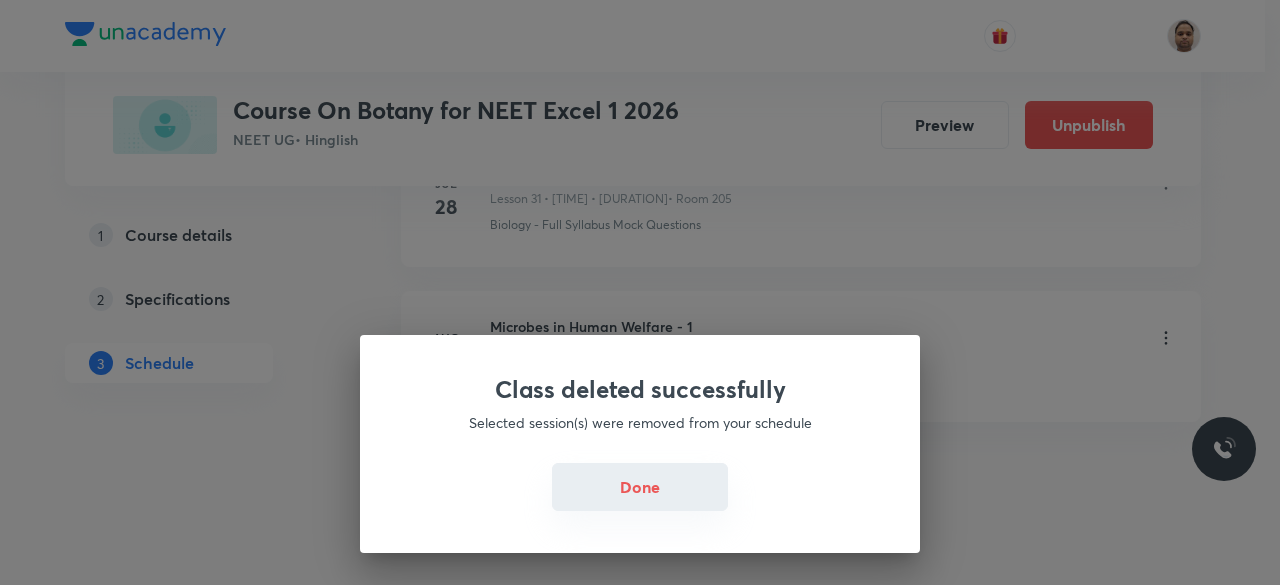click on "Done" at bounding box center (640, 487) 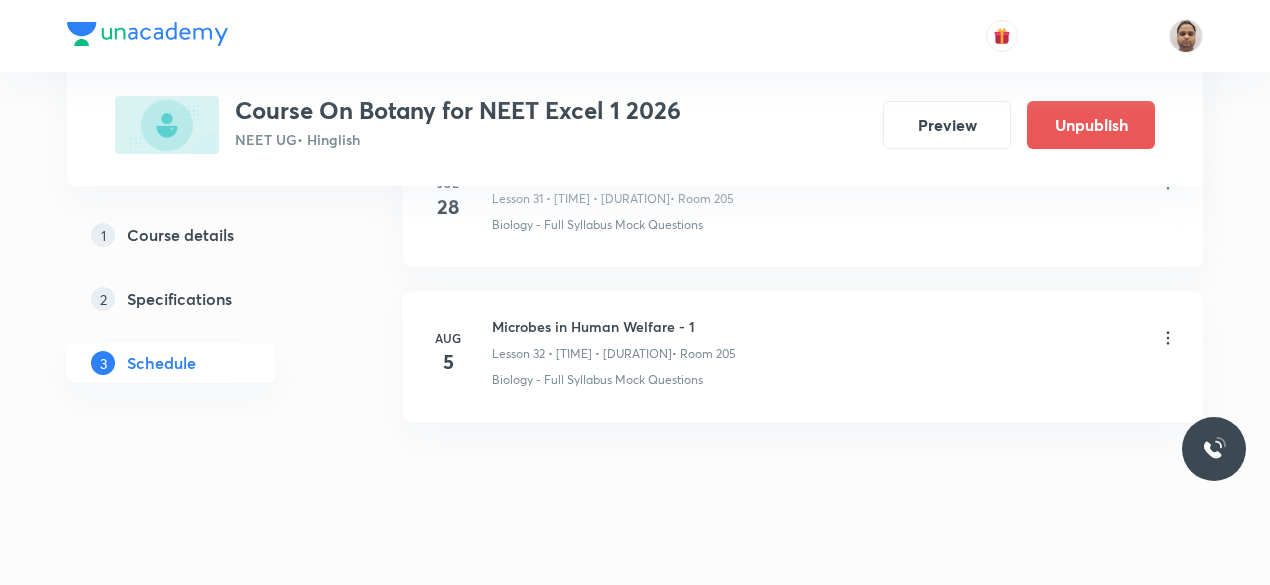 click on "Microbes in Human Welfare - 1" at bounding box center (614, 326) 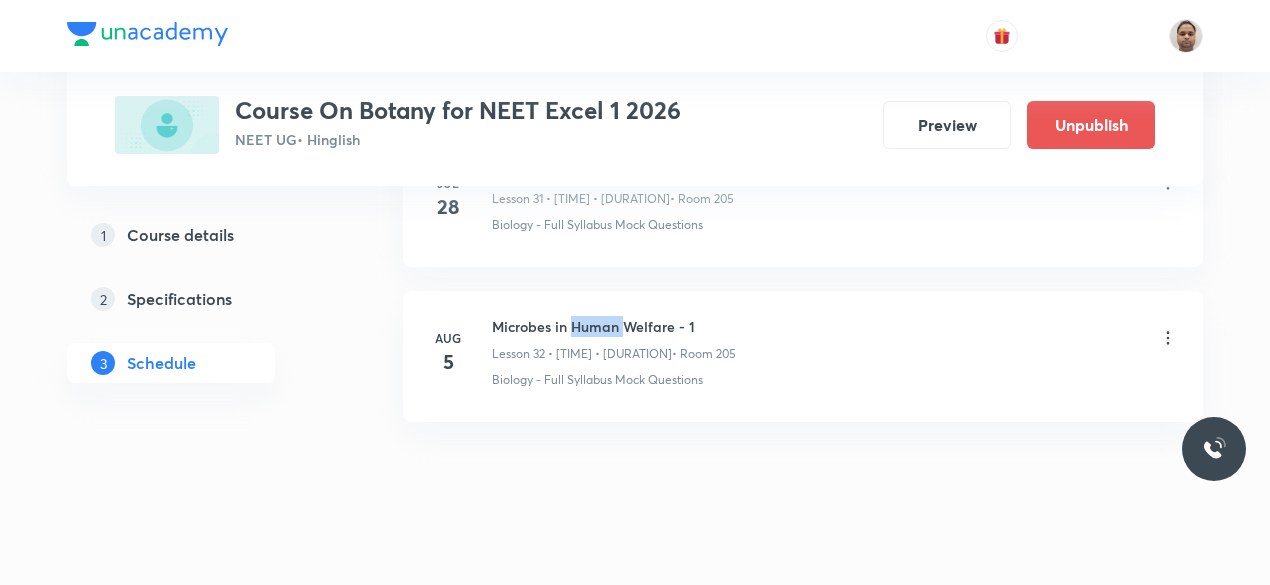 click on "Microbes in Human Welfare - 1" at bounding box center (614, 326) 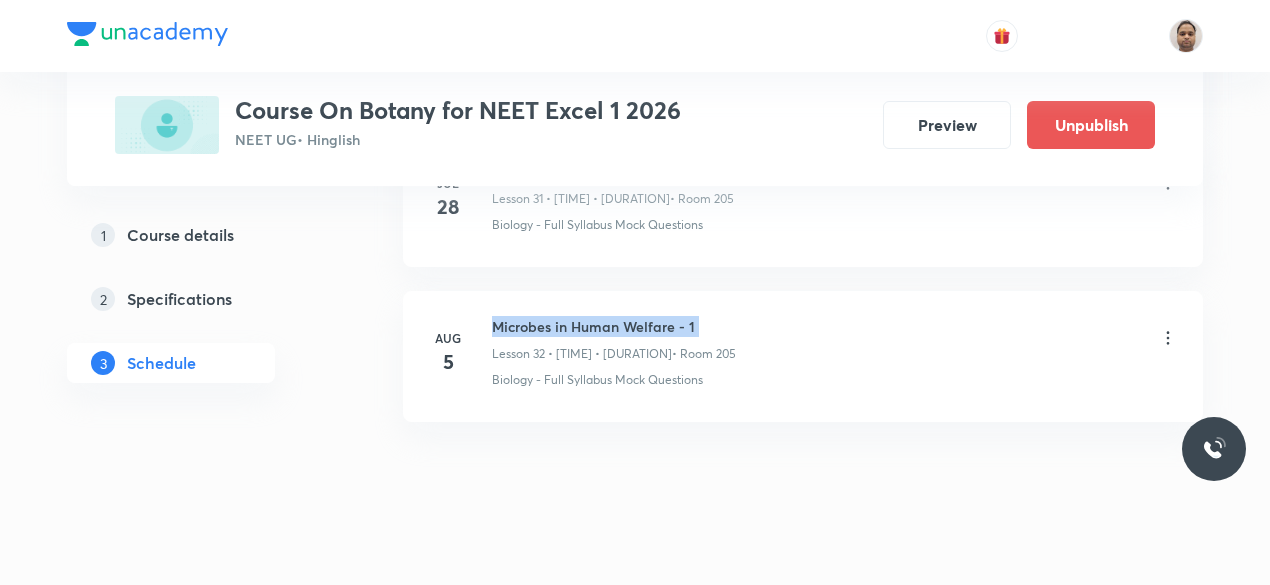 click on "Microbes in Human Welfare - 1" at bounding box center (614, 326) 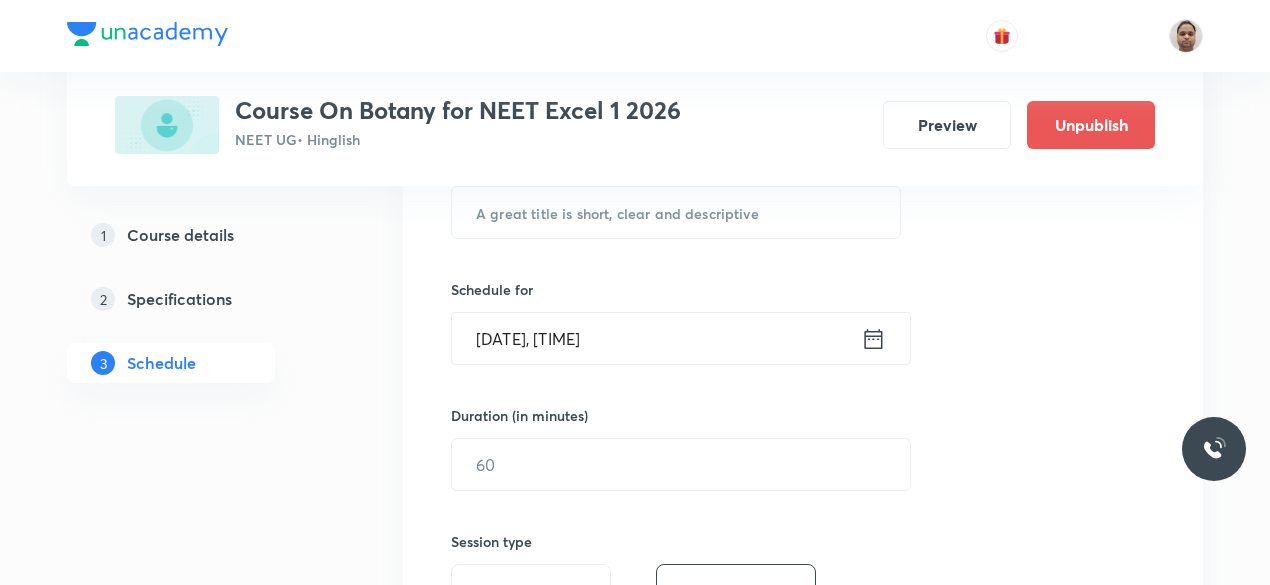 scroll, scrollTop: 253, scrollLeft: 0, axis: vertical 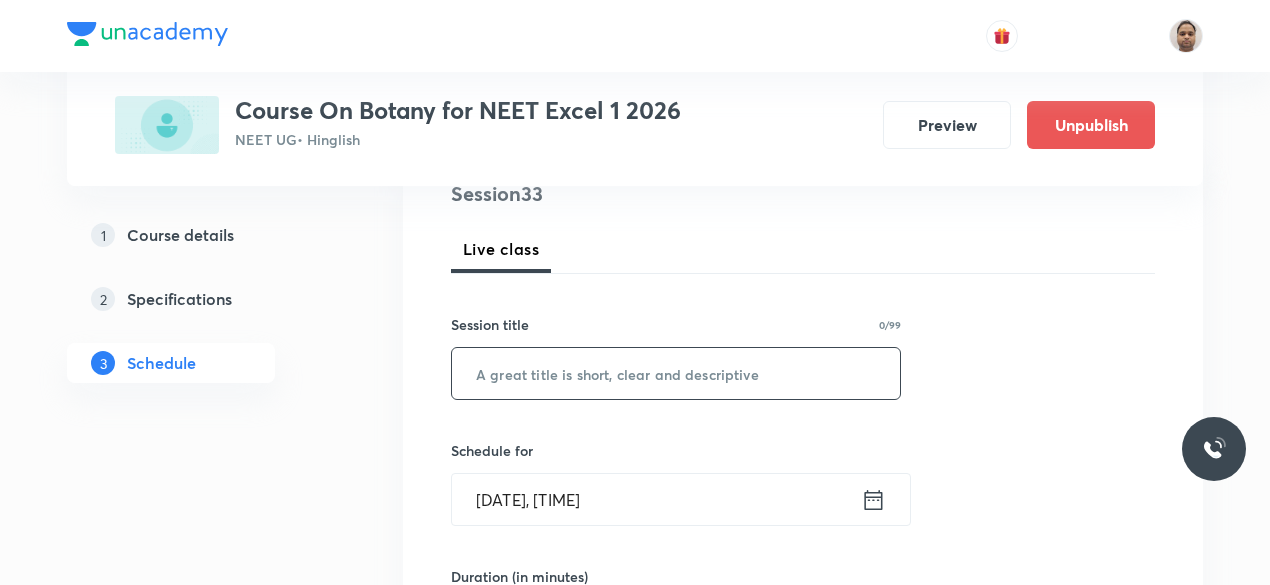 click at bounding box center (676, 373) 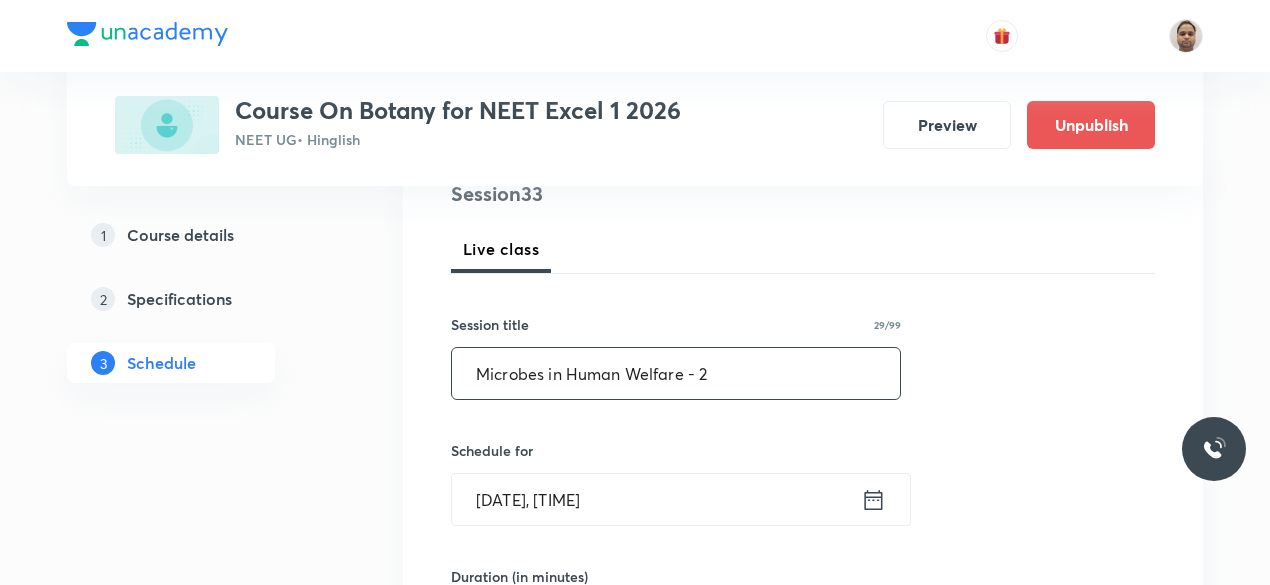 type on "Microbes in Human Welfare - 2" 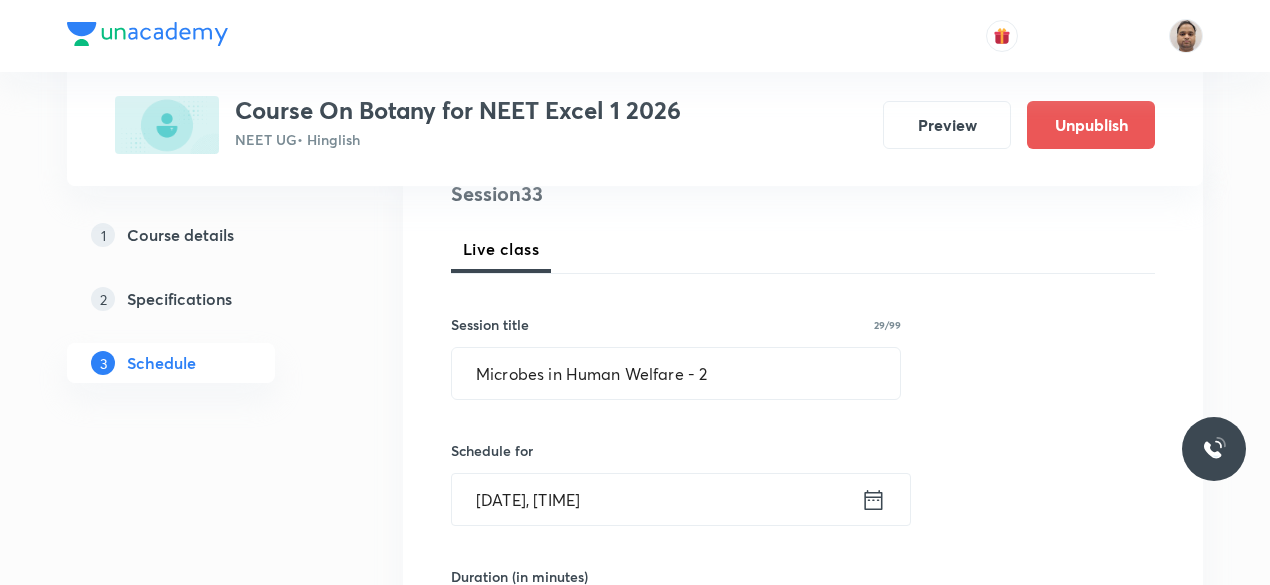click on "Aug 6, 2025, 9:17 AM" at bounding box center [656, 499] 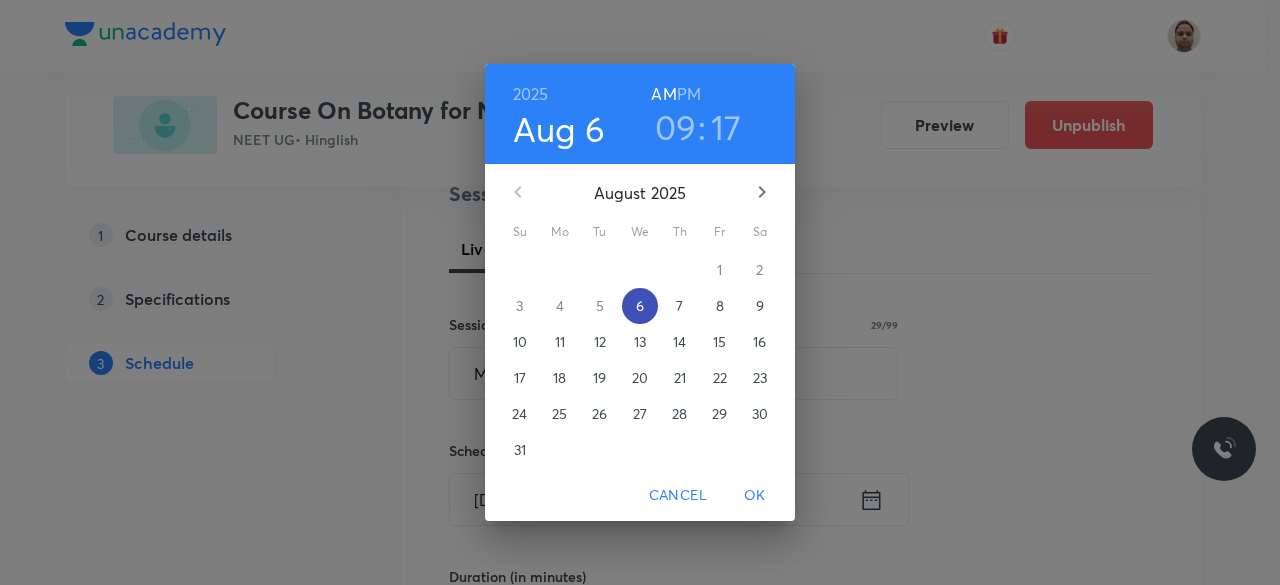 click on "6" at bounding box center [640, 306] 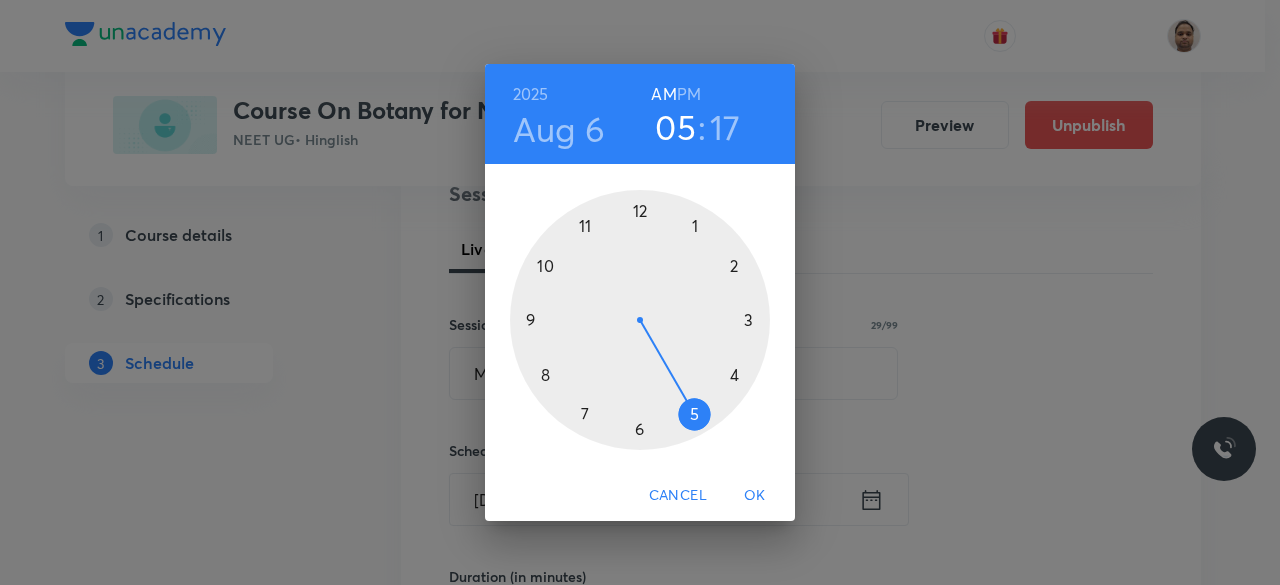 drag, startPoint x: 538, startPoint y: 319, endPoint x: 725, endPoint y: 434, distance: 219.53133 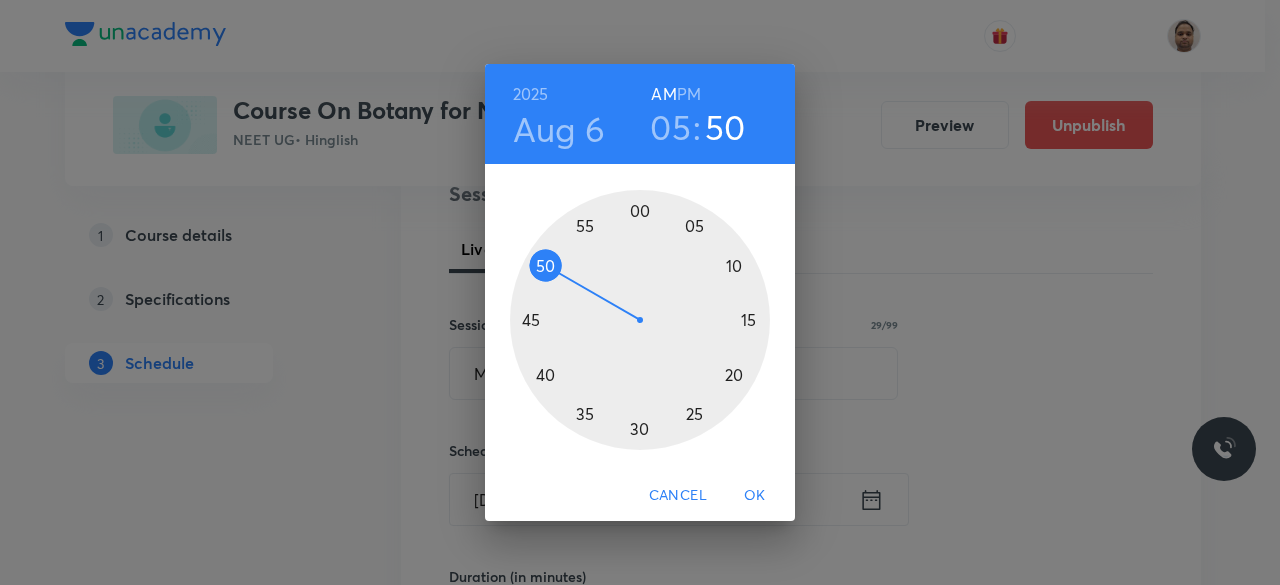 drag, startPoint x: 714, startPoint y: 378, endPoint x: 539, endPoint y: 267, distance: 207.23416 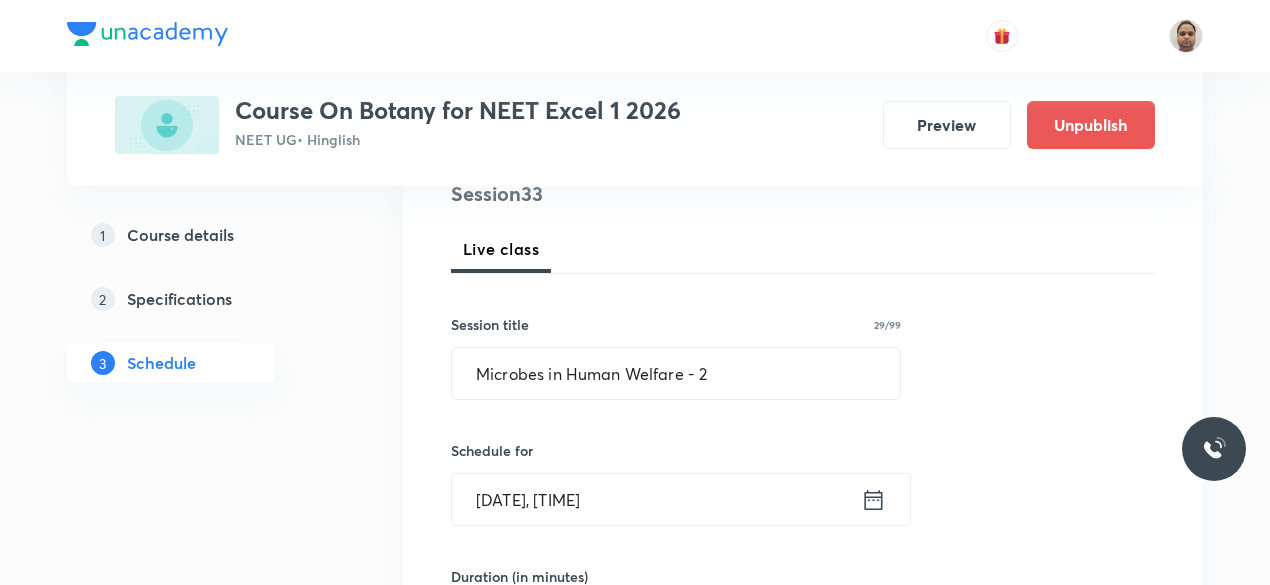 click on "Aug 6, 2025, 5:50 AM" at bounding box center [656, 499] 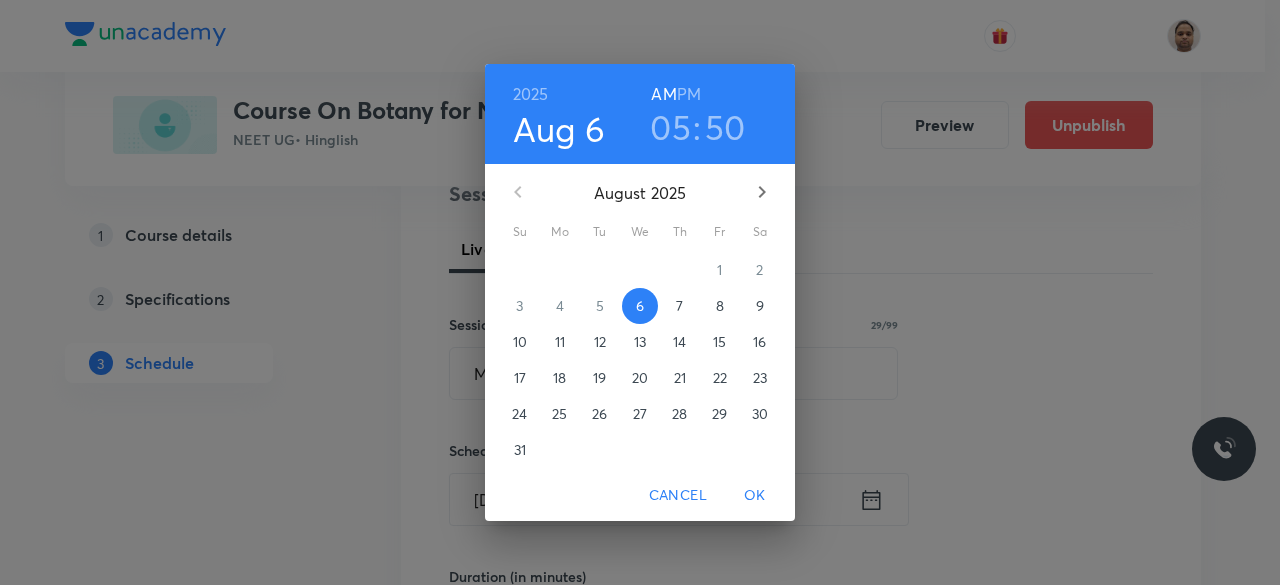 click on "PM" at bounding box center (689, 94) 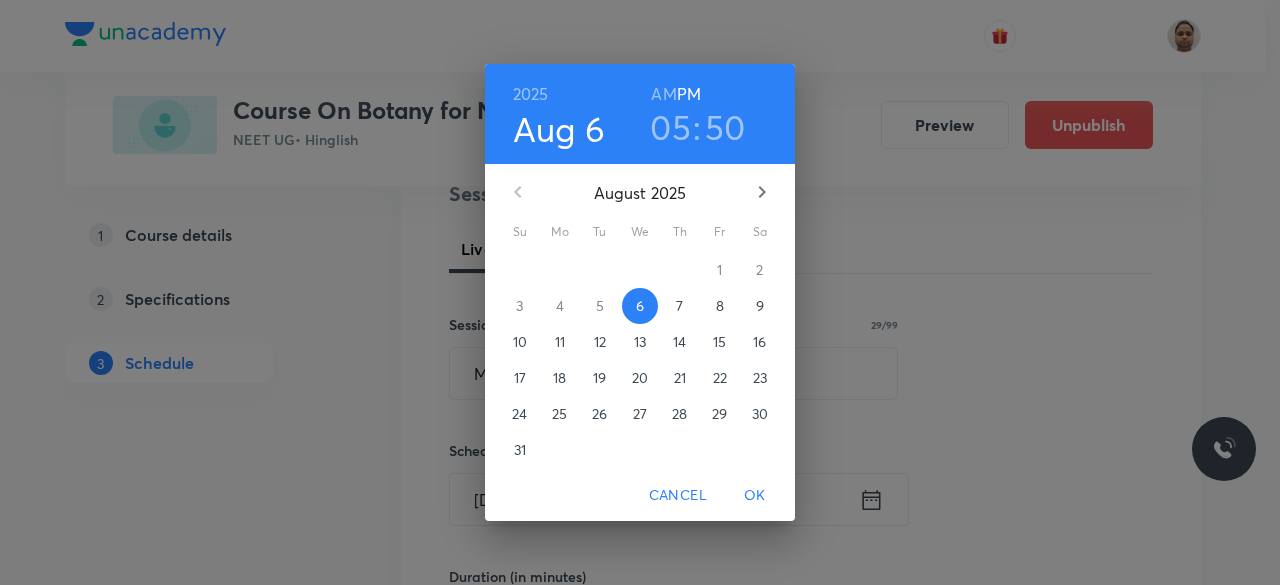click on "OK" at bounding box center (755, 495) 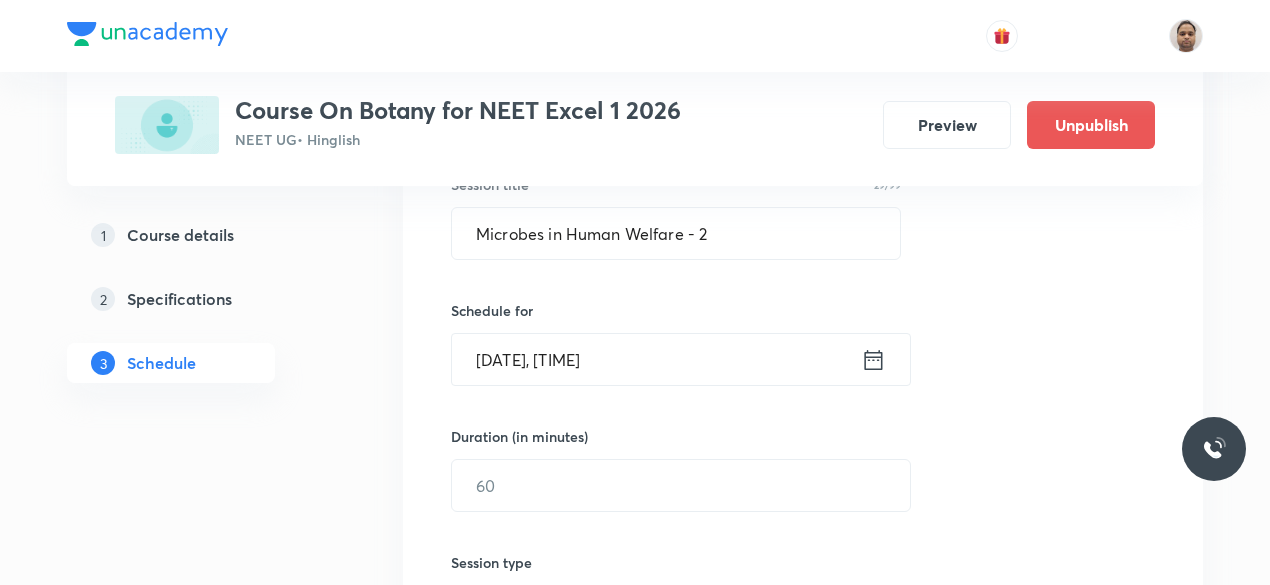 scroll, scrollTop: 453, scrollLeft: 0, axis: vertical 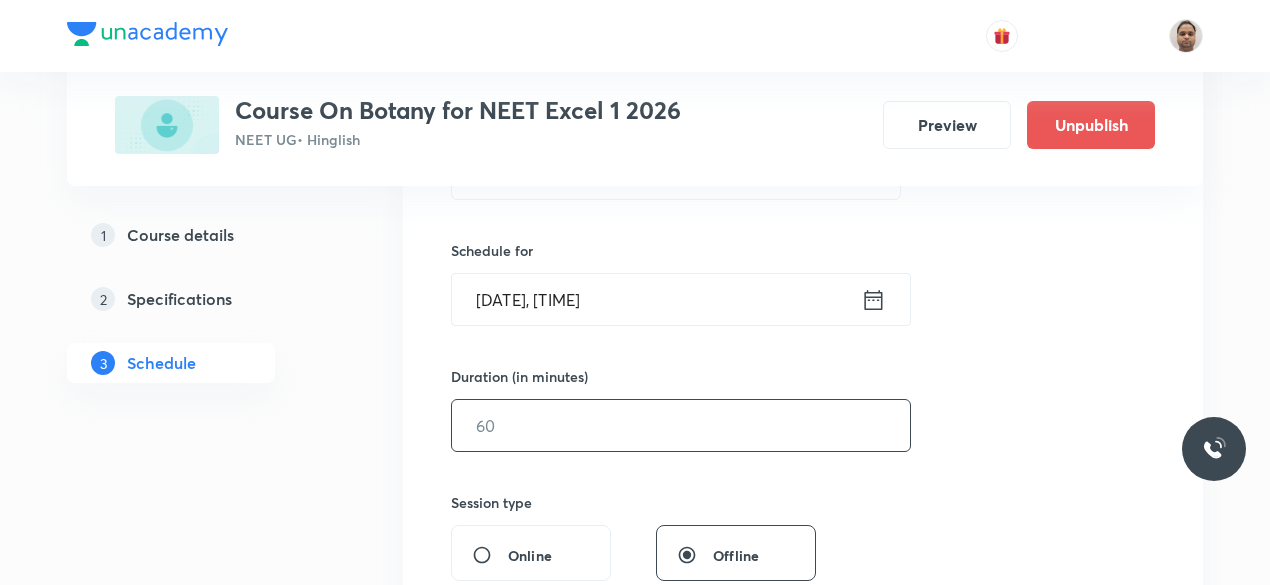 click at bounding box center [681, 425] 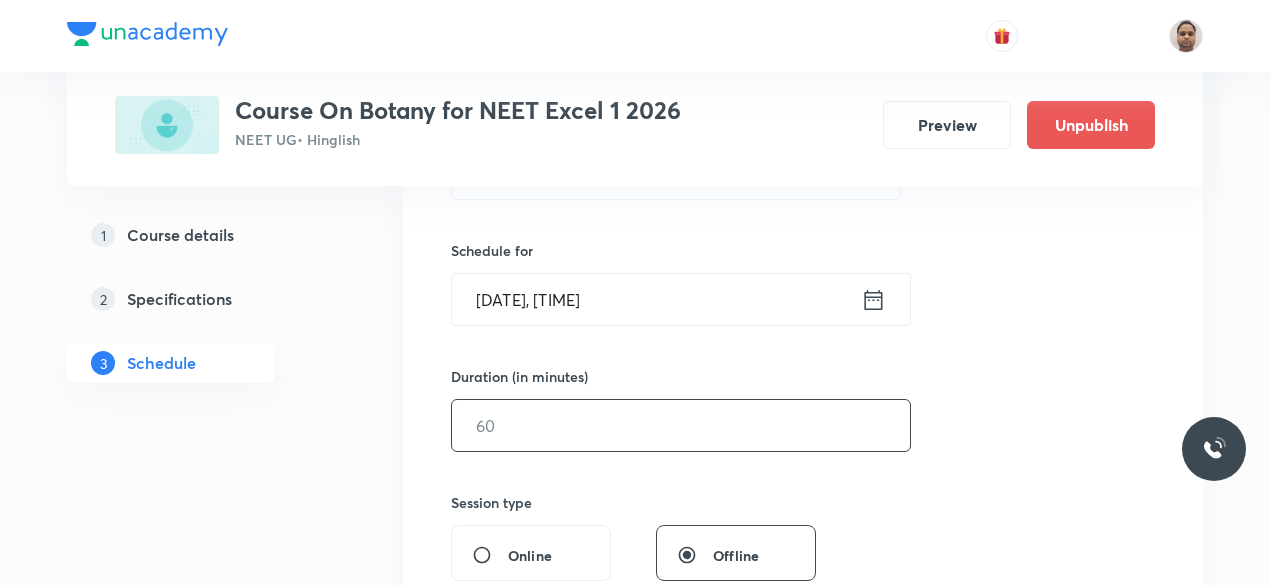 drag, startPoint x: 500, startPoint y: 427, endPoint x: 480, endPoint y: 423, distance: 20.396078 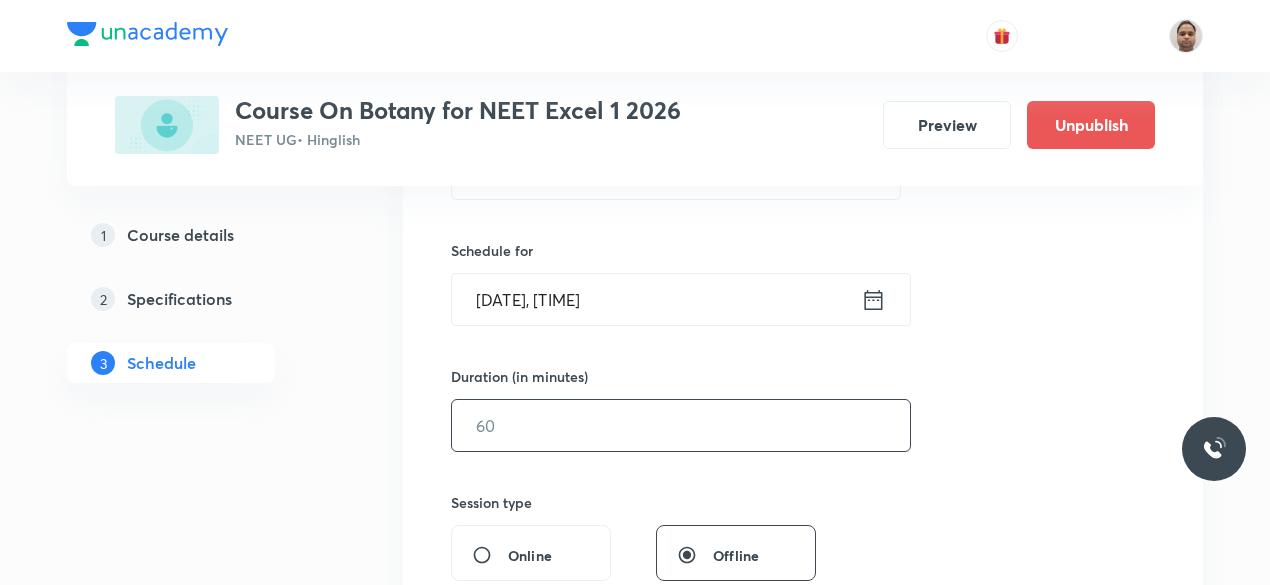 drag, startPoint x: 501, startPoint y: 431, endPoint x: 475, endPoint y: 430, distance: 26.019224 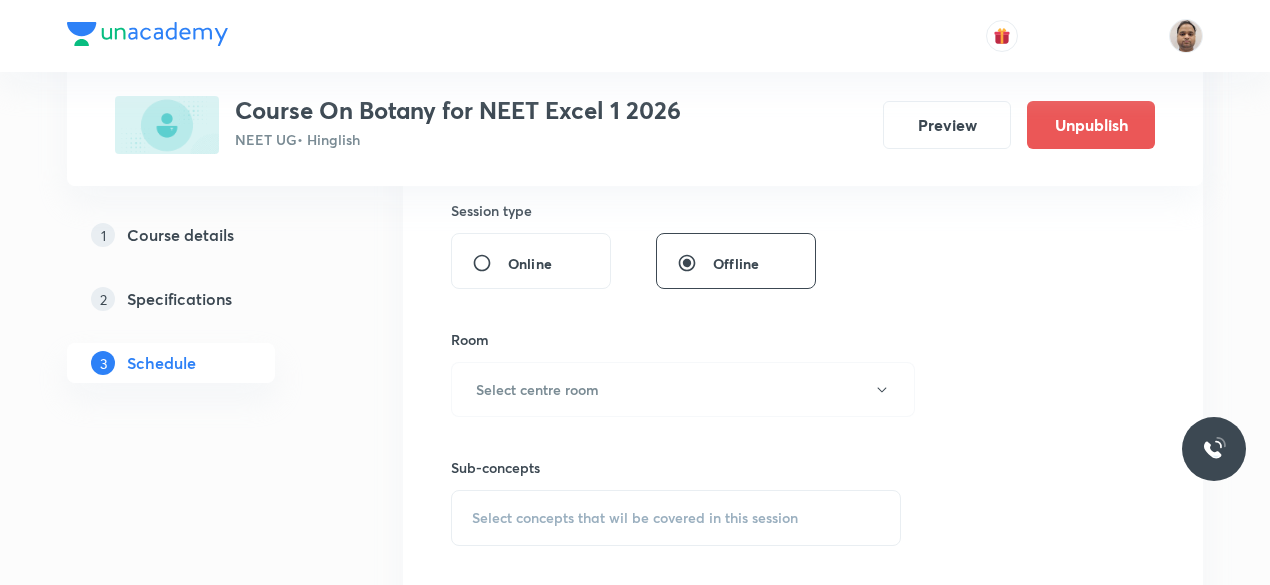 scroll, scrollTop: 753, scrollLeft: 0, axis: vertical 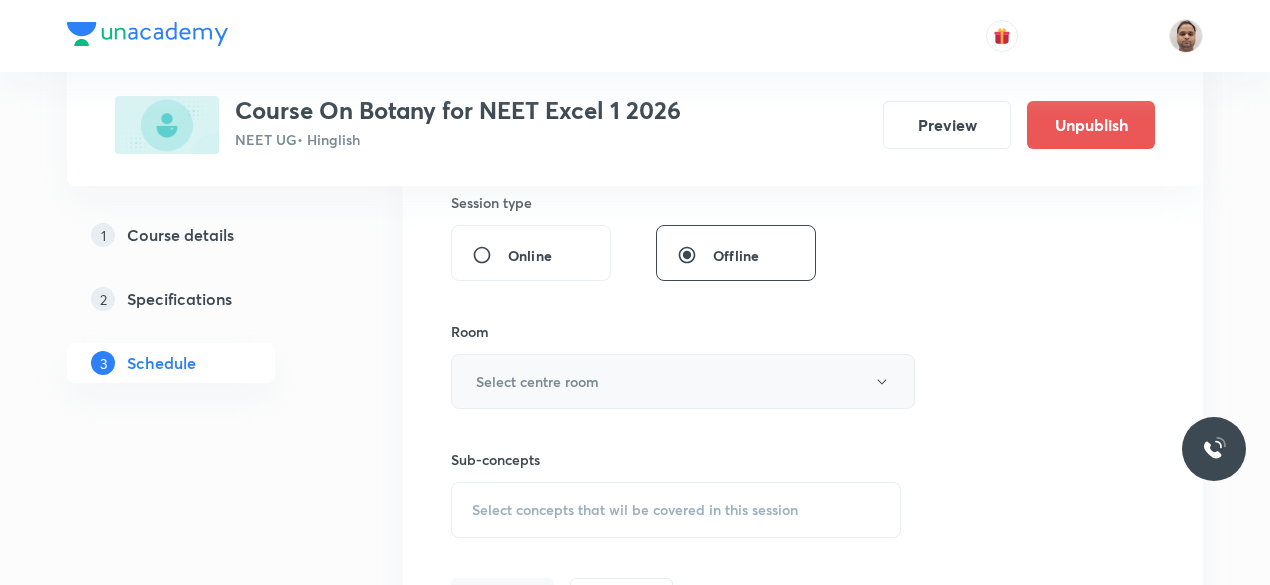 type on "90" 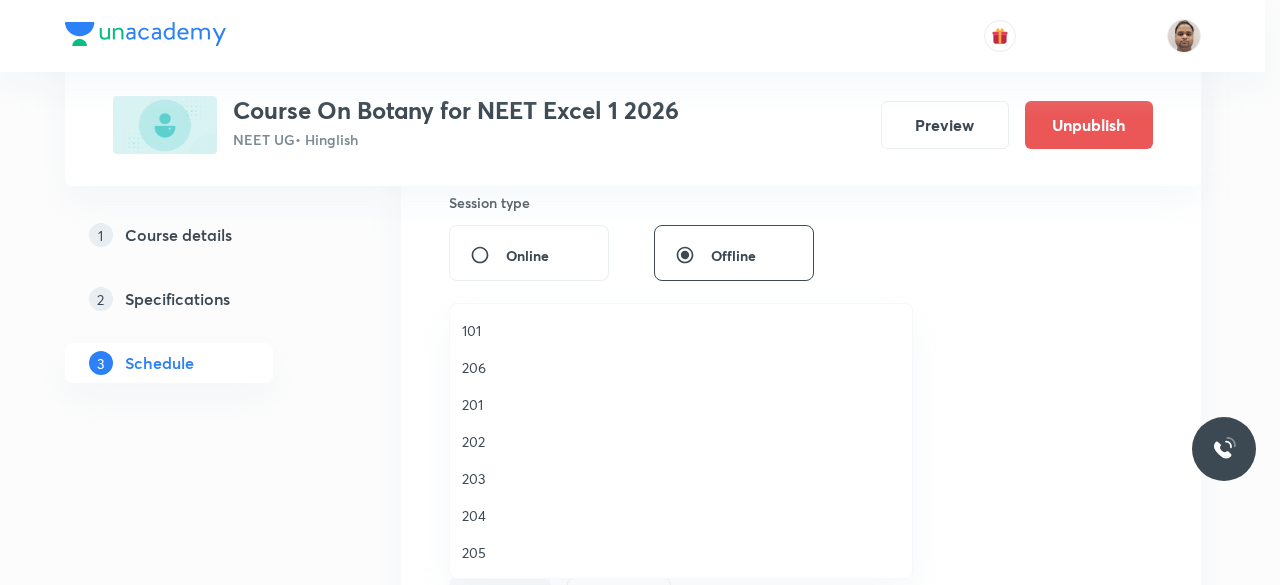 click on "205" at bounding box center [681, 552] 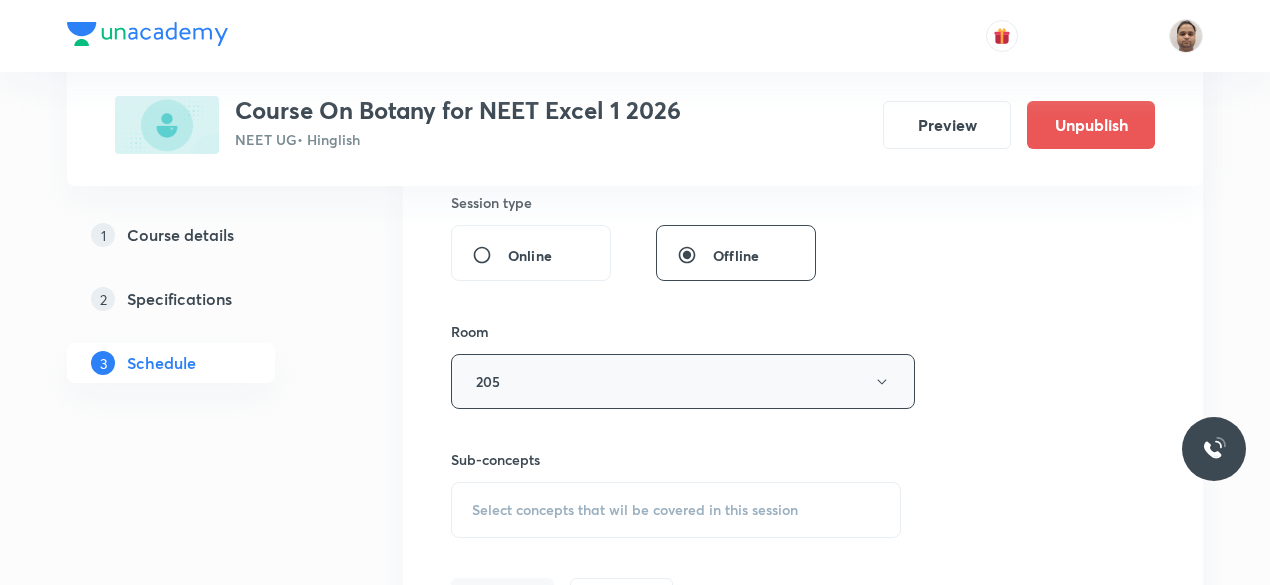 scroll, scrollTop: 953, scrollLeft: 0, axis: vertical 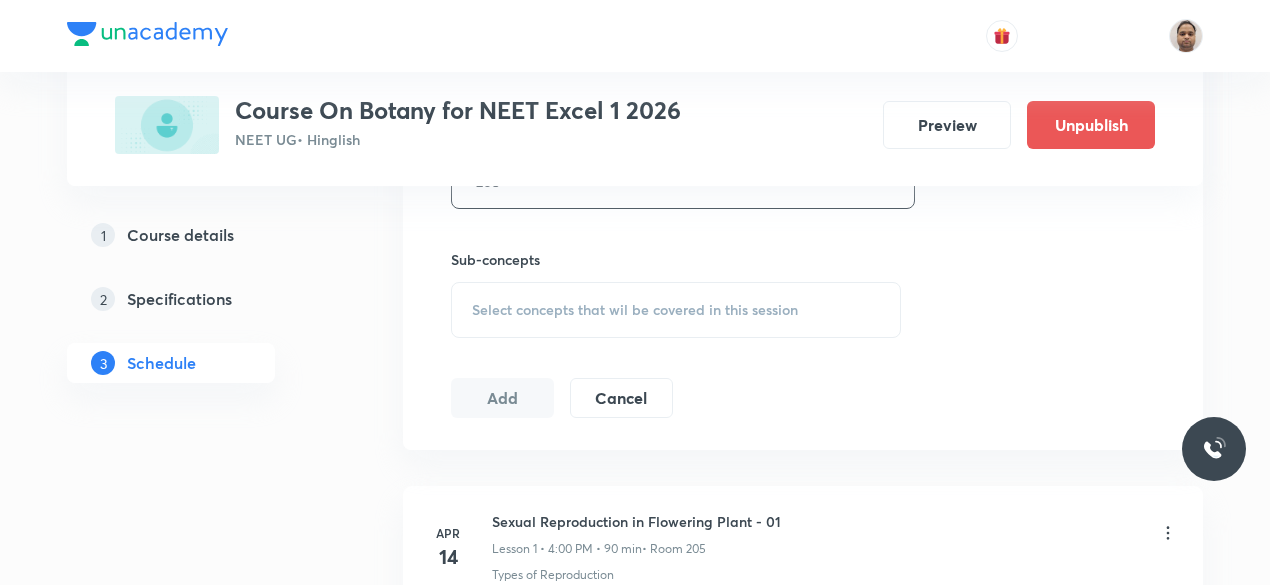 click on "Select concepts that wil be covered in this session" at bounding box center (635, 310) 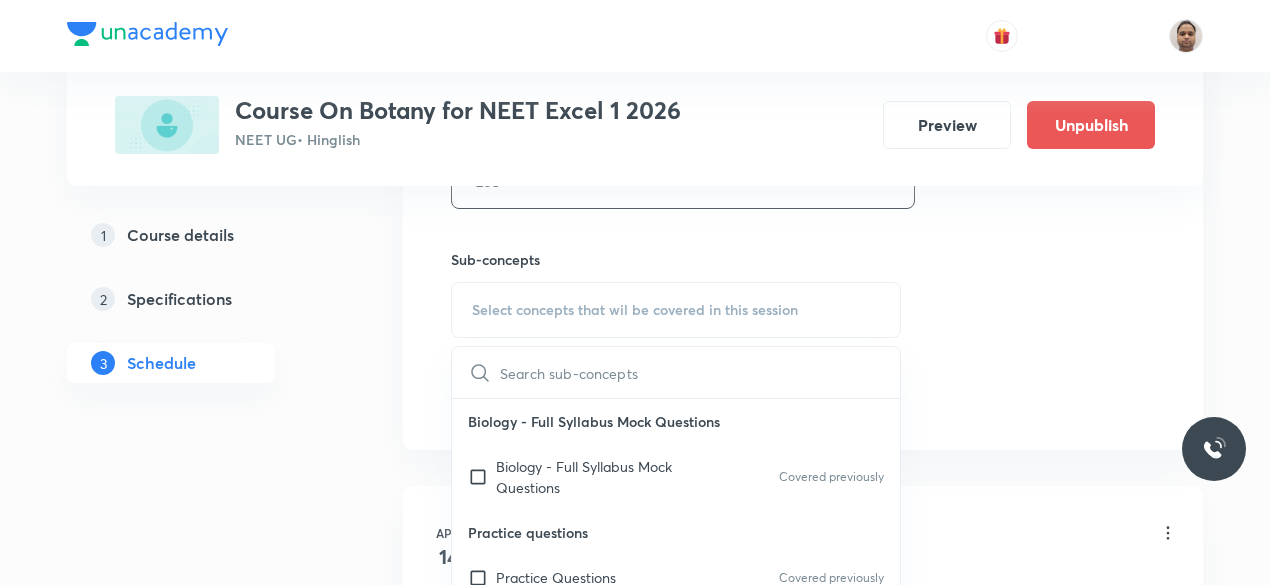 click at bounding box center [482, 477] 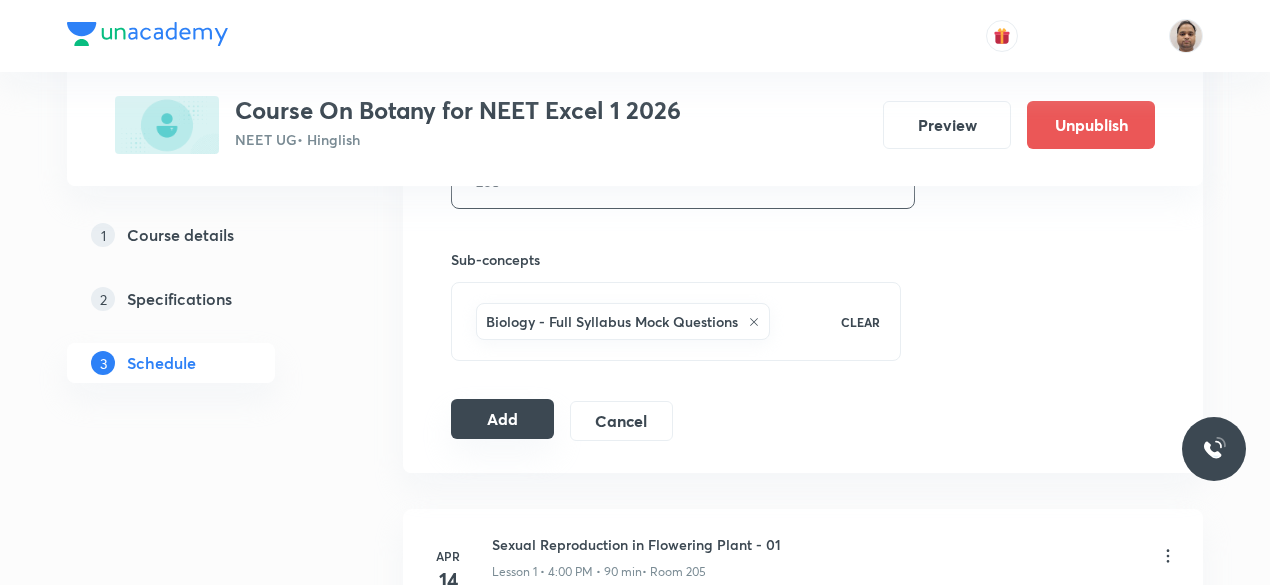 click on "Add" at bounding box center (502, 419) 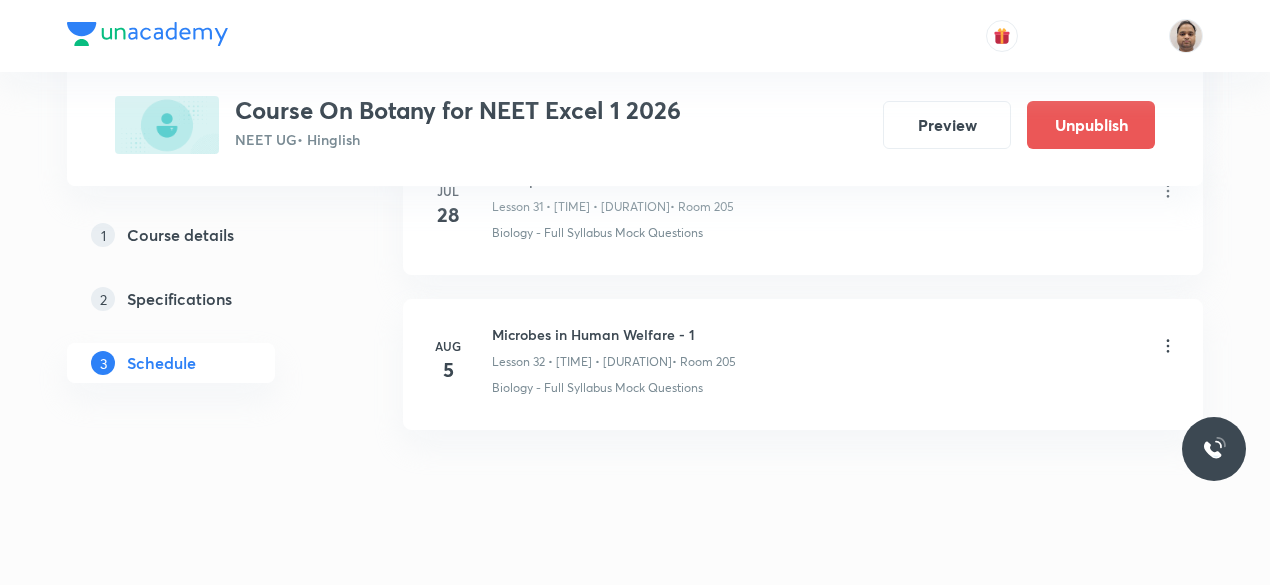 scroll, scrollTop: 5975, scrollLeft: 0, axis: vertical 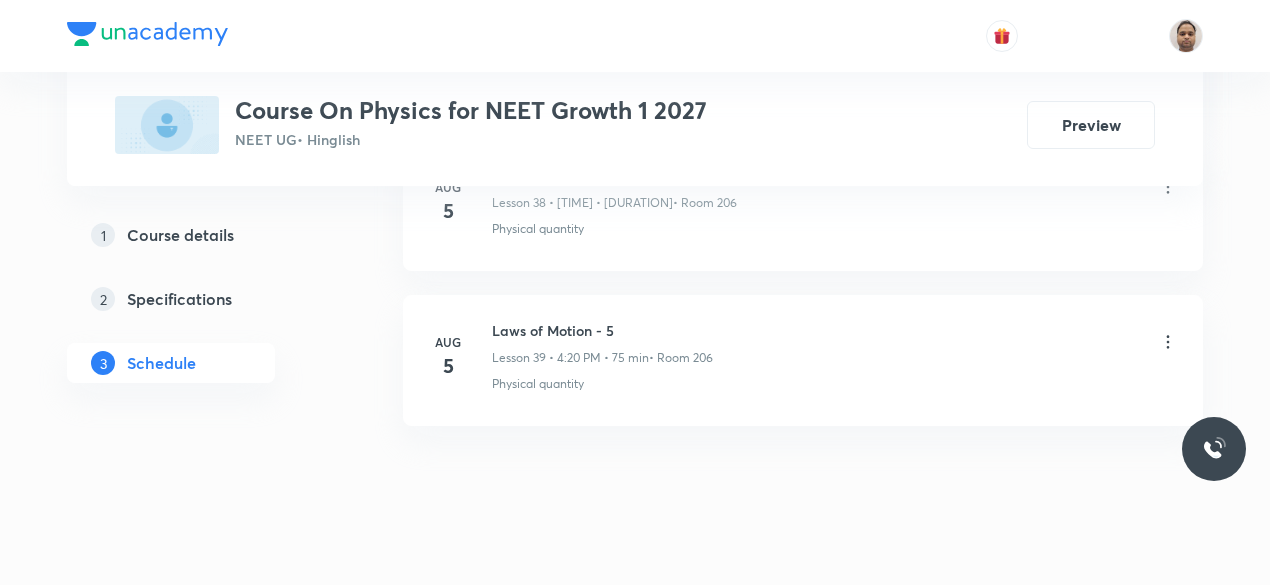 click on "Laws of Motion - 5" at bounding box center (602, 330) 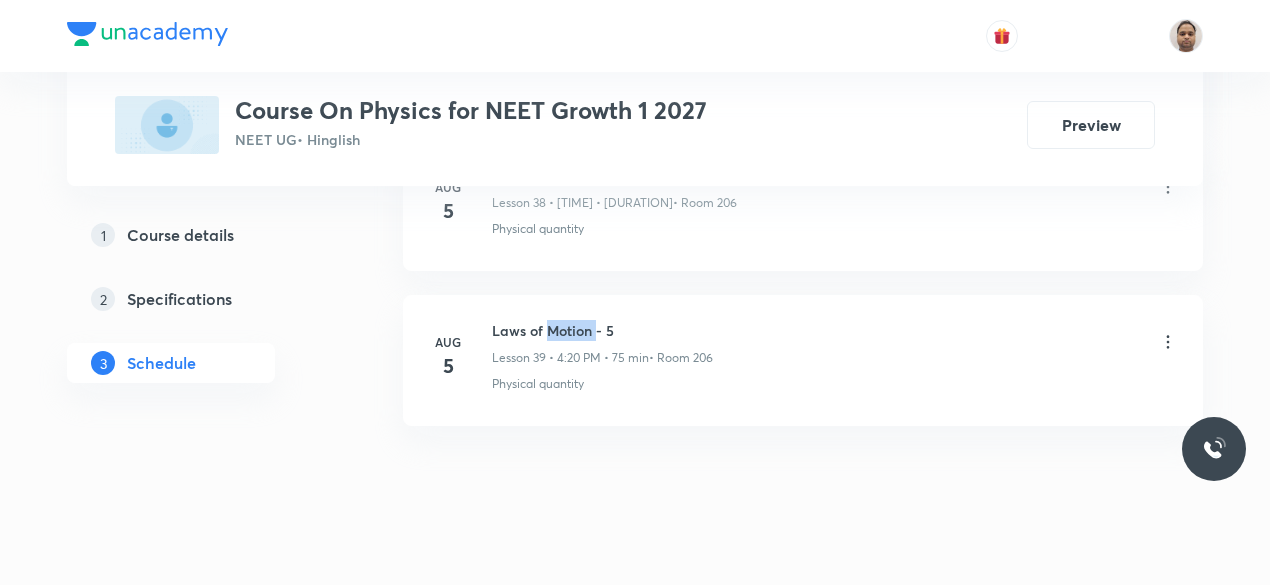 click on "Laws of Motion - 5" at bounding box center (602, 330) 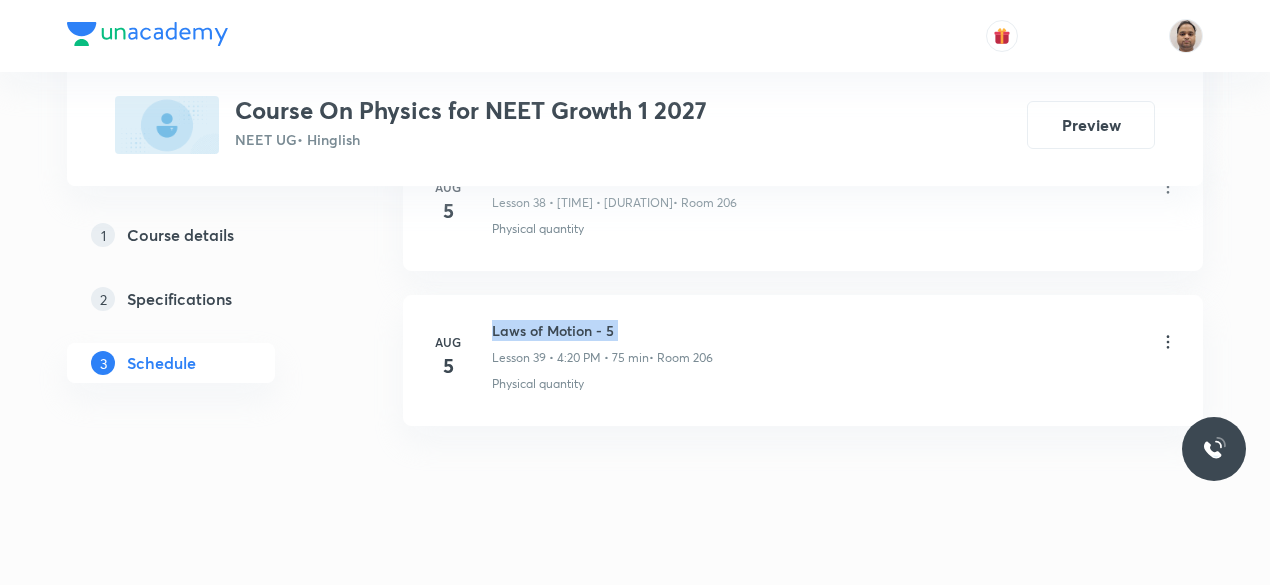 click on "Laws of Motion - 5" at bounding box center (602, 330) 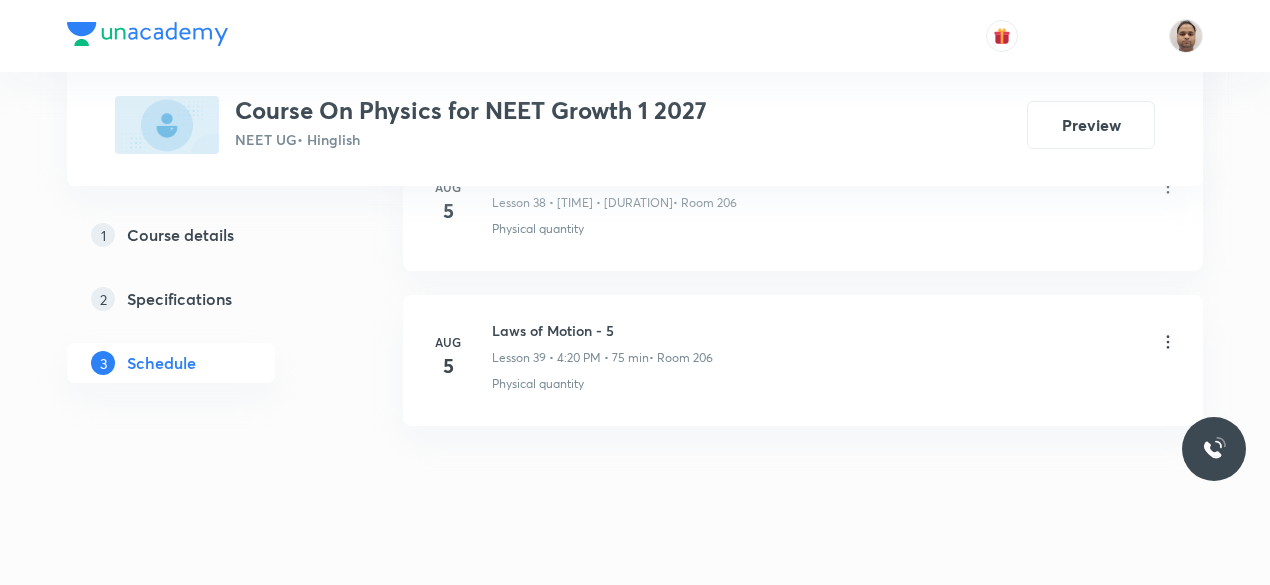 click on "Schedule 39  classes Session  40 Live class Session title 0/99 ​ Schedule for [DATE], [TIME] ​ Duration (in minutes) ​   Session type Online Offline Room Select centre room Sub-concepts Select concepts that wil be covered in this session Add Cancel May 17 Vector Lesson 1 • [TIME] • [DURATION]  • Room 204 Product of Two Vectors May 18 Vector - 2 Lesson 2 • [TIME] • [DURATION]  • Room 204 Physical quantity May 20 Vector - 3 Lesson 3 • [TIME] • [DURATION]  • Room 204 Physical quantity May 21 Vector - 4 Lesson 4 • [TIME] • [DURATION]  • Room 204 Applications of Dimensional Analysis May 22 Vector - 5 Lesson 5 • [TIME] • [DURATION]  • Room 204 Physical quantity May 22 Vector - 6 Lesson 6 • [TIME] • [DURATION]  • Room 204 Physical quantity May 27 Basic Maths - 1 Lesson 7 • [TIME] • [DURATION]  • Room 204 System of Units May 28 Basic Maths - 2 Lesson 8 • [TIME] • [DURATION]  • Room 204 Applications of Dimensional Analysis May 29 Basic Maths - 3  • Room 204 Jun 3 4" at bounding box center [803, -3059] 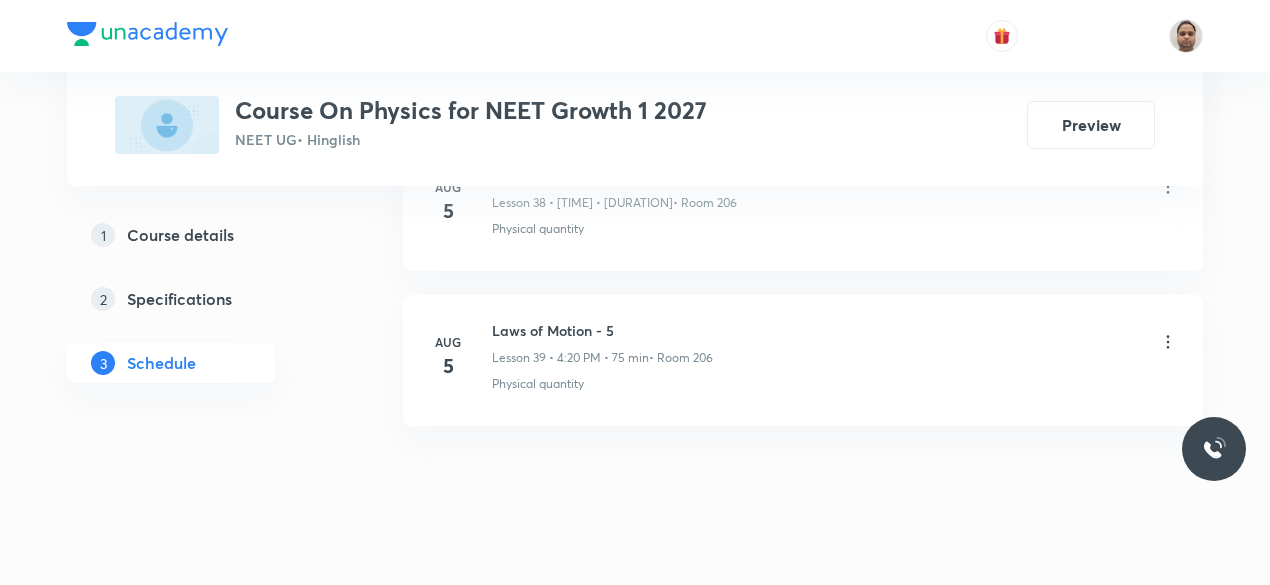 click on "Laws of Motion - 5" at bounding box center (602, 330) 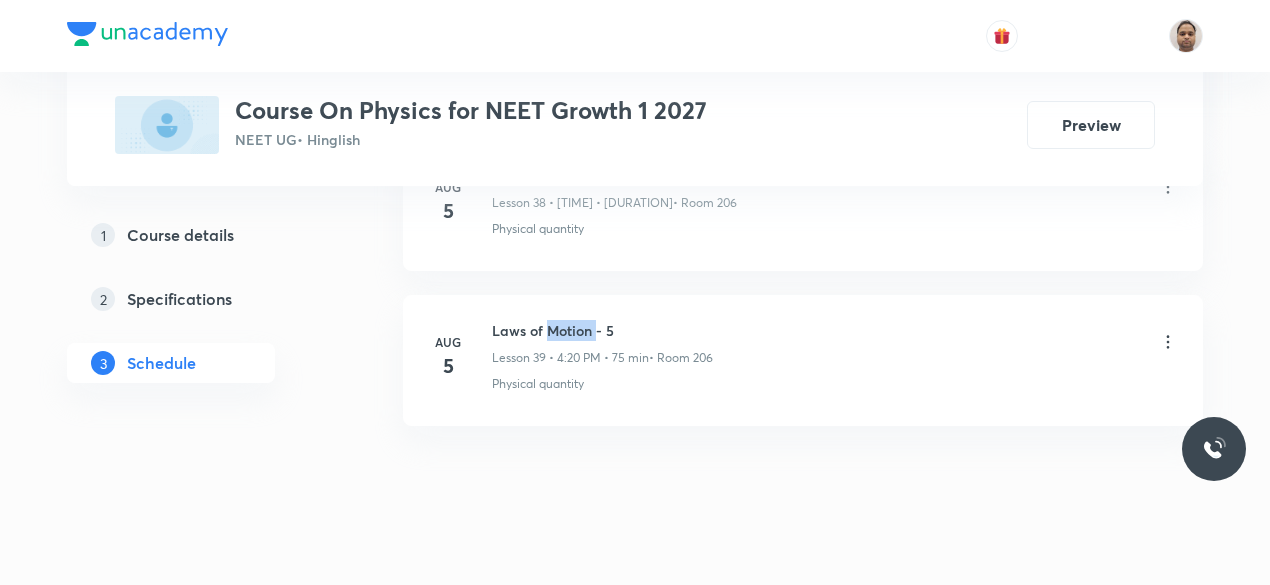 click on "Laws of Motion - 5" at bounding box center (602, 330) 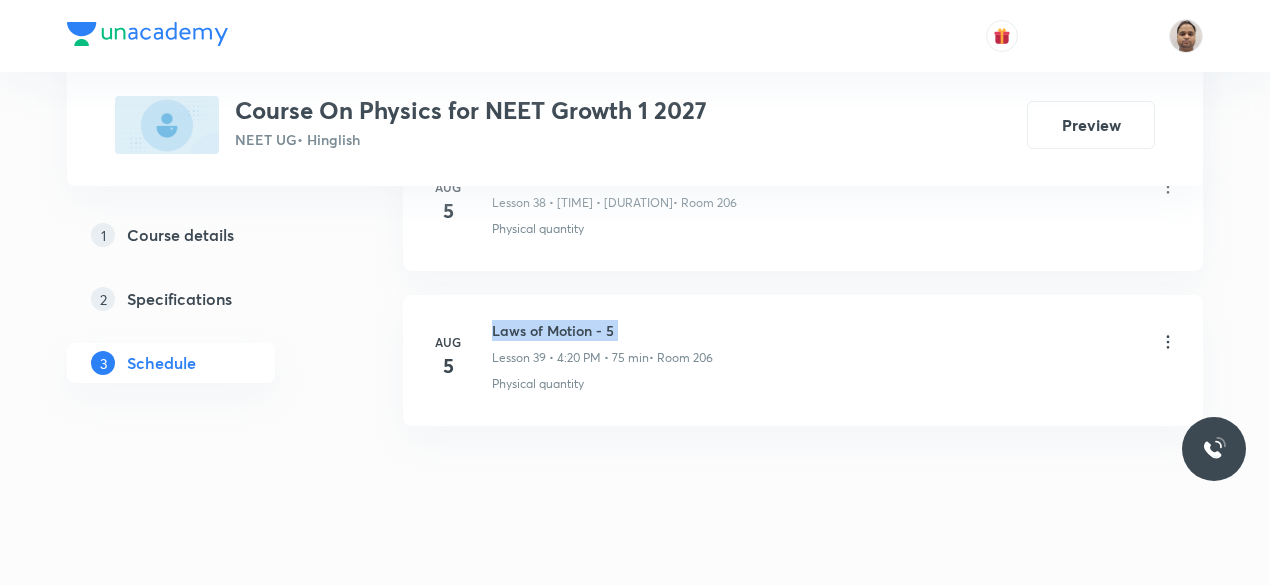 click on "Laws of Motion - 5" at bounding box center [602, 330] 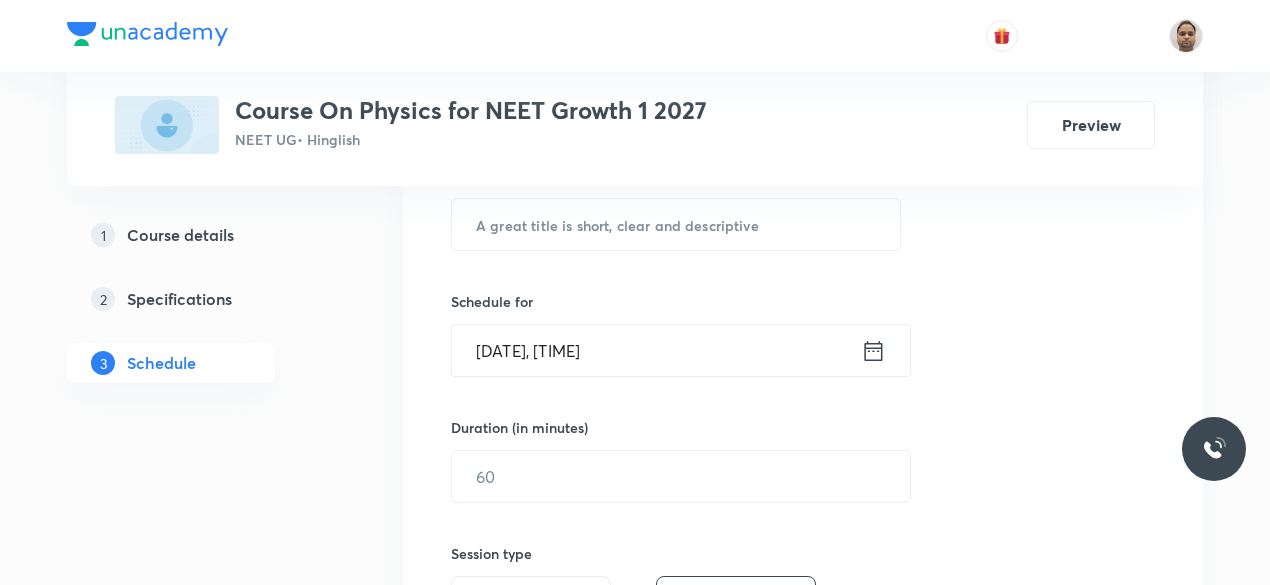 scroll, scrollTop: 175, scrollLeft: 0, axis: vertical 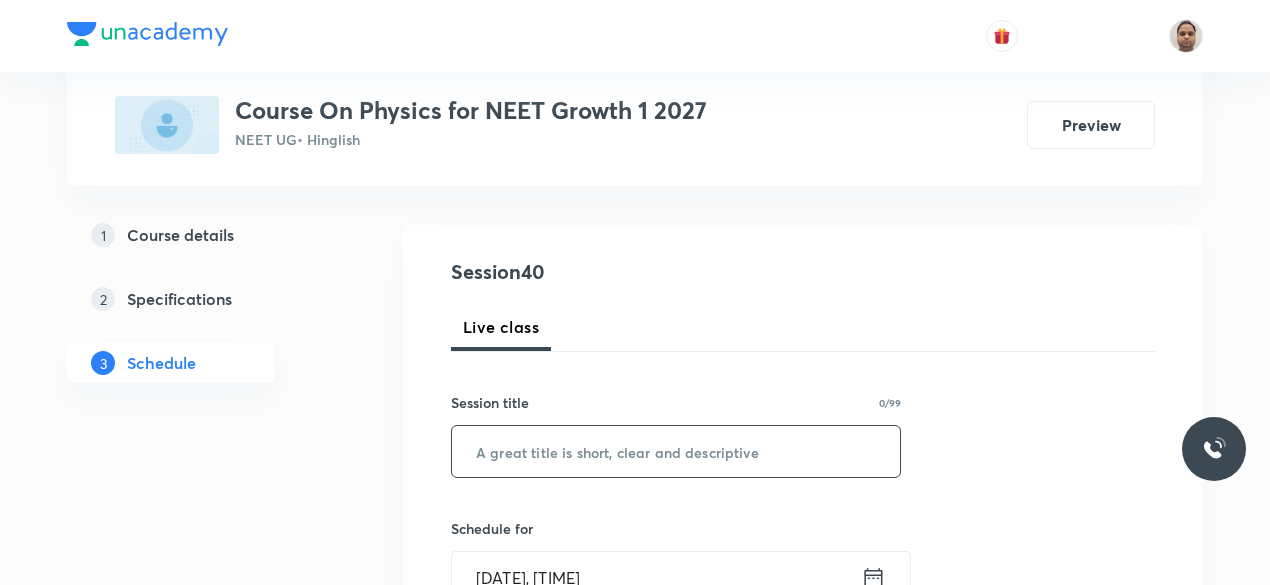 click at bounding box center (676, 451) 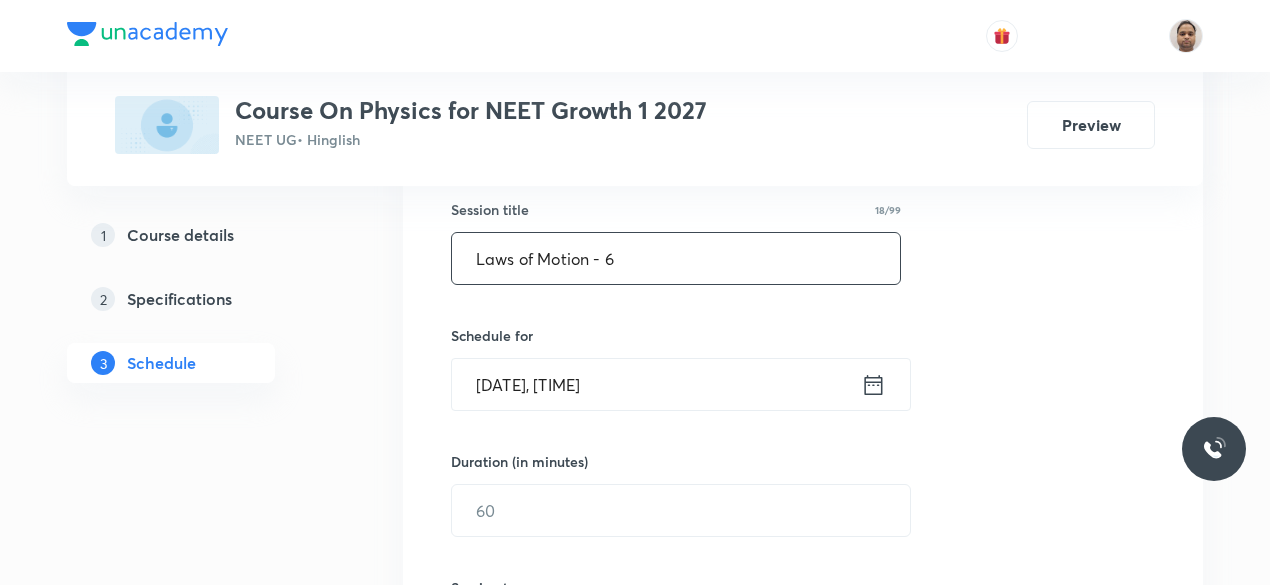 scroll, scrollTop: 375, scrollLeft: 0, axis: vertical 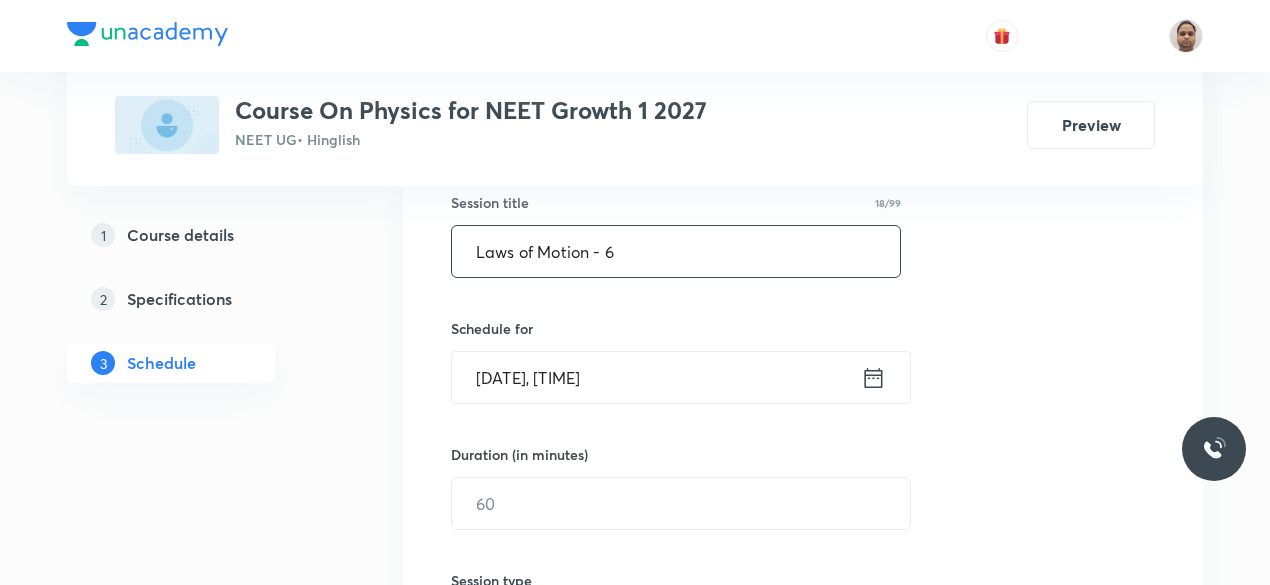 type on "Laws of Motion - 6" 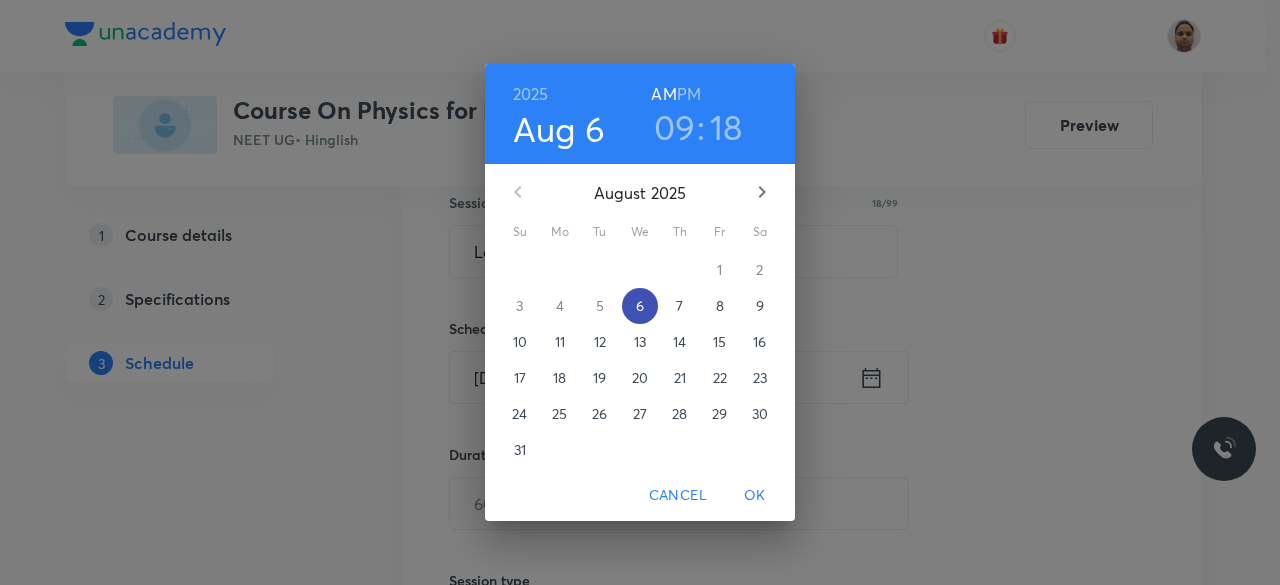 click on "6" at bounding box center (640, 306) 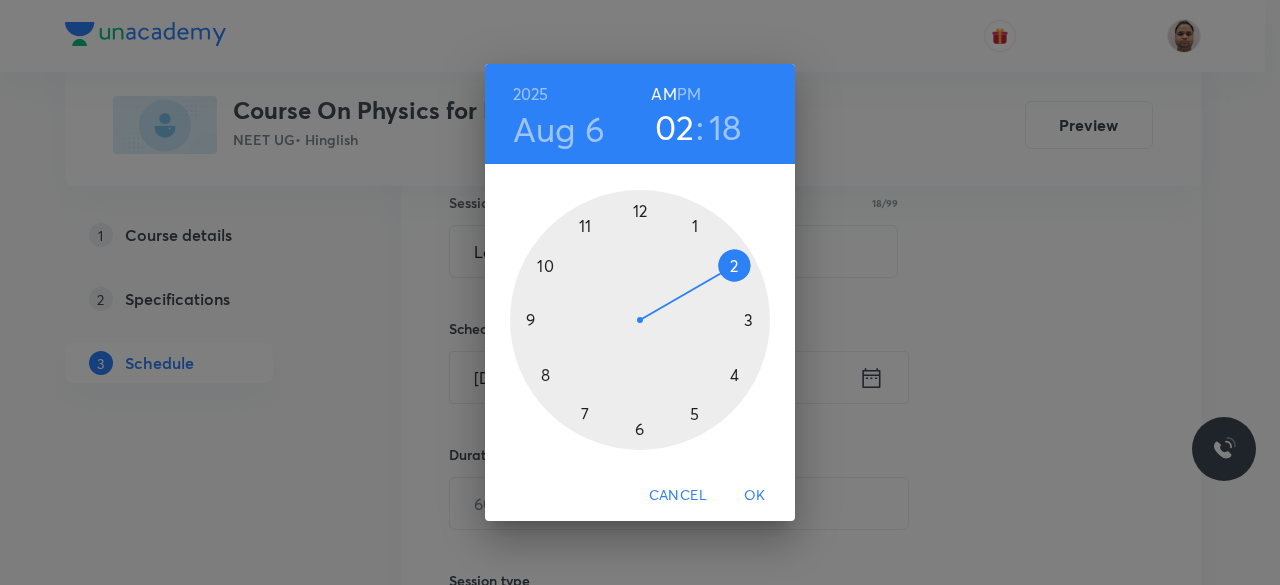 drag, startPoint x: 535, startPoint y: 321, endPoint x: 726, endPoint y: 283, distance: 194.74342 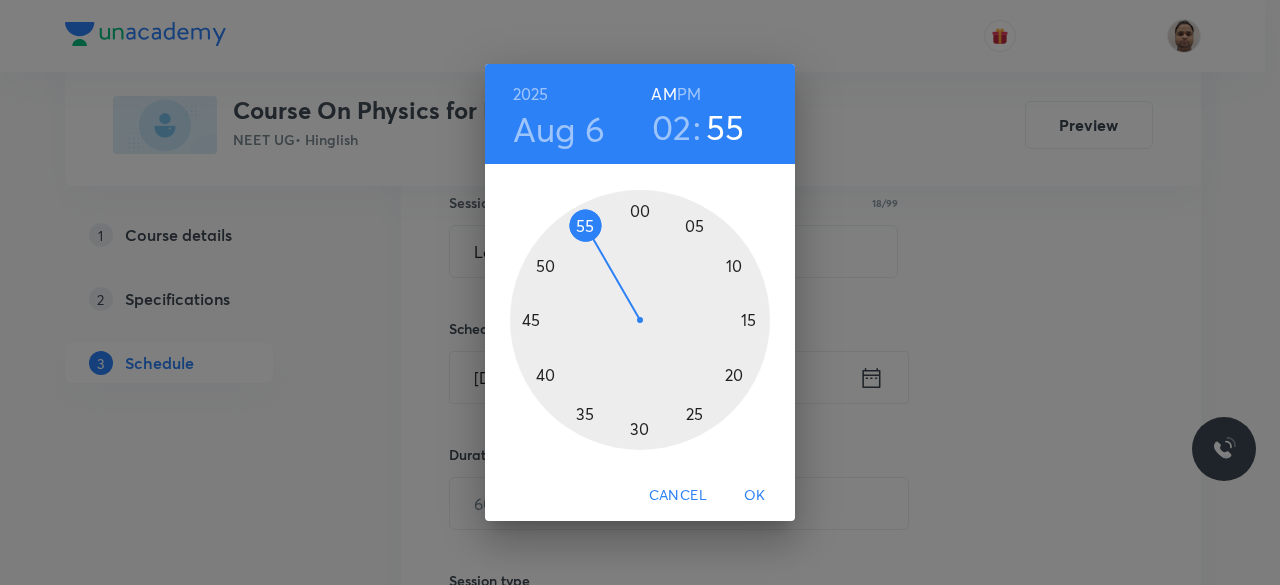 drag, startPoint x: 688, startPoint y: 393, endPoint x: 582, endPoint y: 227, distance: 196.95685 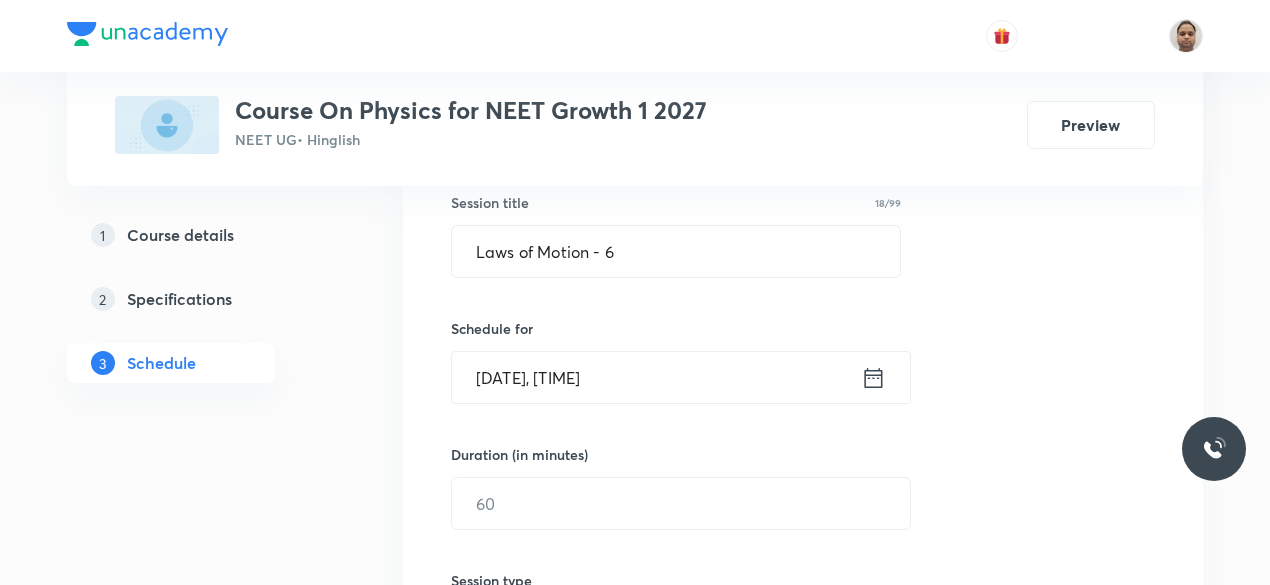 click on "[DATE], [TIME]" at bounding box center (656, 377) 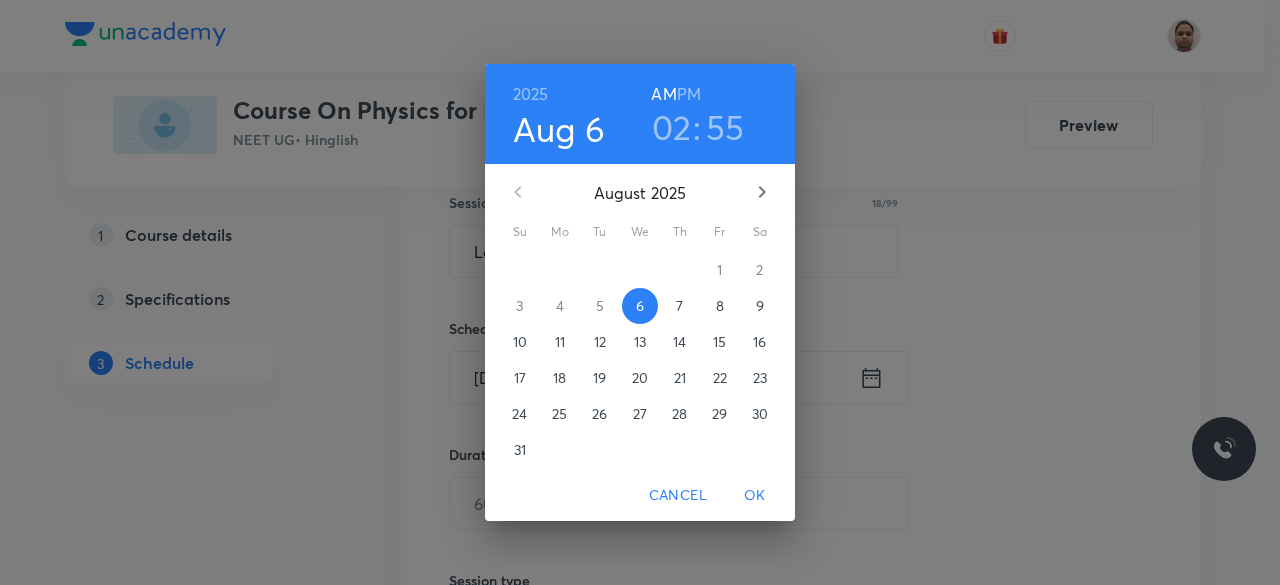 click on "PM" at bounding box center [689, 94] 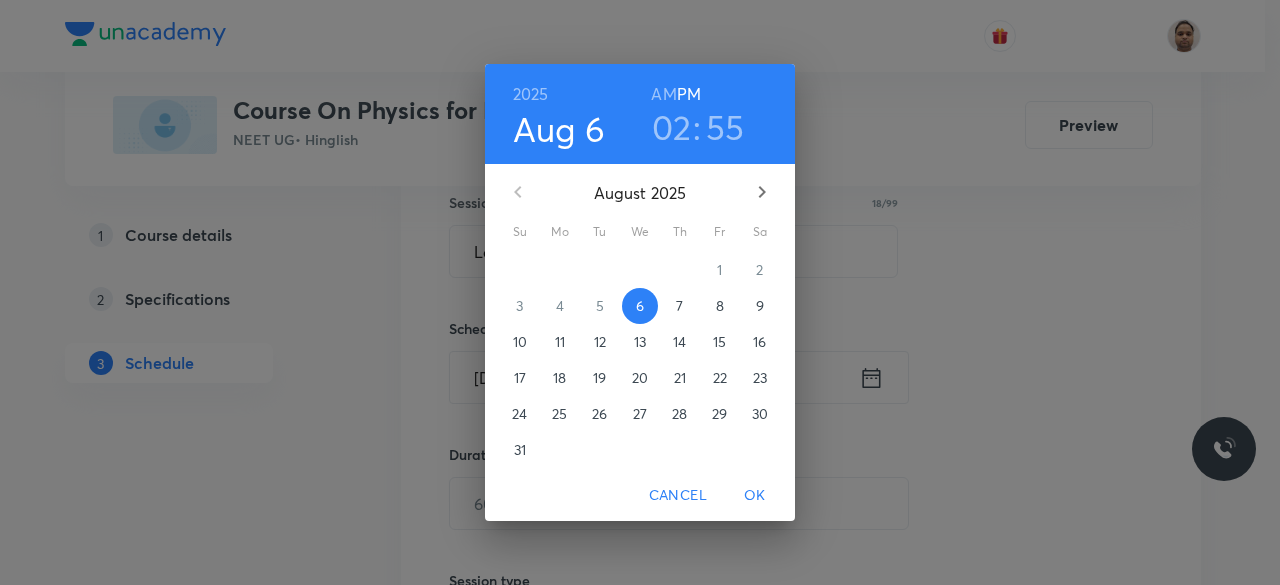 click on "OK" at bounding box center (755, 495) 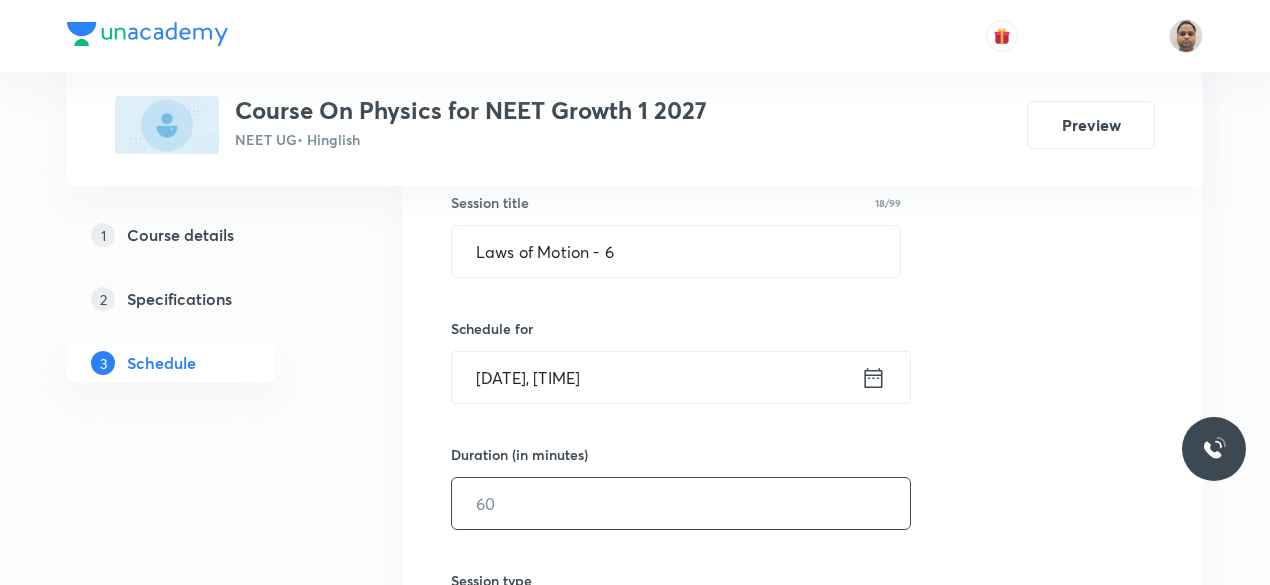 click at bounding box center (681, 503) 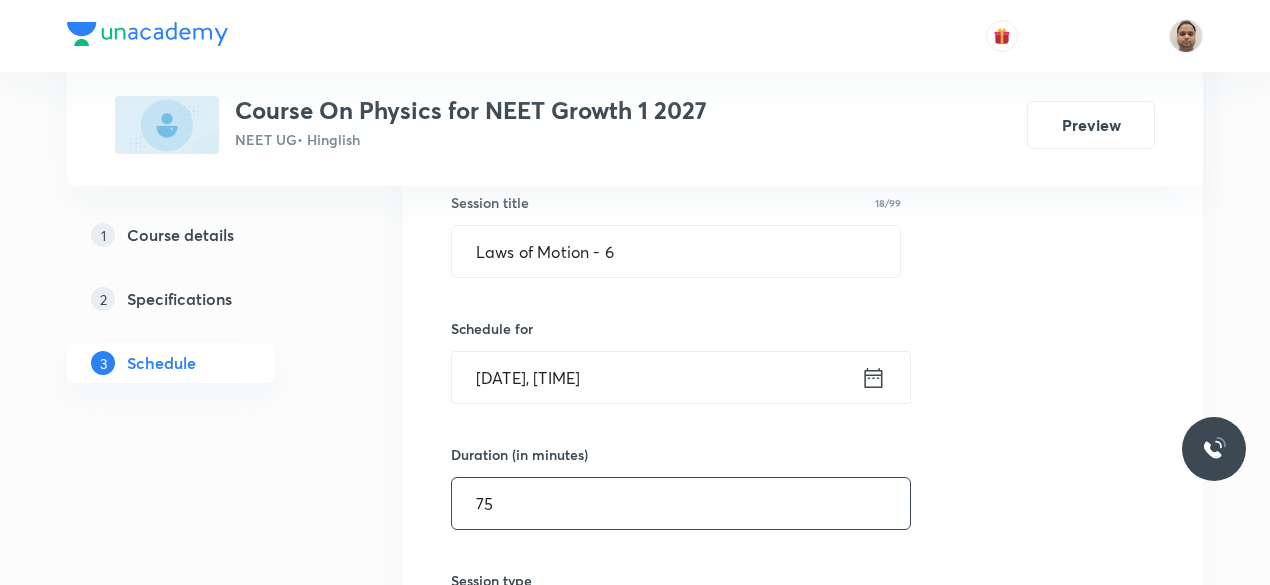 scroll, scrollTop: 675, scrollLeft: 0, axis: vertical 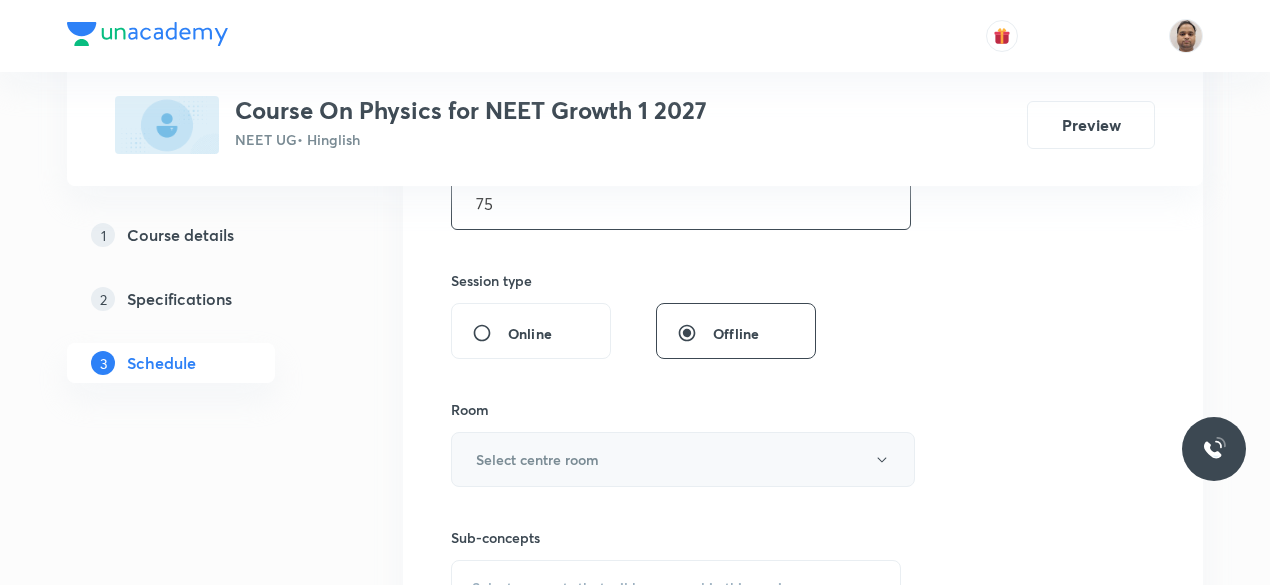 type on "75" 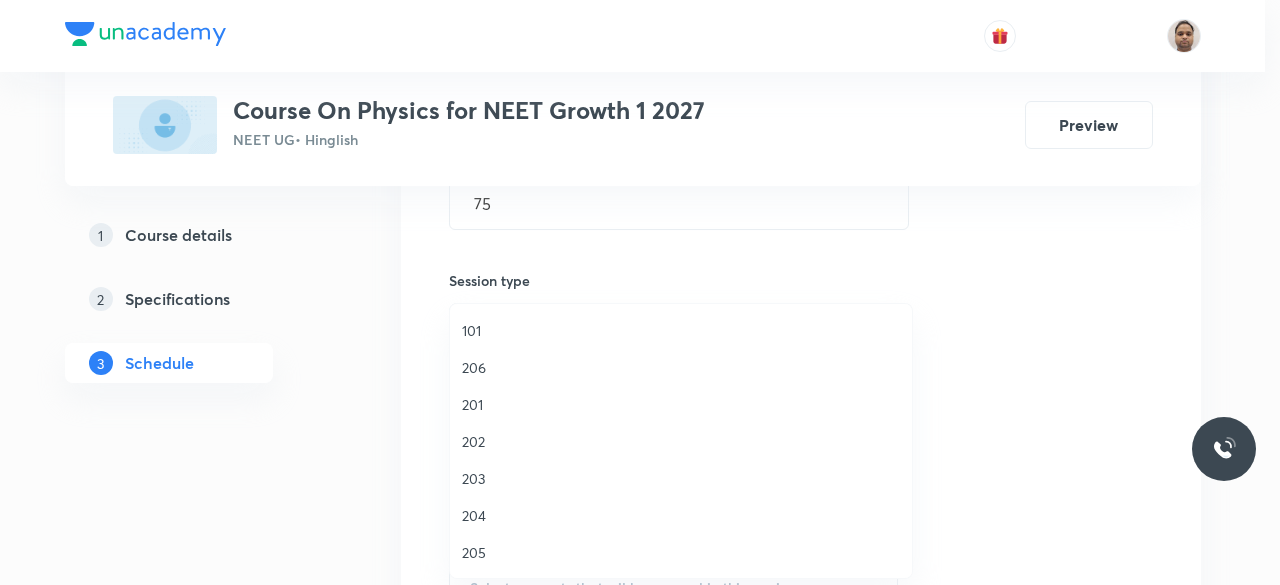drag, startPoint x: 486, startPoint y: 506, endPoint x: 546, endPoint y: 483, distance: 64.25729 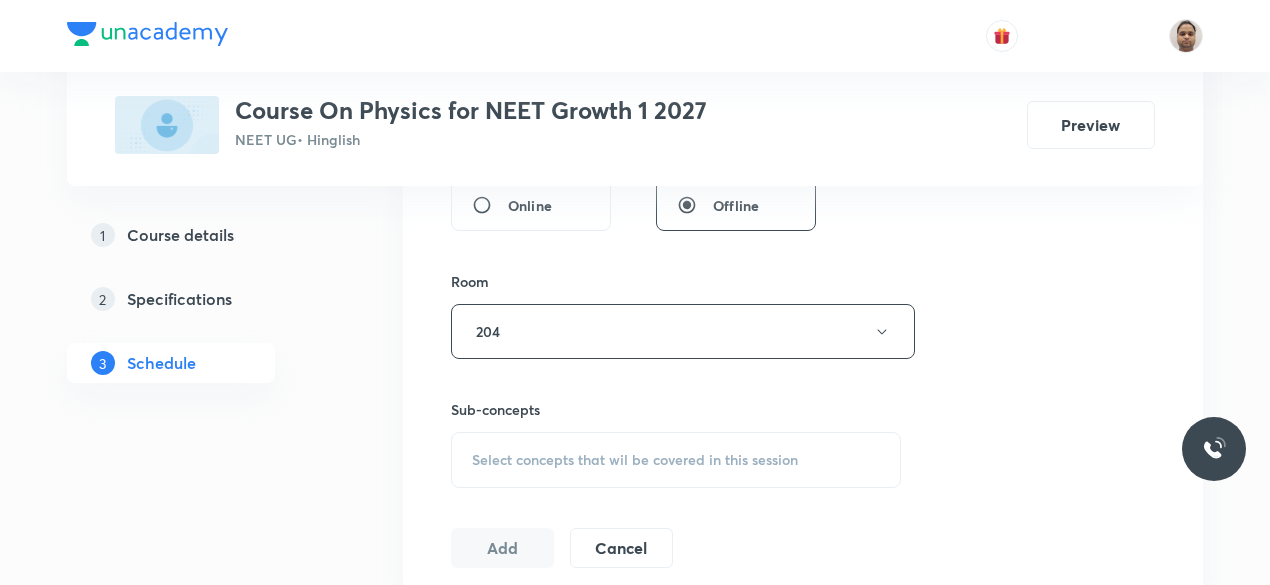 scroll, scrollTop: 875, scrollLeft: 0, axis: vertical 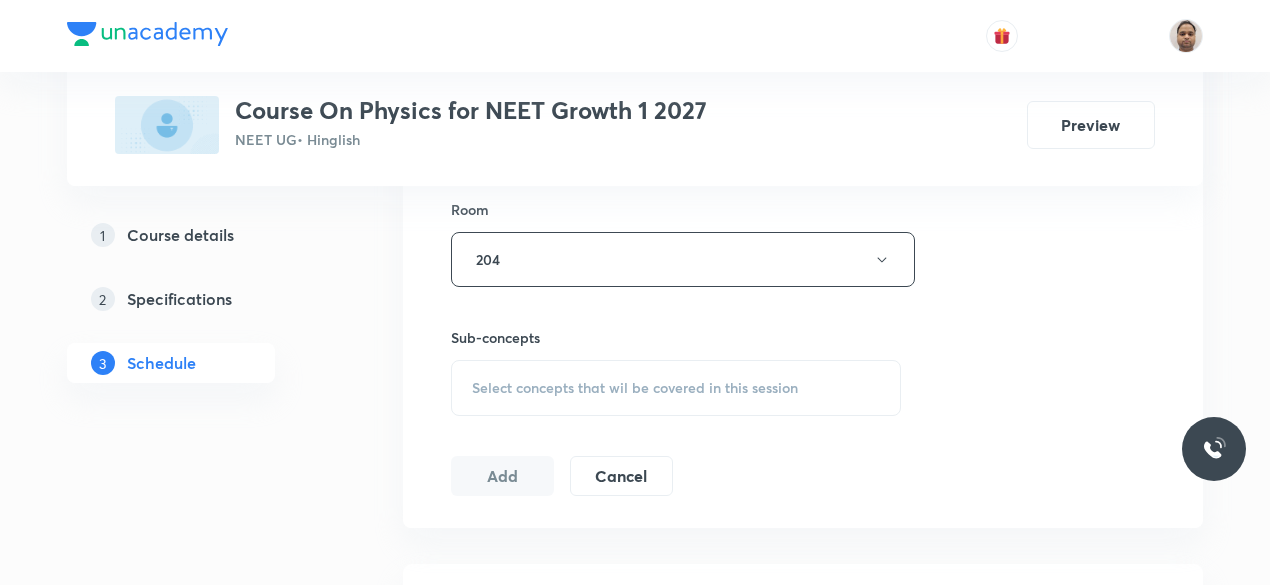 click on "Select concepts that wil be covered in this session" at bounding box center (635, 388) 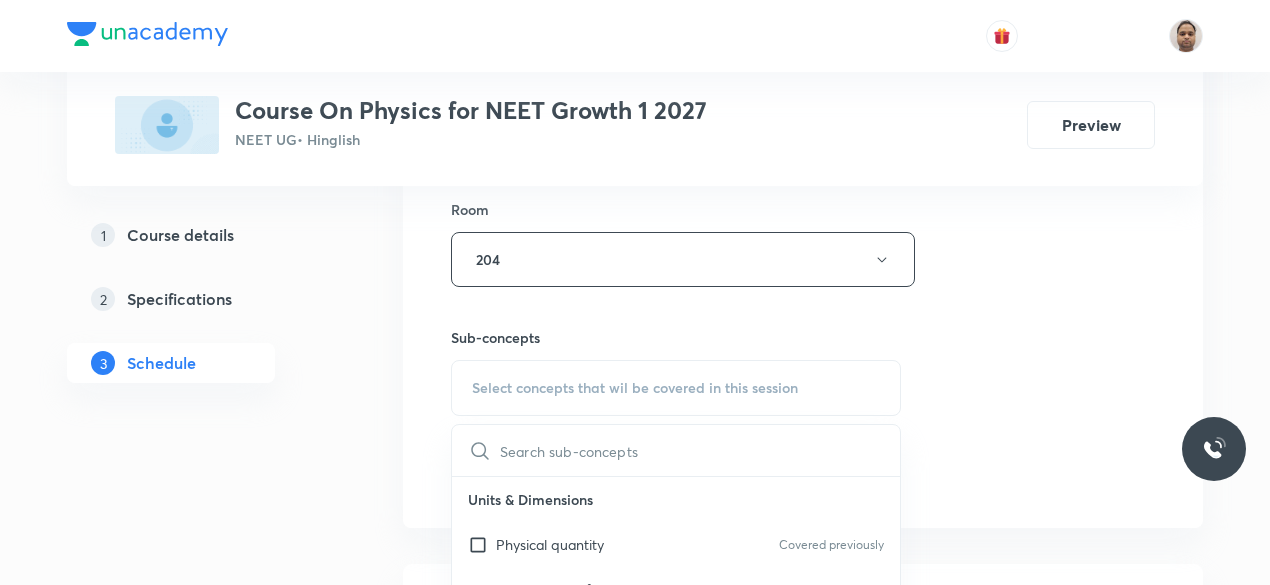 click on "Physical quantity" at bounding box center (550, 544) 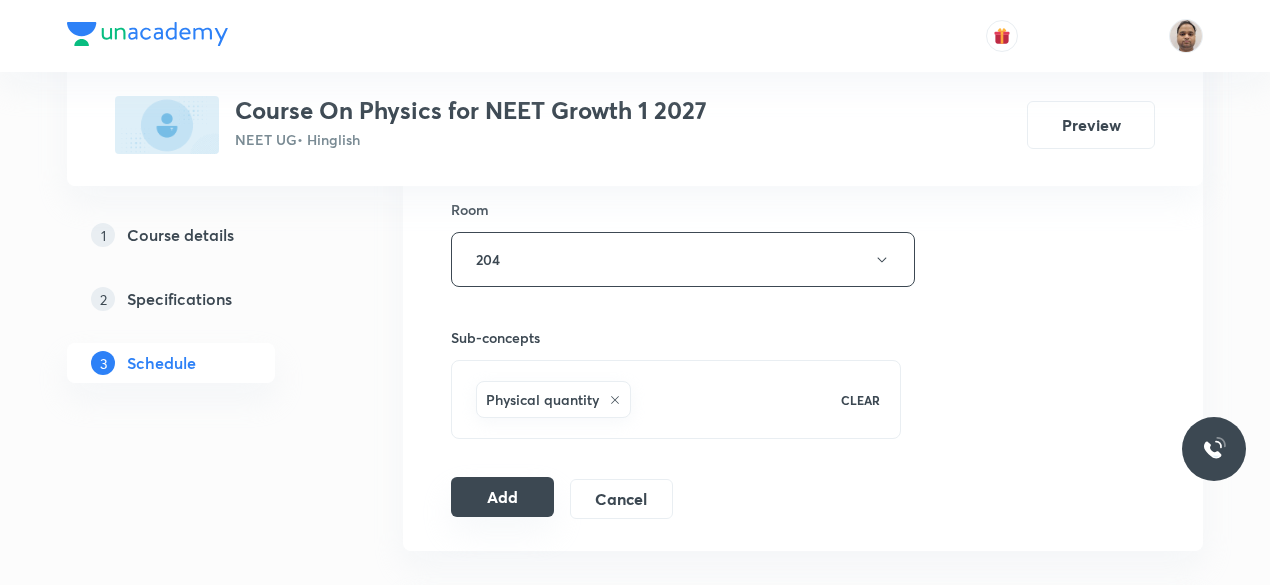 click on "Add" at bounding box center (502, 497) 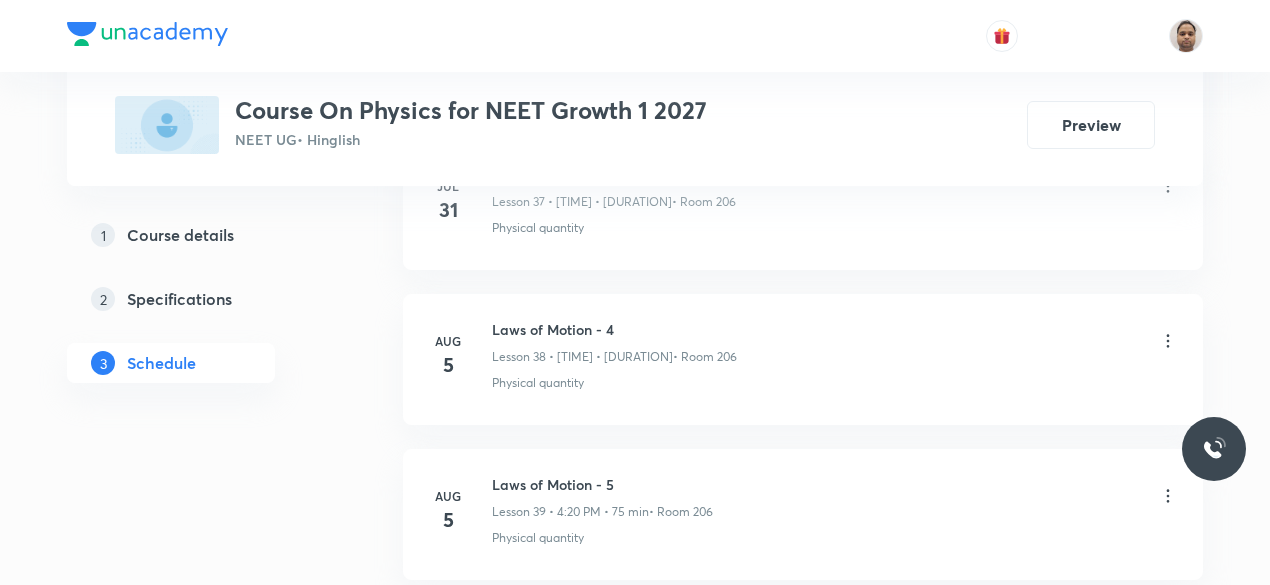 scroll, scrollTop: 7055, scrollLeft: 0, axis: vertical 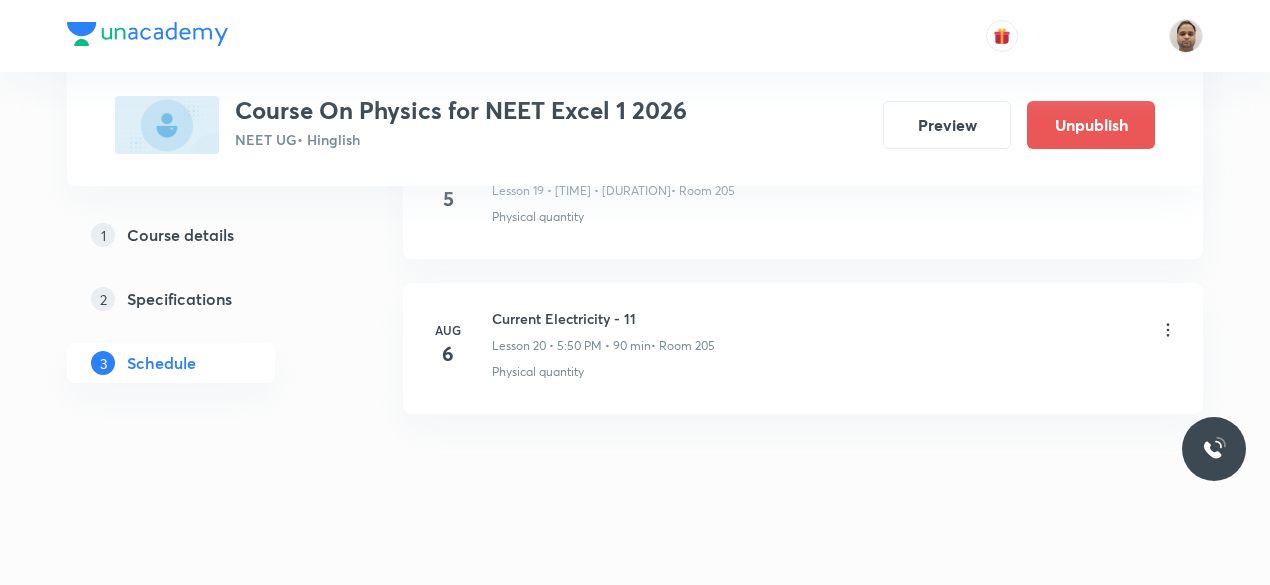click 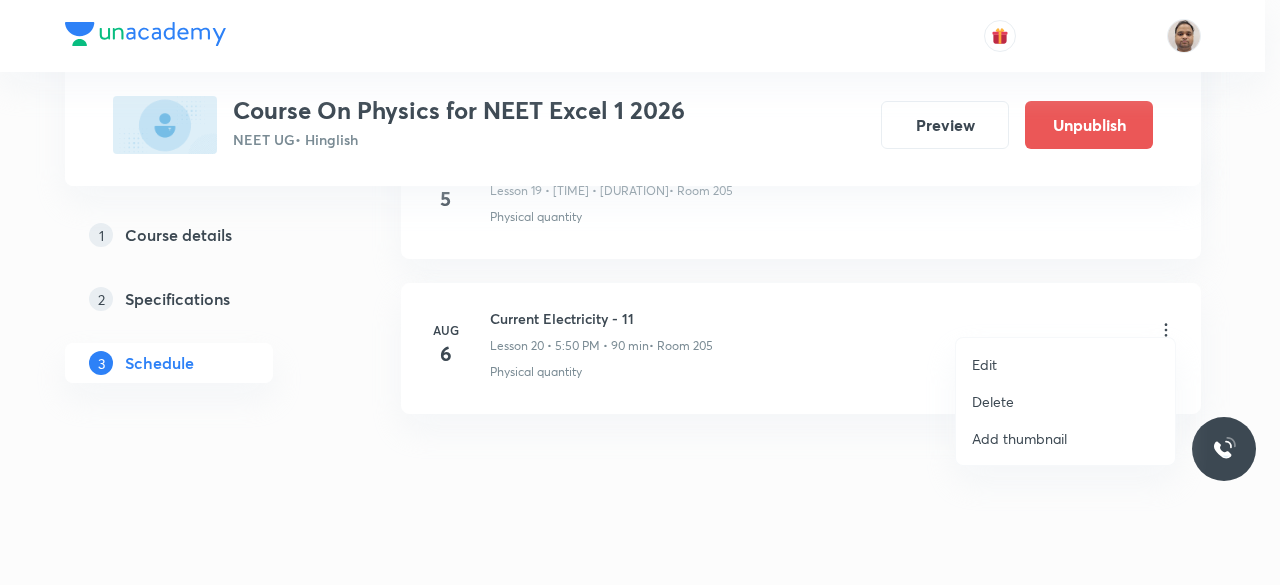 click on "Edit" at bounding box center [1065, 364] 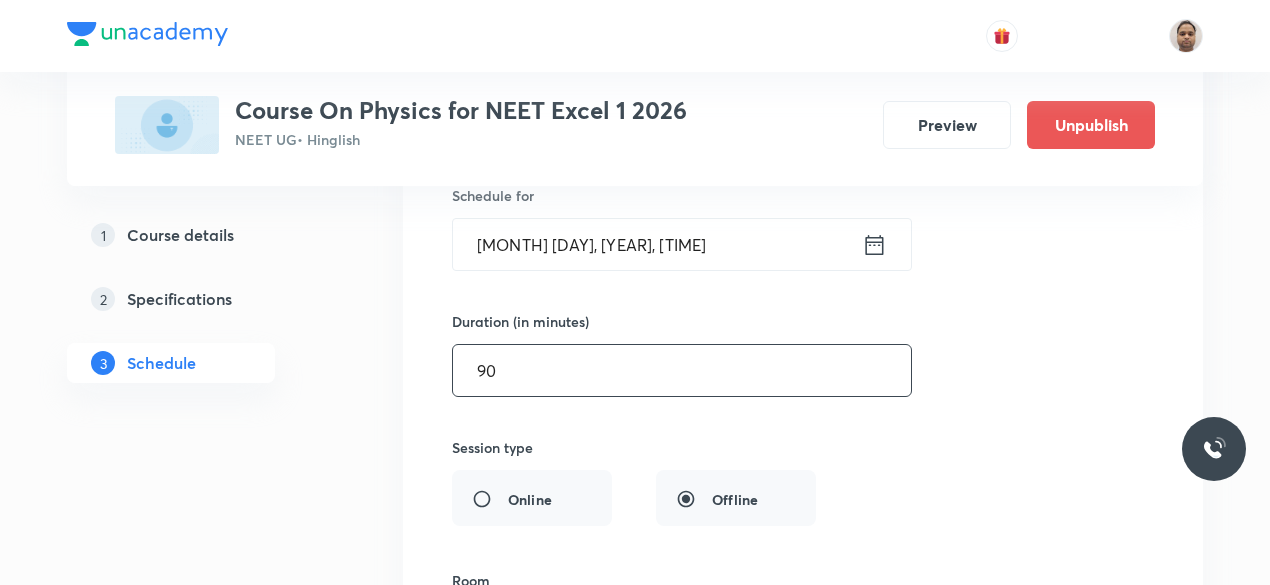 scroll, scrollTop: 3350, scrollLeft: 0, axis: vertical 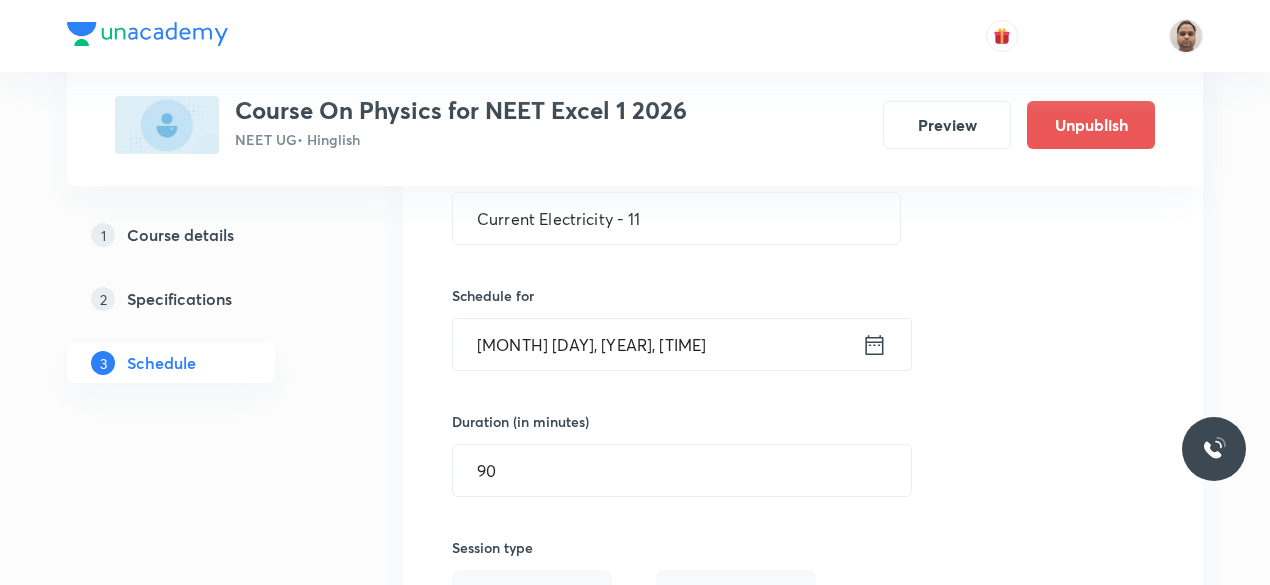 click on "Aug 6, 2025, 5:50 PM" at bounding box center (657, 344) 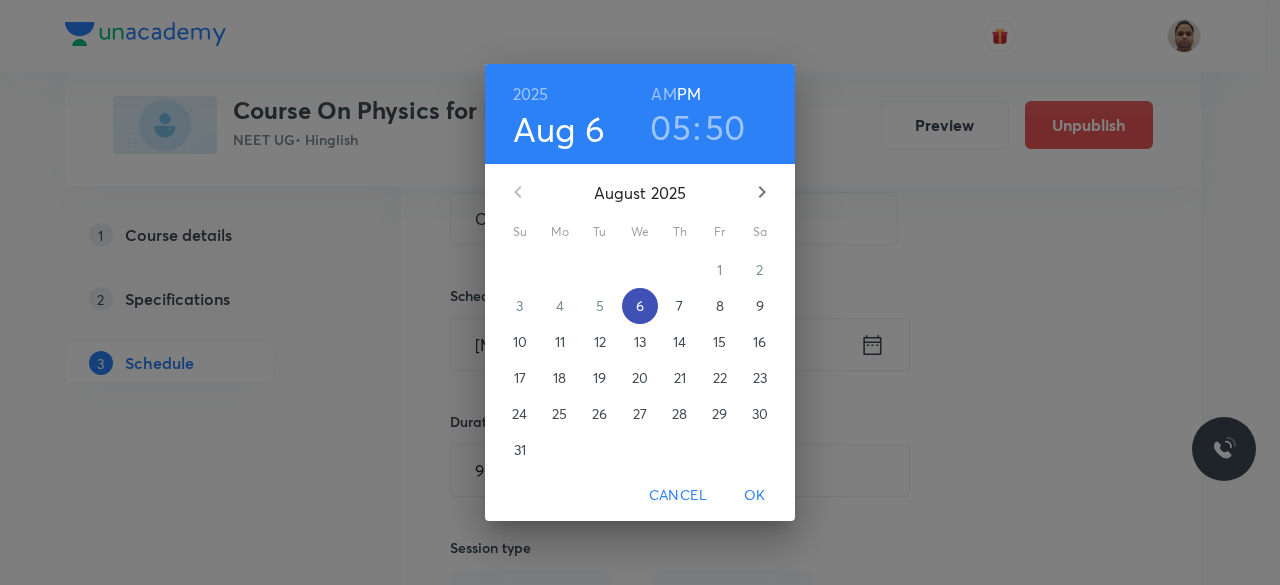 click on "6" at bounding box center (640, 306) 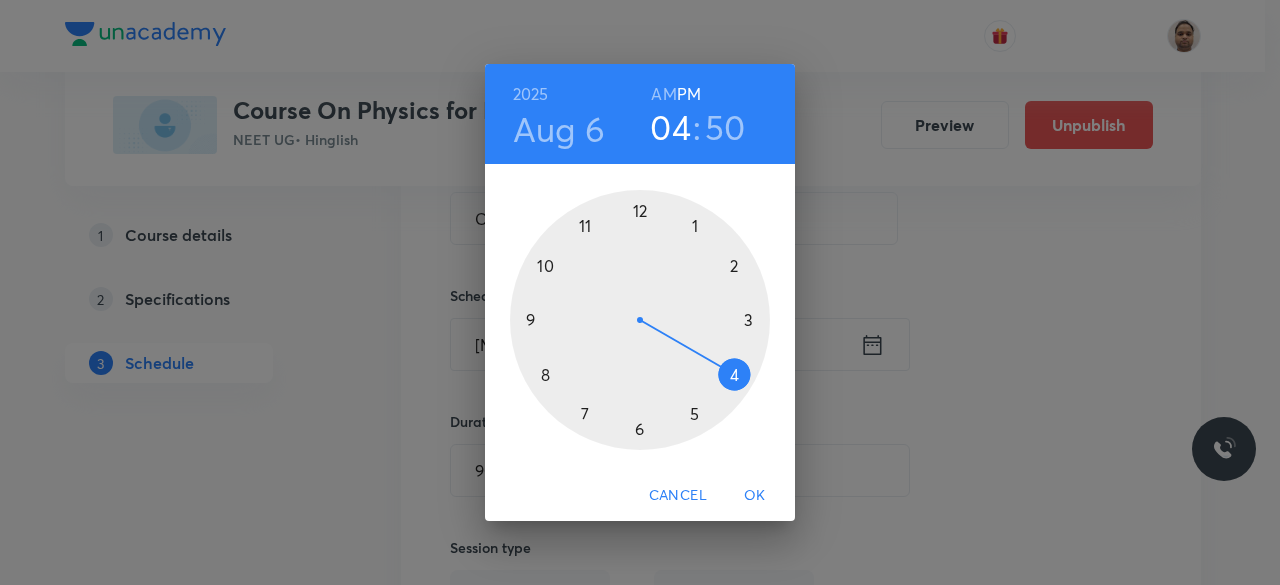 drag, startPoint x: 700, startPoint y: 401, endPoint x: 720, endPoint y: 377, distance: 31.241 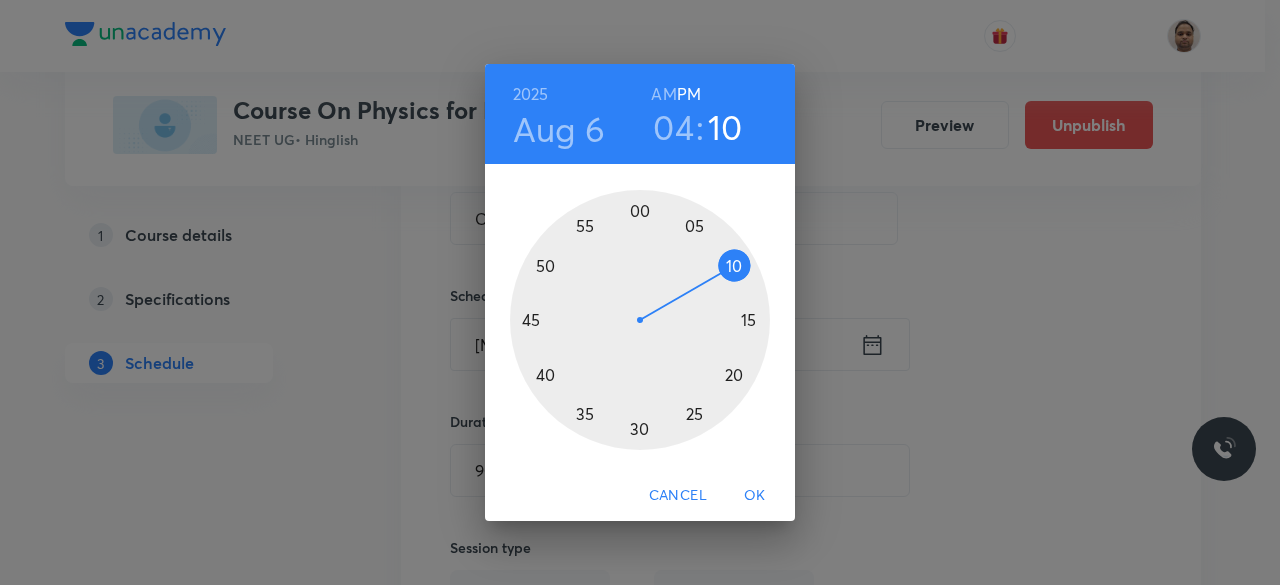 drag, startPoint x: 546, startPoint y: 261, endPoint x: 716, endPoint y: 275, distance: 170.5755 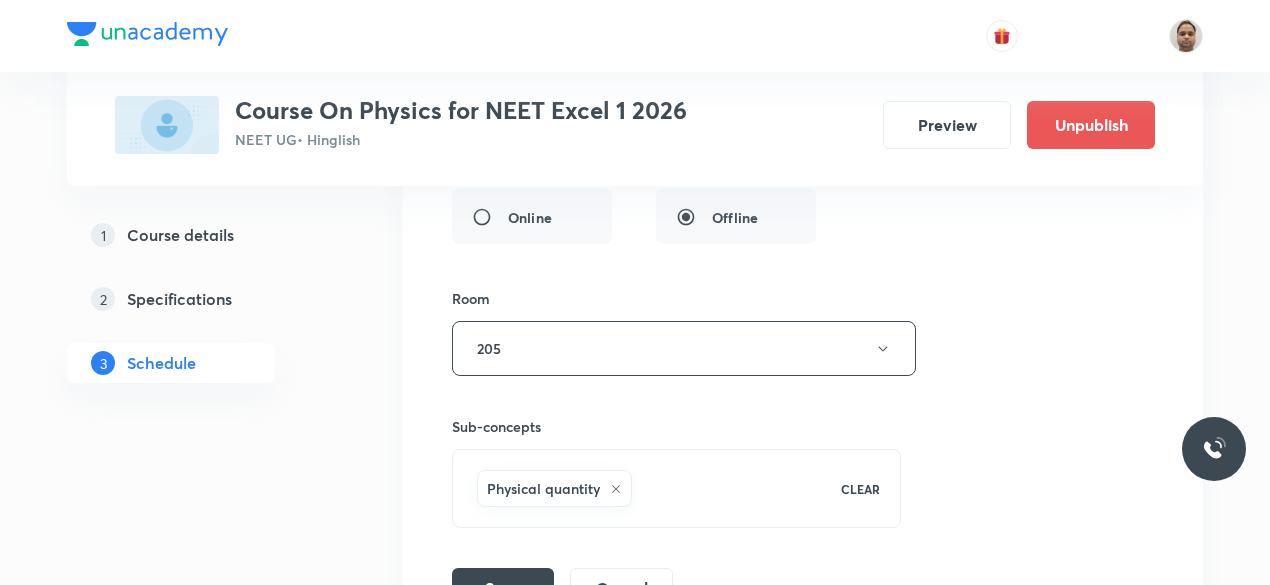 scroll, scrollTop: 3750, scrollLeft: 0, axis: vertical 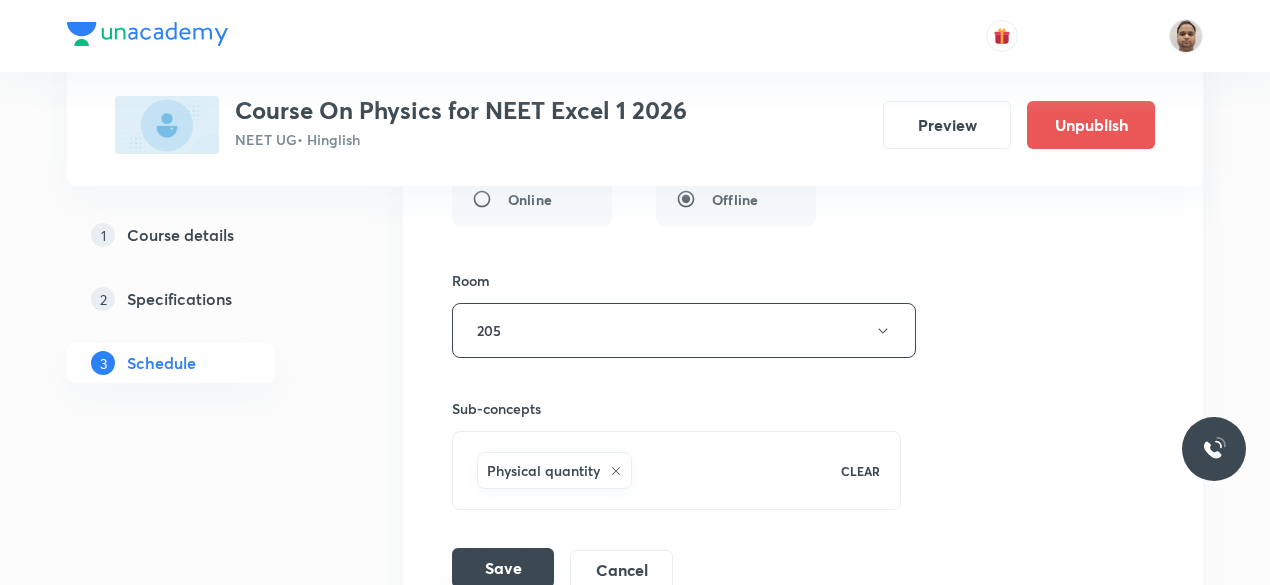 click on "Save" at bounding box center [503, 568] 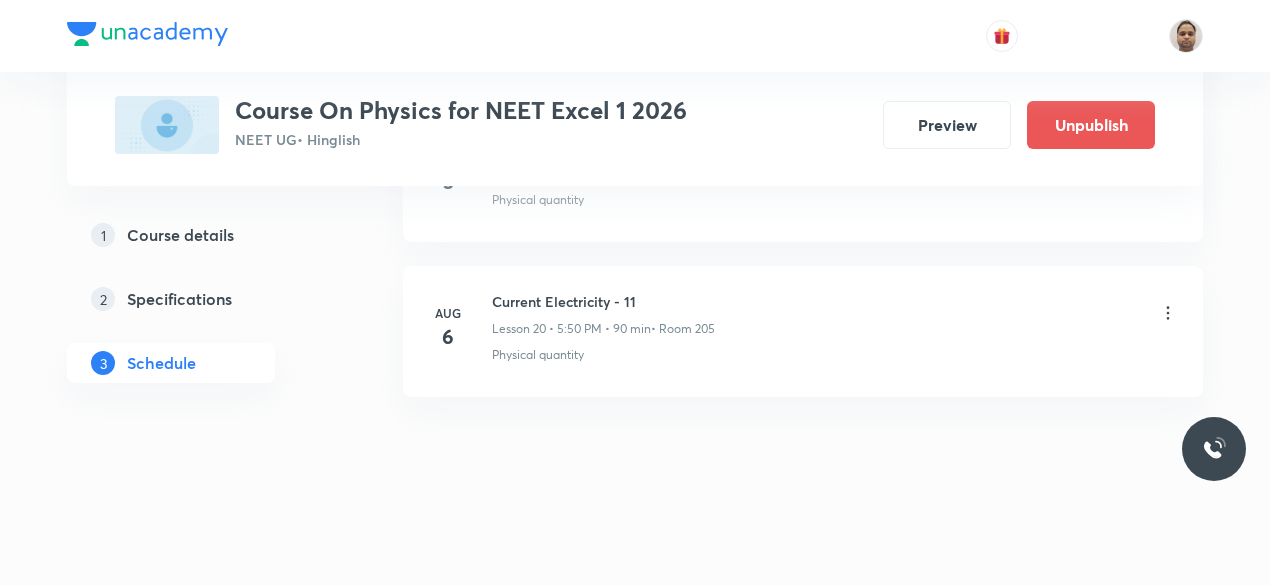 scroll, scrollTop: 3185, scrollLeft: 0, axis: vertical 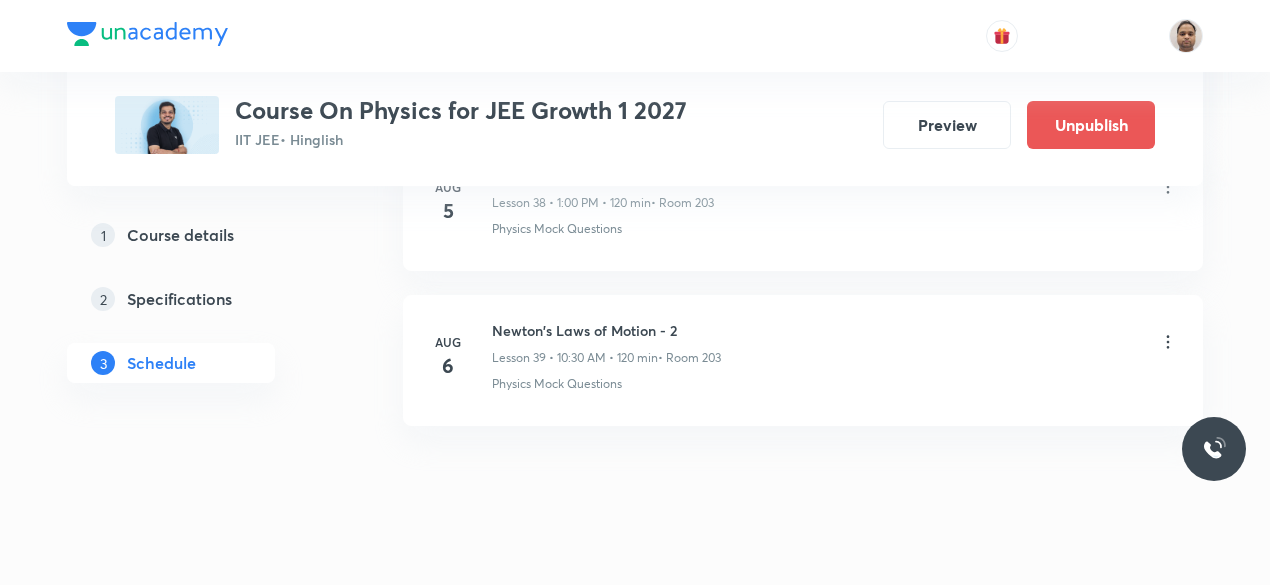 click 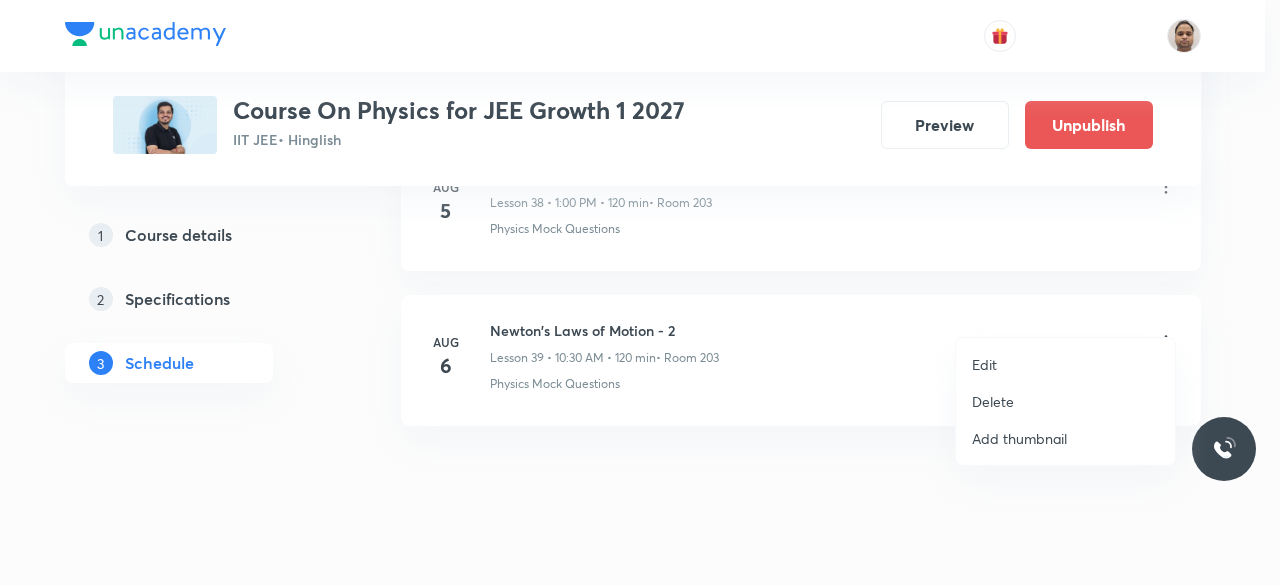 click on "Edit" at bounding box center [1065, 364] 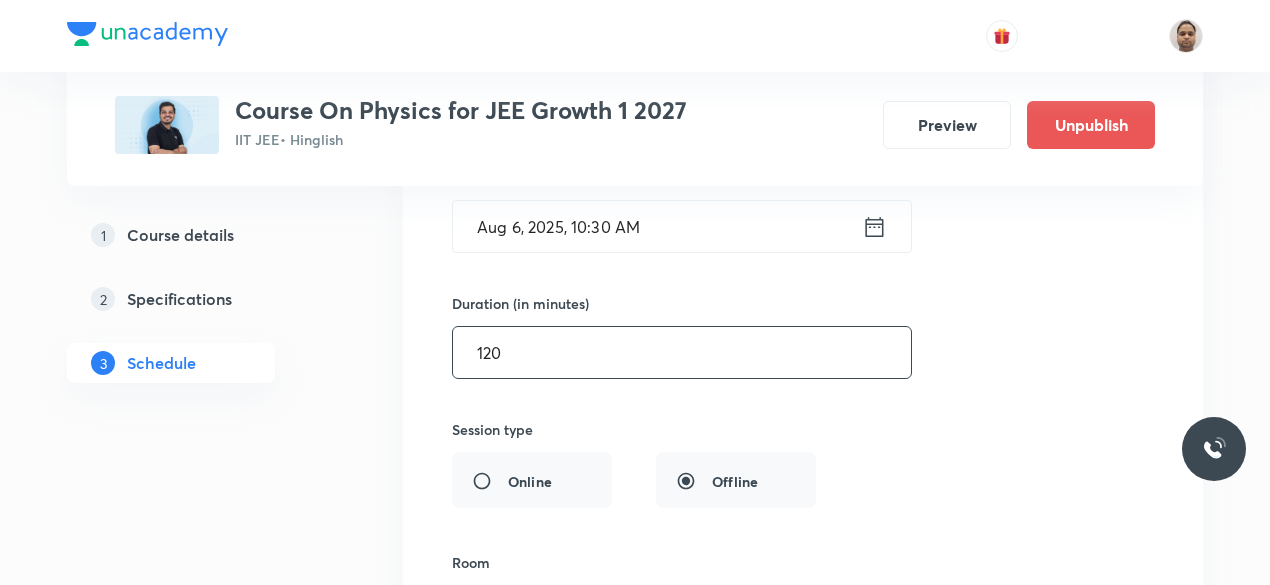 scroll, scrollTop: 6382, scrollLeft: 0, axis: vertical 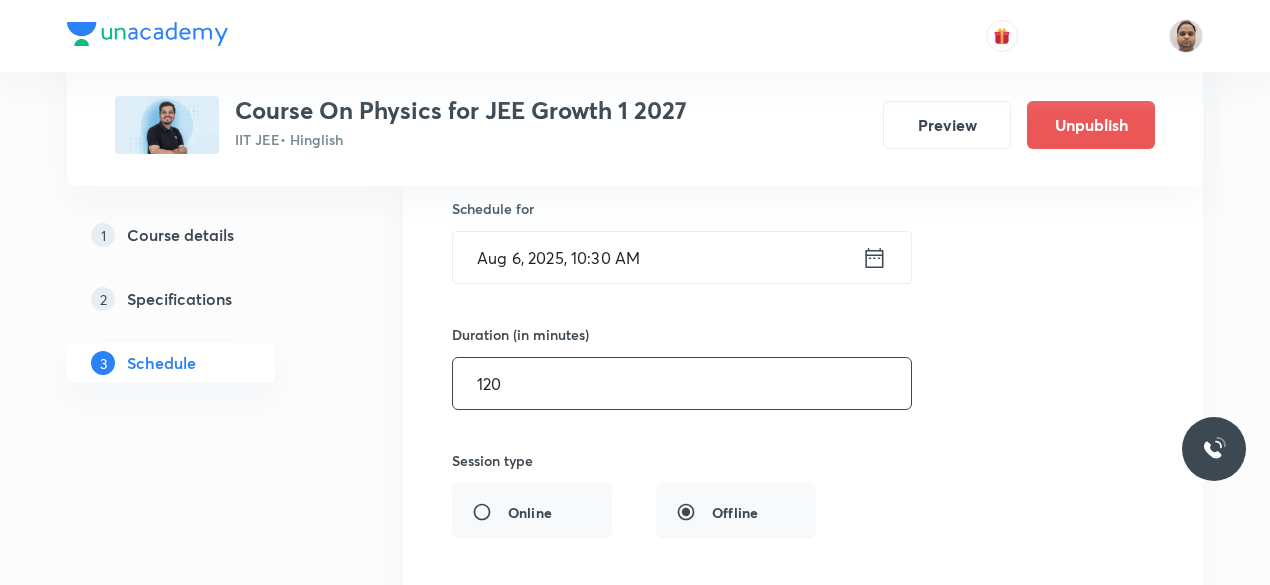 drag, startPoint x: 535, startPoint y: 357, endPoint x: 470, endPoint y: 354, distance: 65.06919 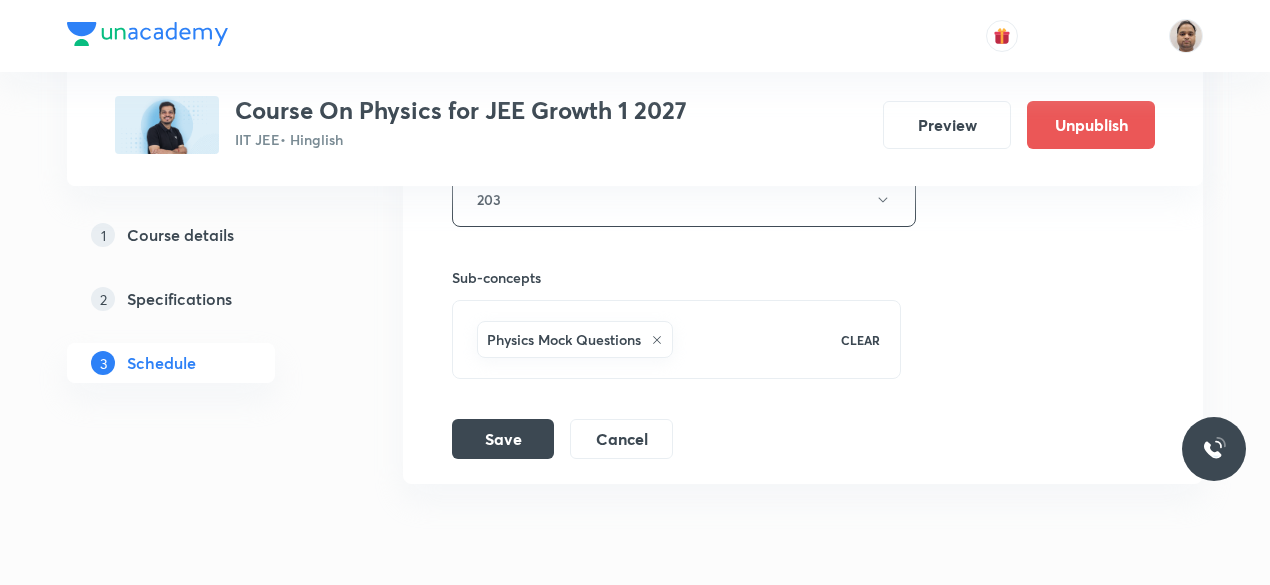 scroll, scrollTop: 6882, scrollLeft: 0, axis: vertical 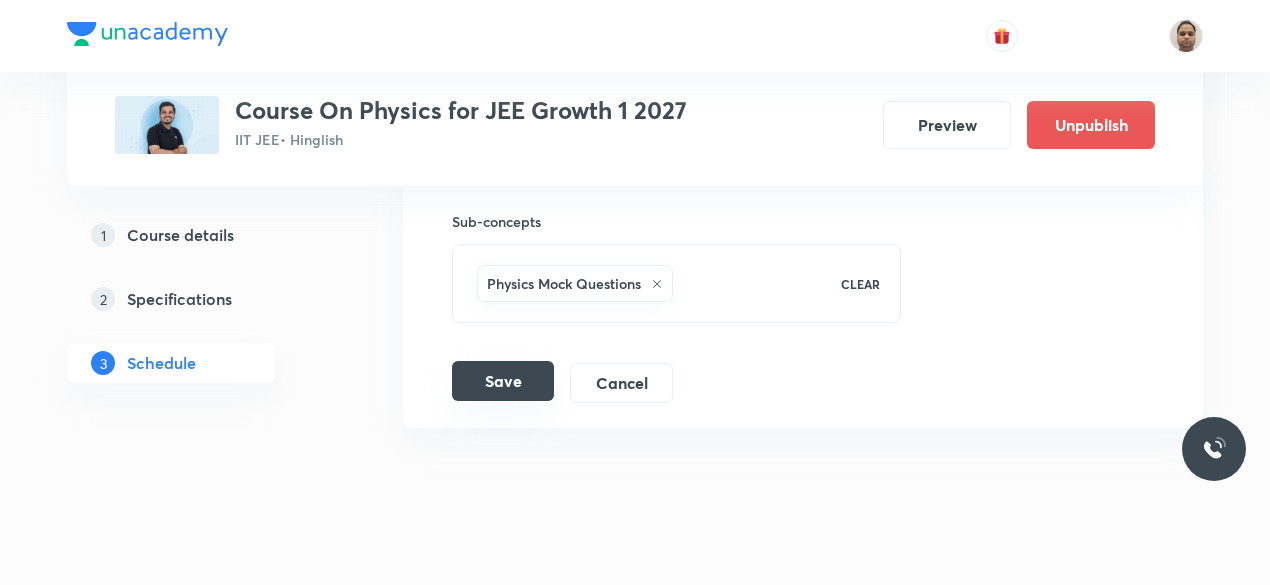type on "60" 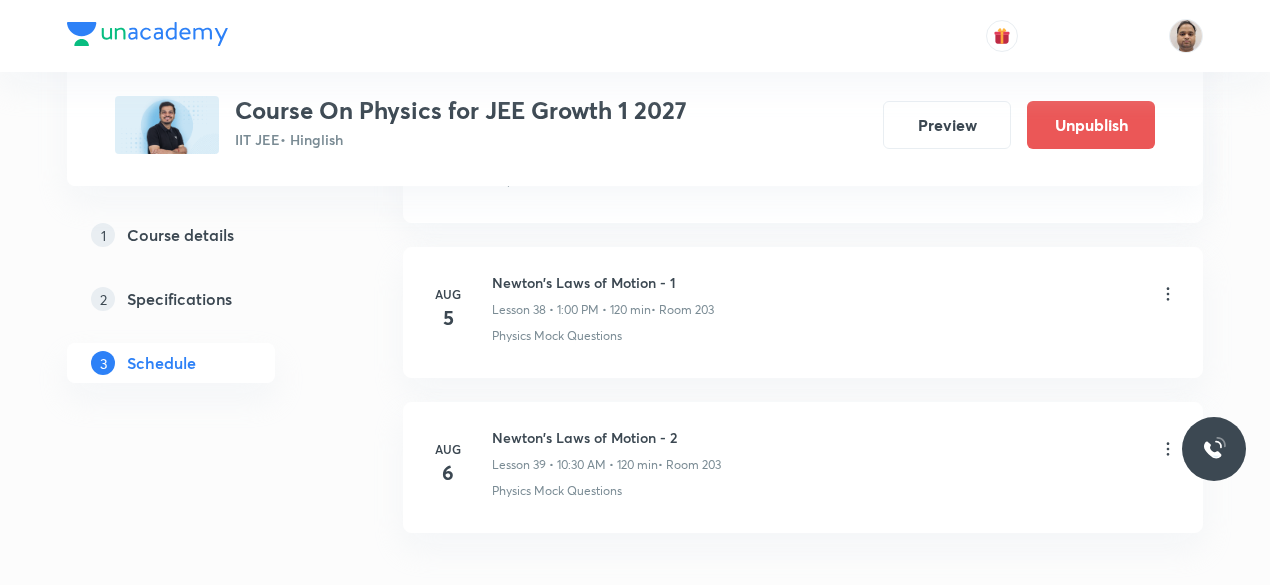 scroll, scrollTop: 6118, scrollLeft: 0, axis: vertical 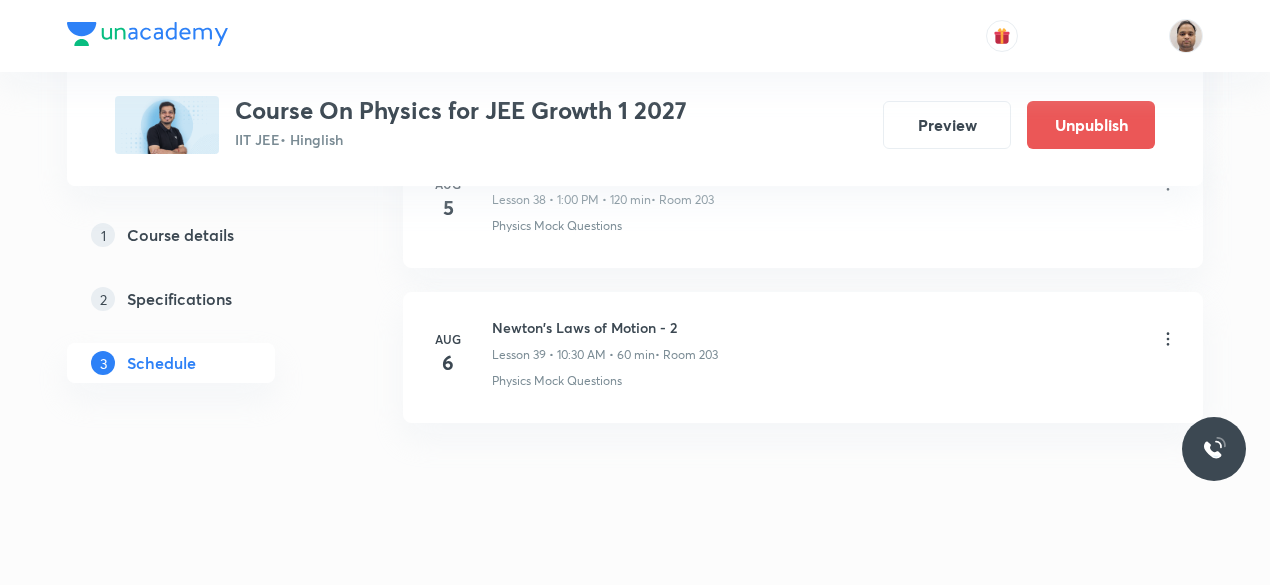 click 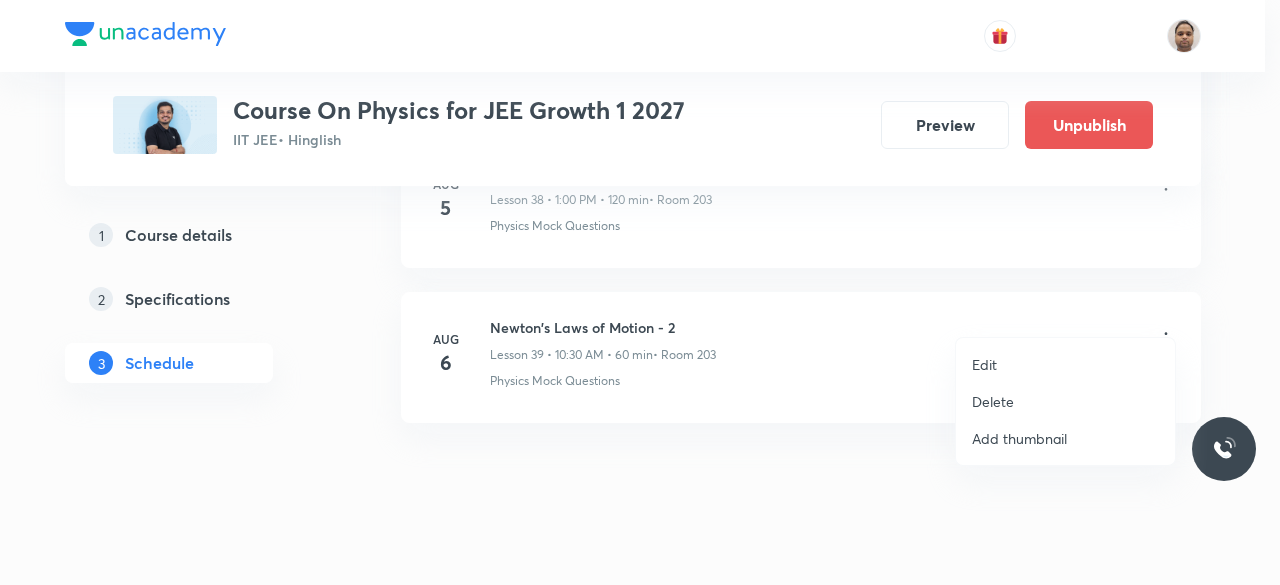 click on "Edit" at bounding box center [1065, 364] 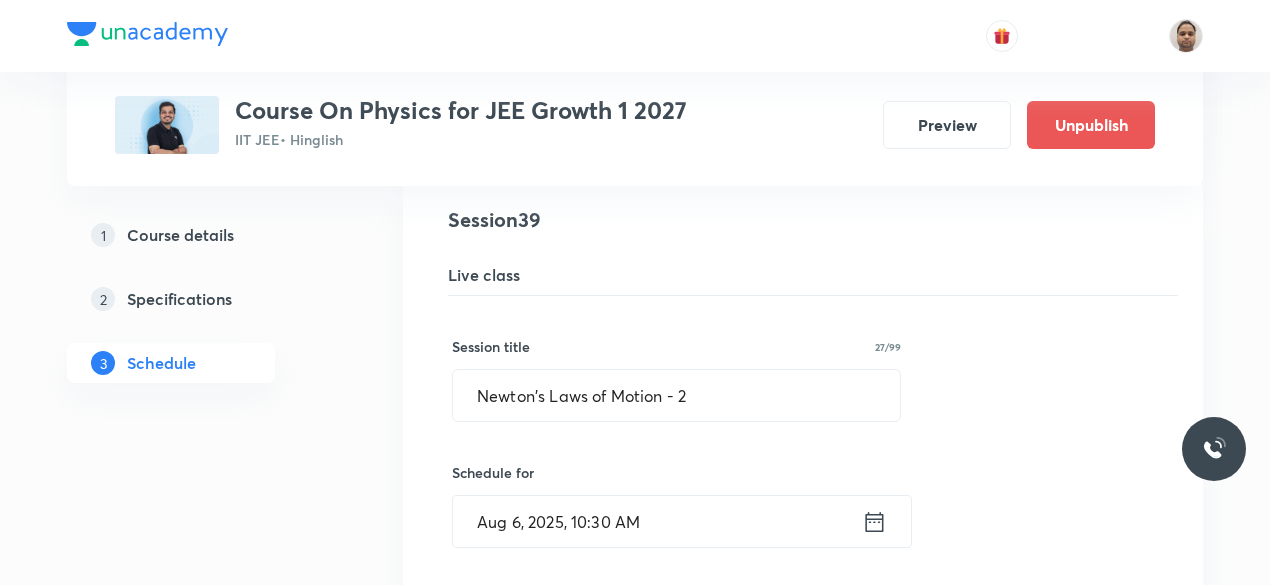 click on "Aug 6, 2025, 10:30 AM" at bounding box center (657, 521) 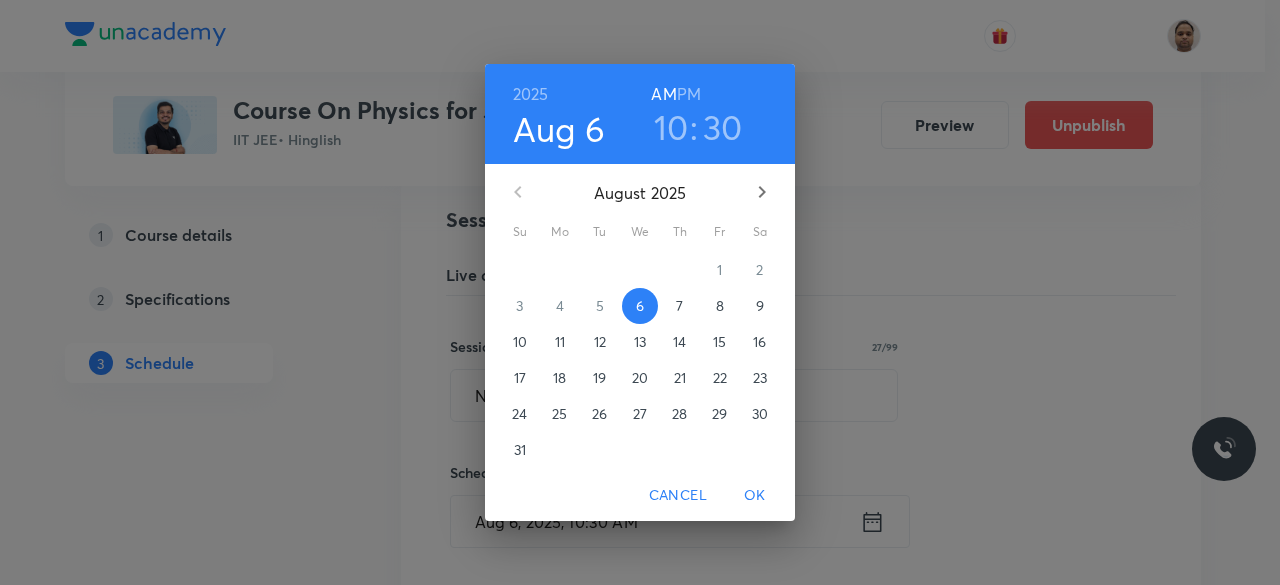 click on "10" at bounding box center [671, 127] 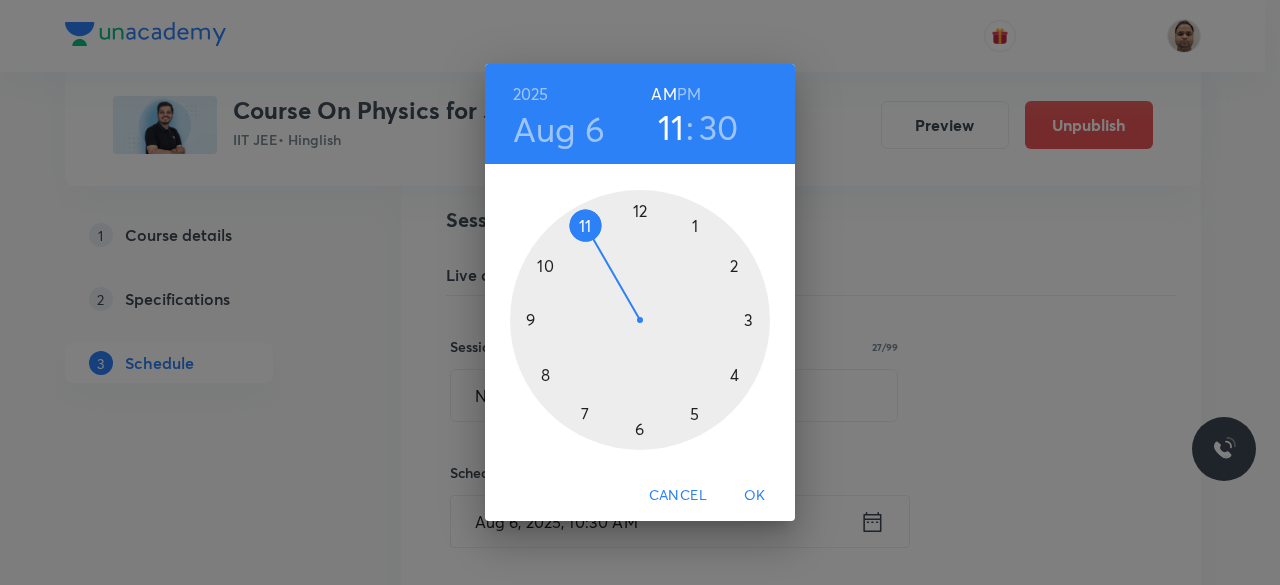 drag, startPoint x: 557, startPoint y: 257, endPoint x: 578, endPoint y: 240, distance: 27.018513 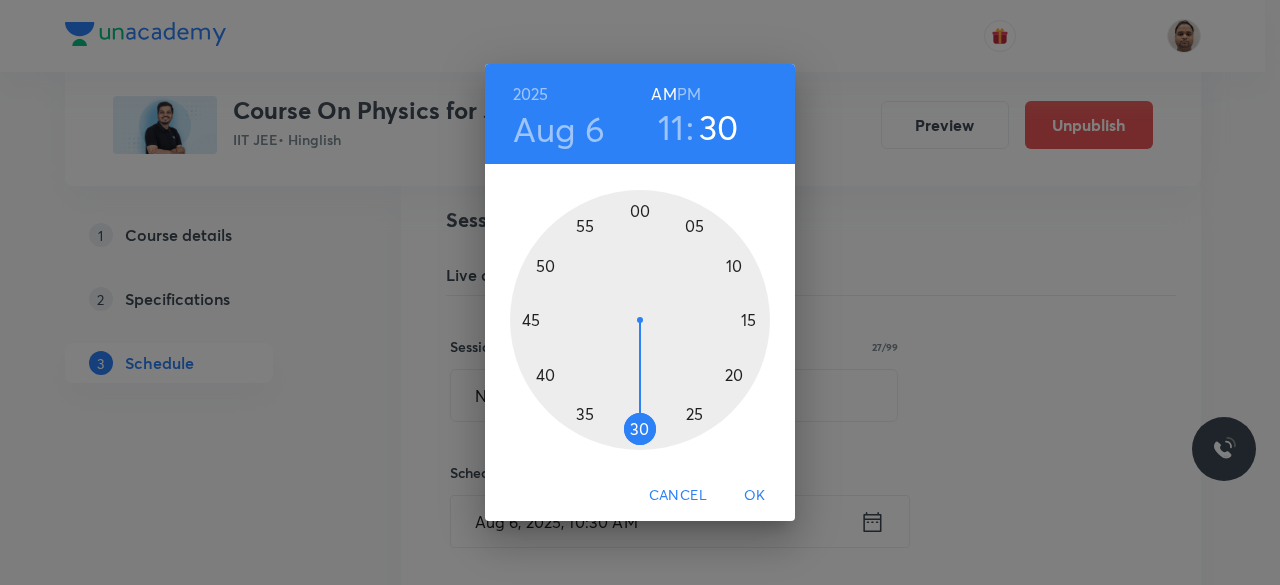click on "30" at bounding box center (719, 127) 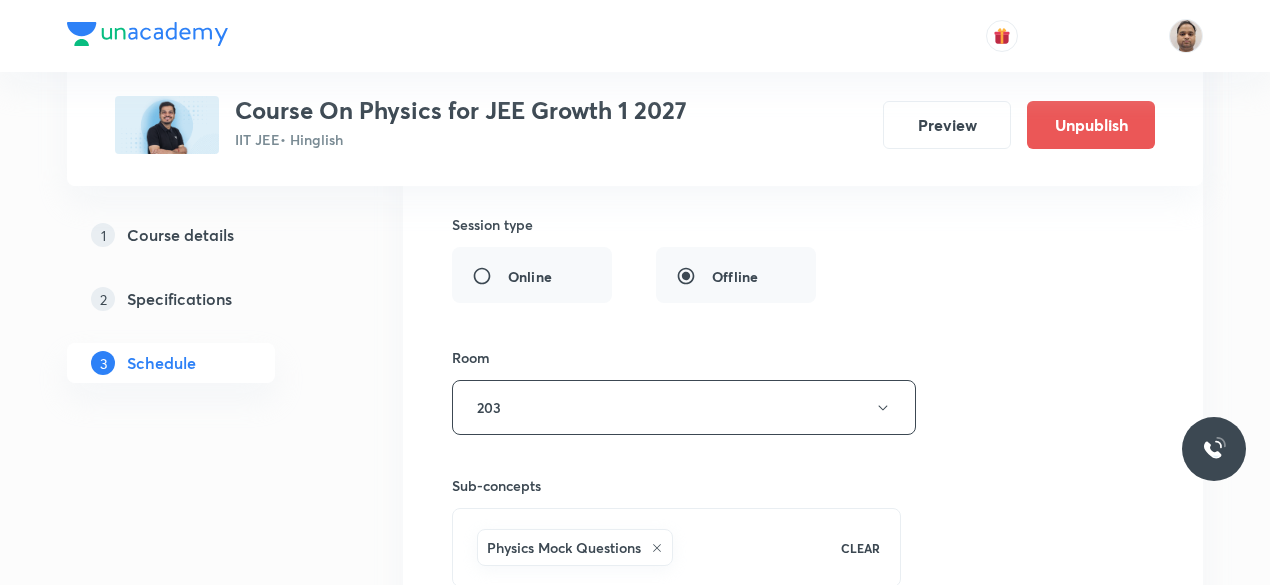 scroll, scrollTop: 6882, scrollLeft: 0, axis: vertical 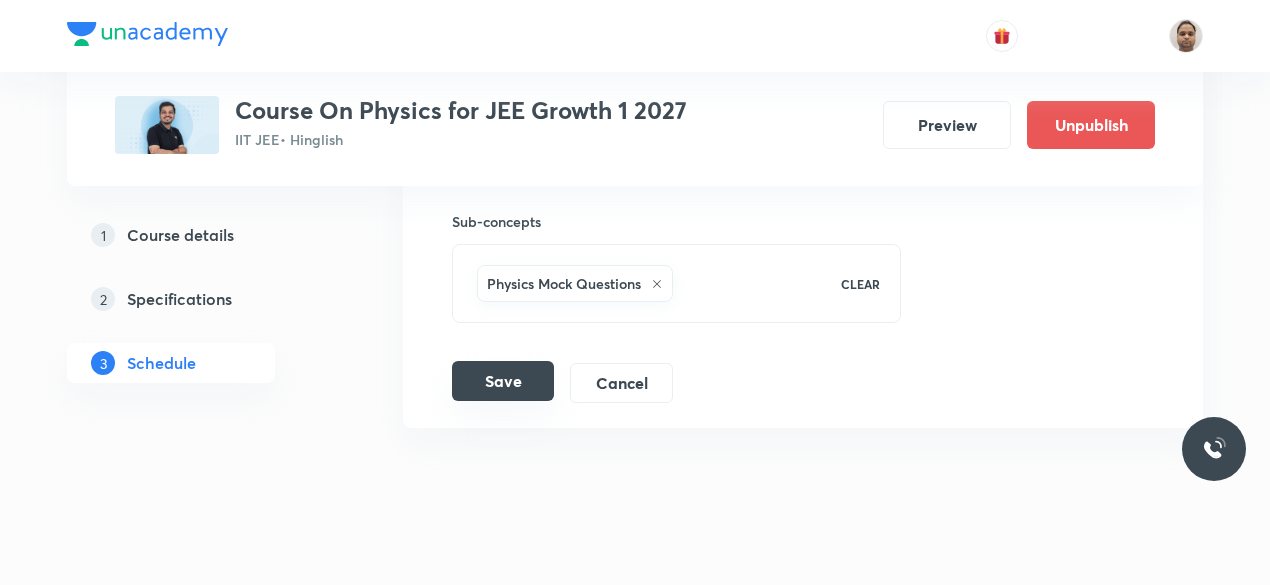 click on "Save" at bounding box center (503, 381) 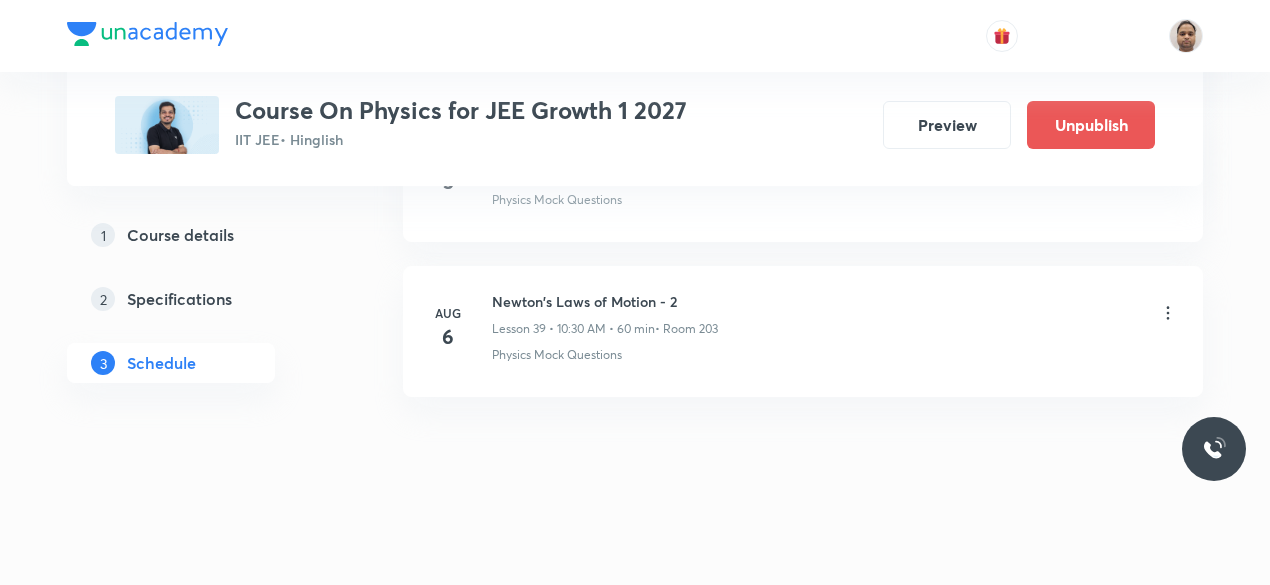 scroll, scrollTop: 6118, scrollLeft: 0, axis: vertical 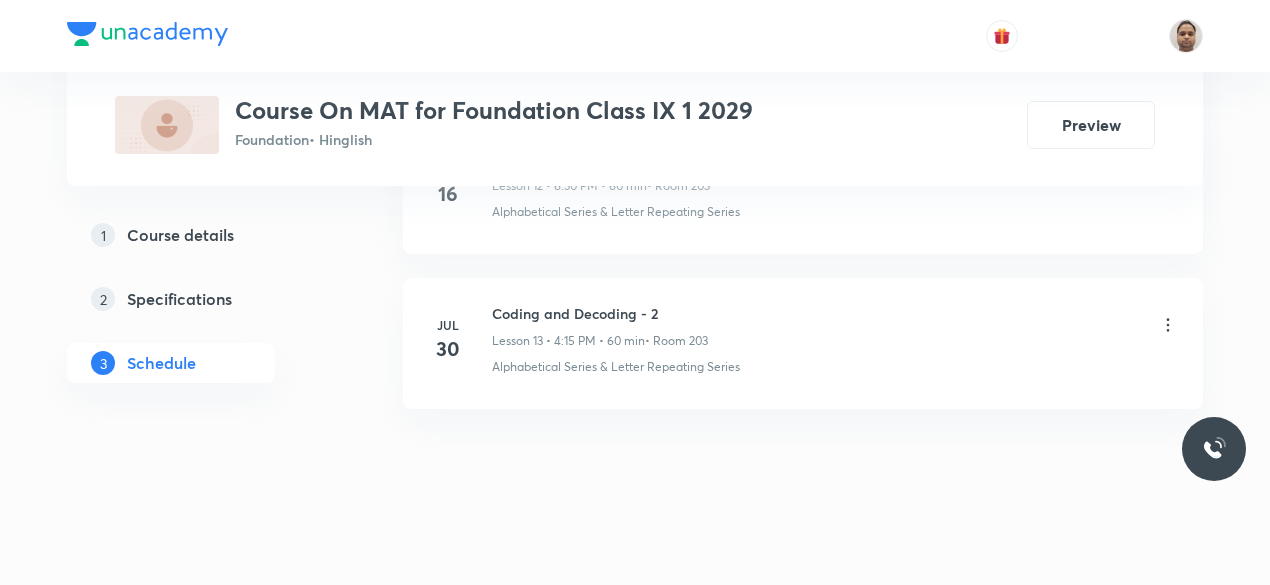click on "Coding and Decoding - 2" at bounding box center [600, 313] 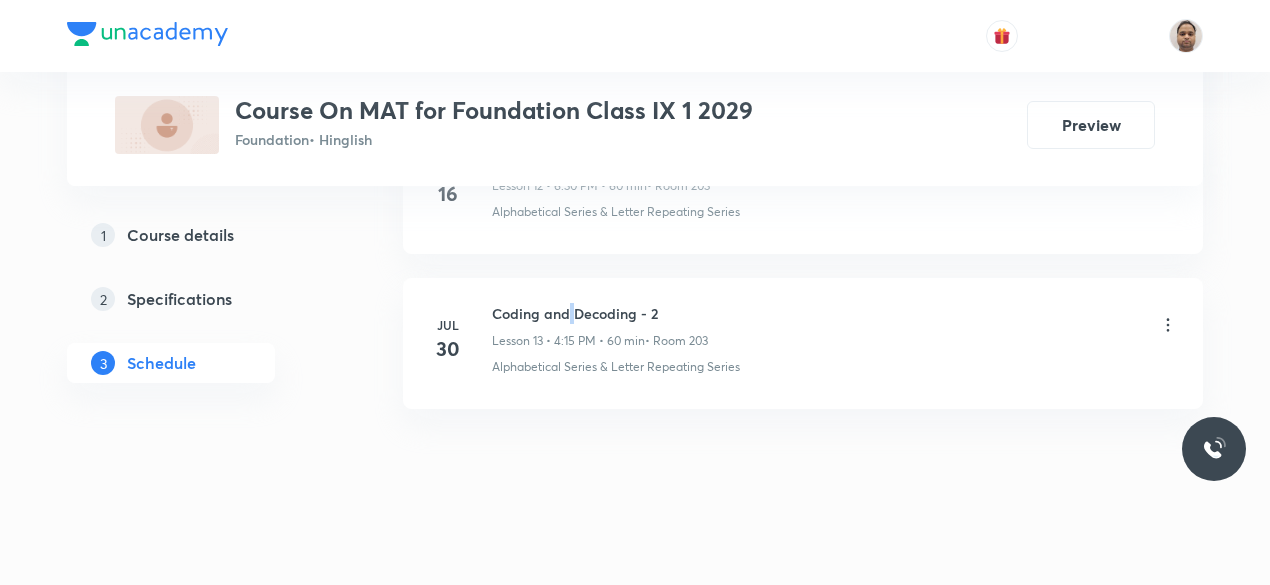 click on "Coding and Decoding - 2" at bounding box center [600, 313] 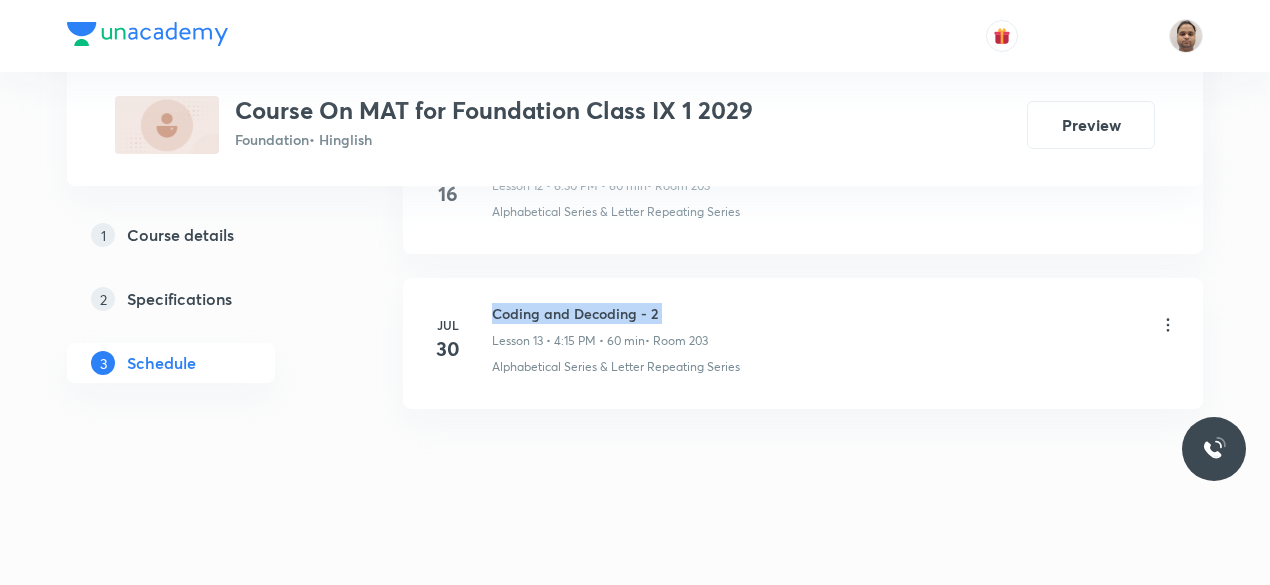 click on "Coding and Decoding - 2" at bounding box center (600, 313) 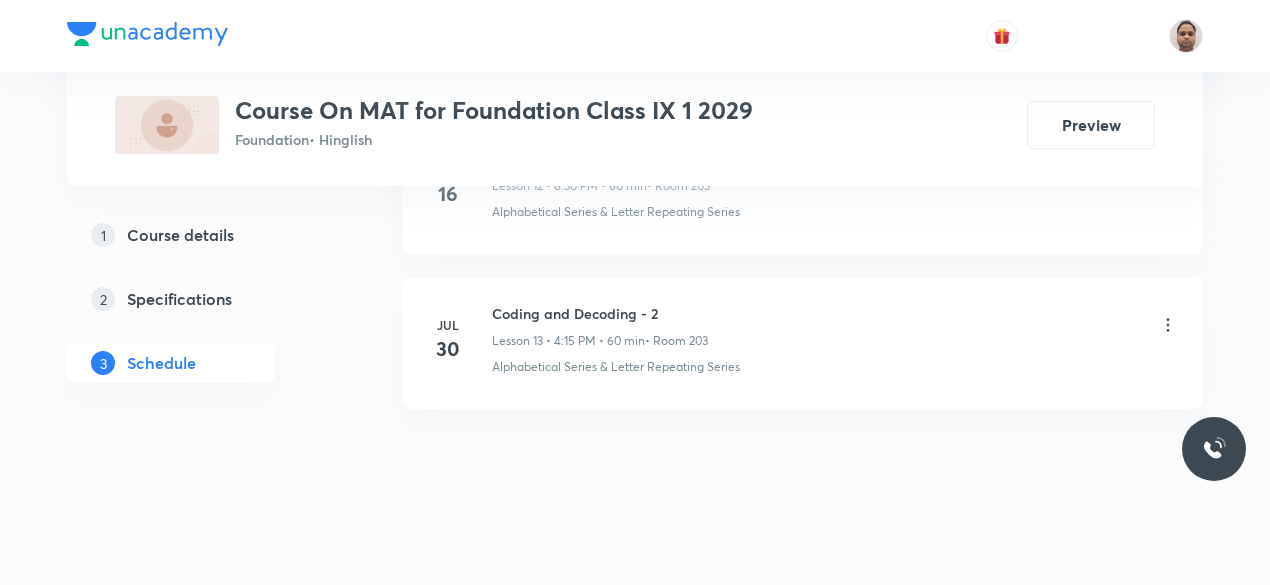 click on "Schedule 13  classes Session  14 Live class Session title 0/99 ​ Schedule for [DATE], [TIME] ​ Duration (in minutes) ​   Session type Online Offline Room Select centre room Sub-concepts Select concepts that wil be covered in this session Add Cancel [MONTH] 17 Alphabet Series Lesson 1 • [TIME] • [DURATION]  • Room 203  Alphabetical Series & Letter Repeating Series [MONTH] 21 Alphabet Series - 1 Lesson 2 • [TIME] • [DURATION]  • Room 203  Alphabetical Series & Letter Repeating Series [MONTH] 24 Alphabet Series - 2 Lesson 3 • [TIME] • [DURATION]  • Room 203  Alphabetical Series & Letter Repeating Series [MONTH] 28 Alphabet Series - 3 Lesson 4 • [TIME] • [DURATION]  • Room 203  Alphabetical Series & Letter Repeating Series [MONTH] 18 Alphabet Series - 4 Lesson 5 • [TIME] • [DURATION]  • Room 206  Alphabetical Series & Letter Repeating Series [MONTH] 21 Missing Term in Figures - 1 Lesson 6 • [TIME] • [DURATION]  • Room 201  Alphabetical Series & Letter Repeating Series  • Room 203  [MONTH] 25 [MONTH]" at bounding box center (803, -1061) 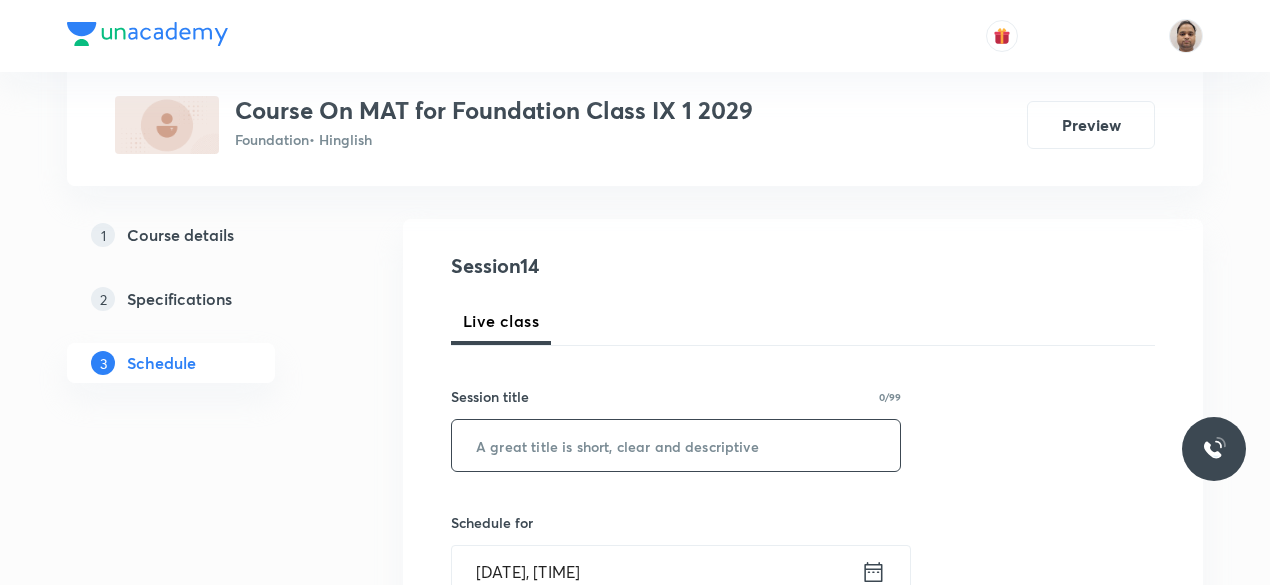 scroll, scrollTop: 200, scrollLeft: 0, axis: vertical 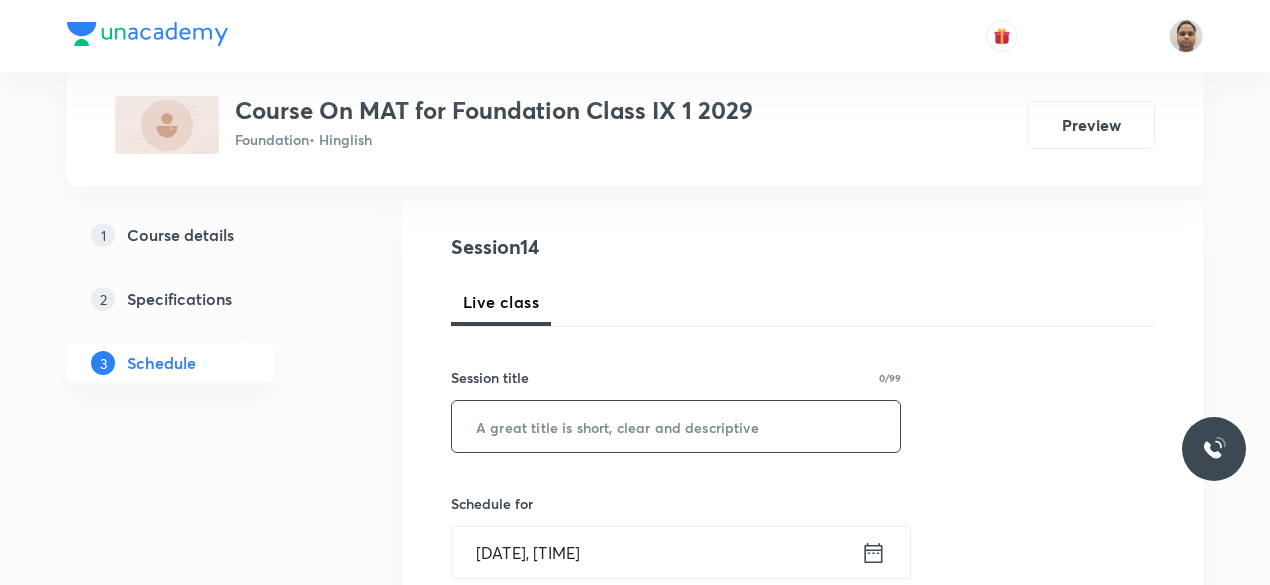 click at bounding box center [676, 426] 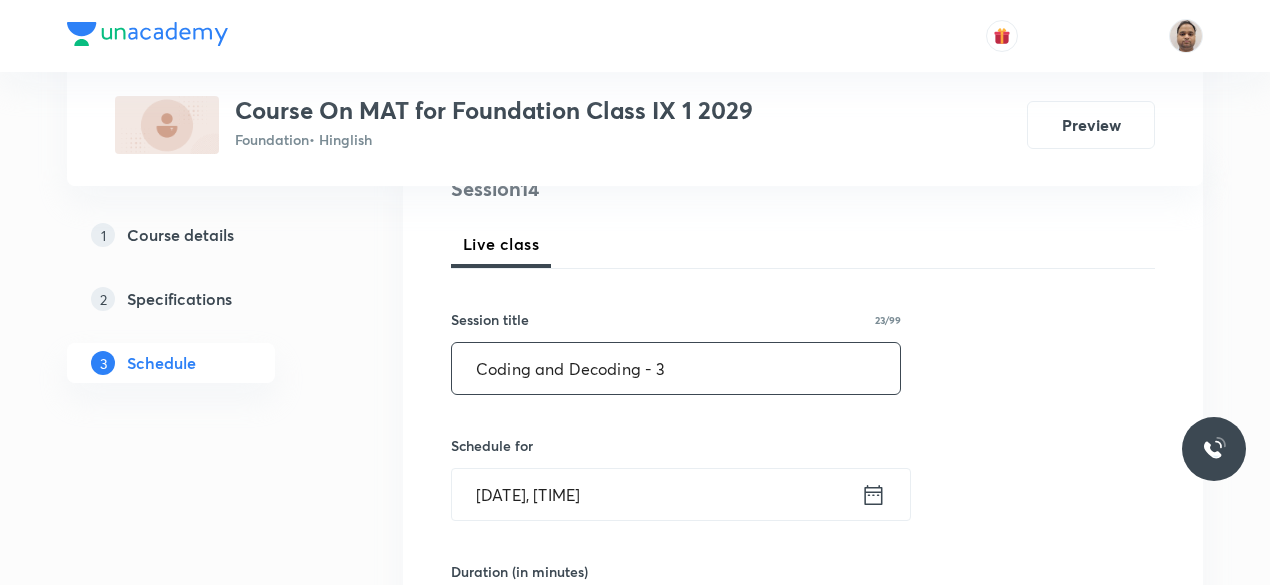 scroll, scrollTop: 400, scrollLeft: 0, axis: vertical 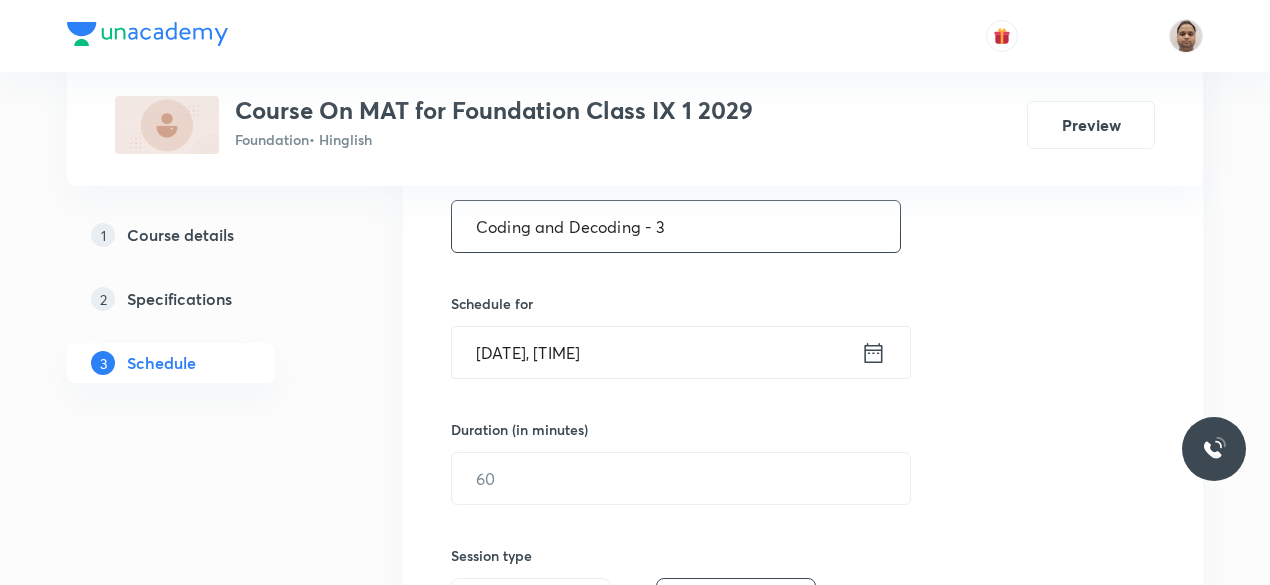 type on "Coding and Decoding - 3" 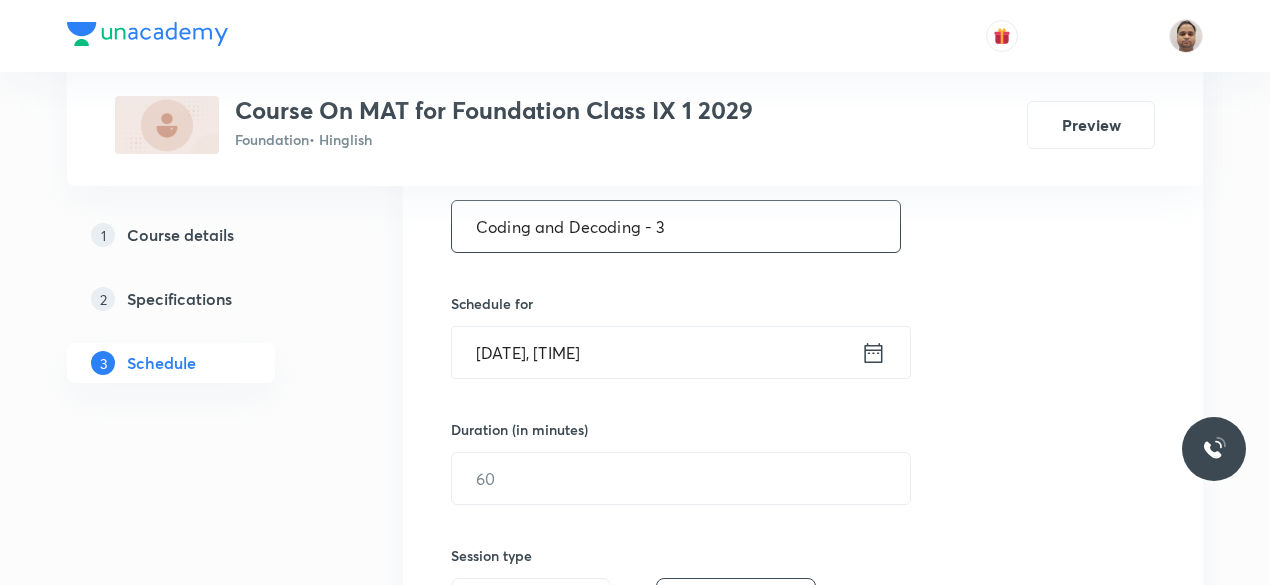 click on "Aug 6, 2025, 9:40 AM" at bounding box center [656, 352] 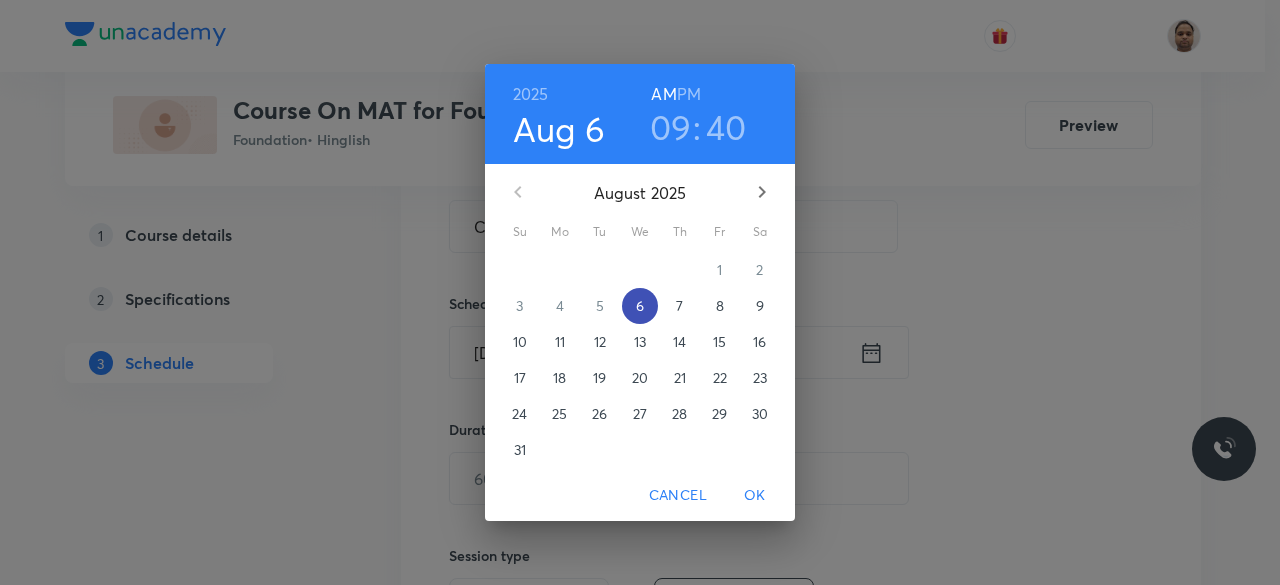 click on "6" at bounding box center [640, 306] 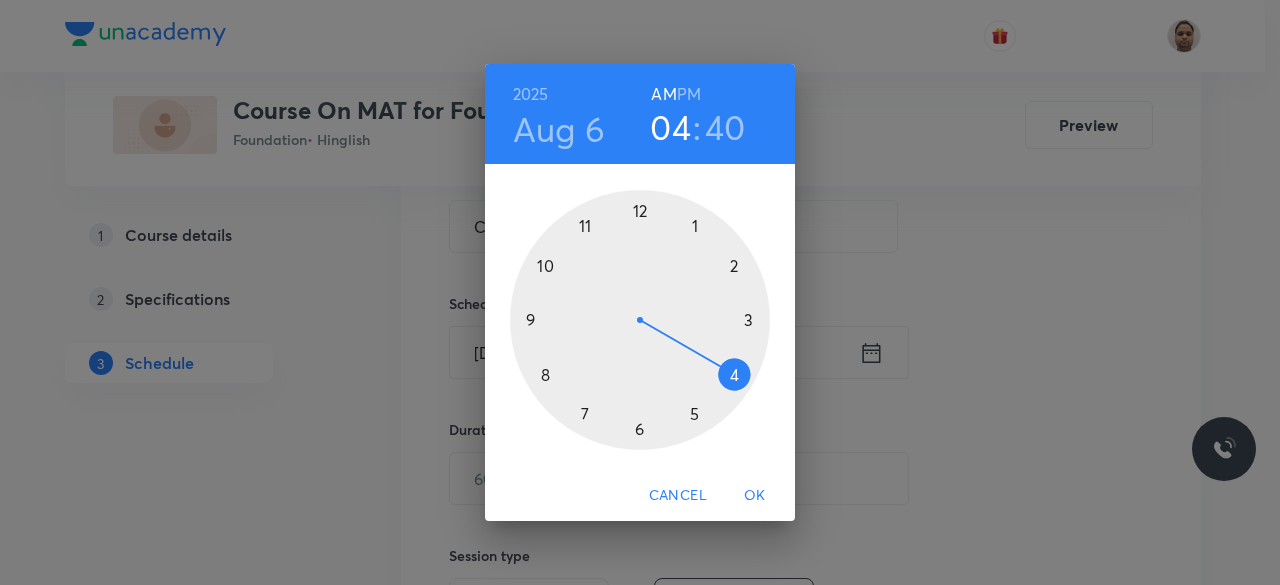 drag, startPoint x: 531, startPoint y: 315, endPoint x: 708, endPoint y: 352, distance: 180.82588 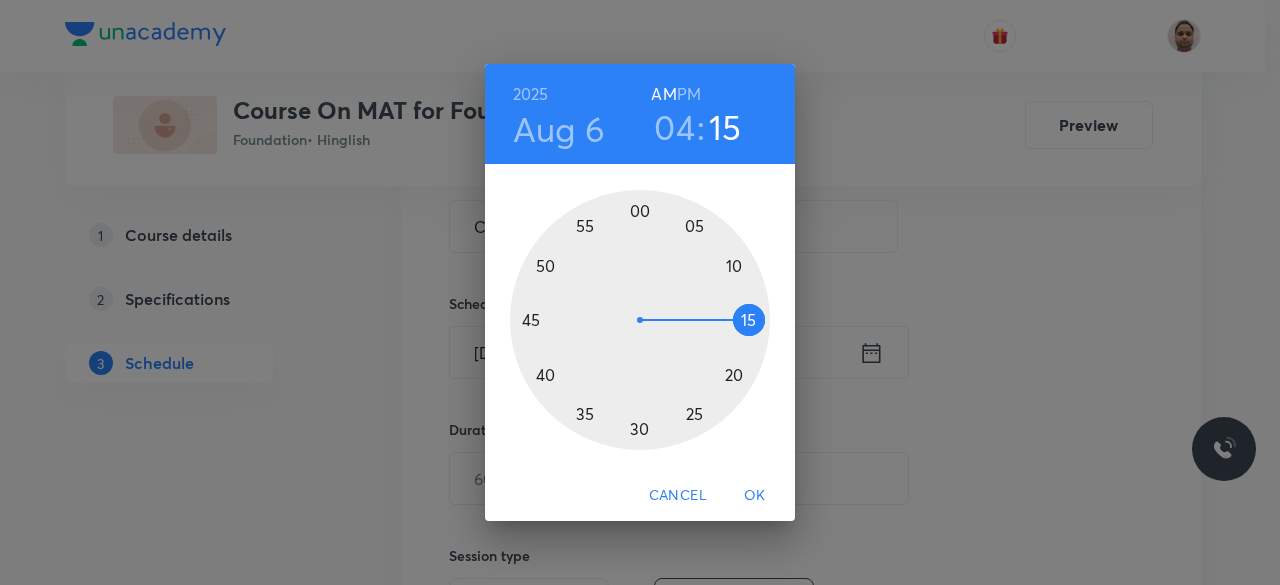 drag, startPoint x: 538, startPoint y: 377, endPoint x: 750, endPoint y: 317, distance: 220.32703 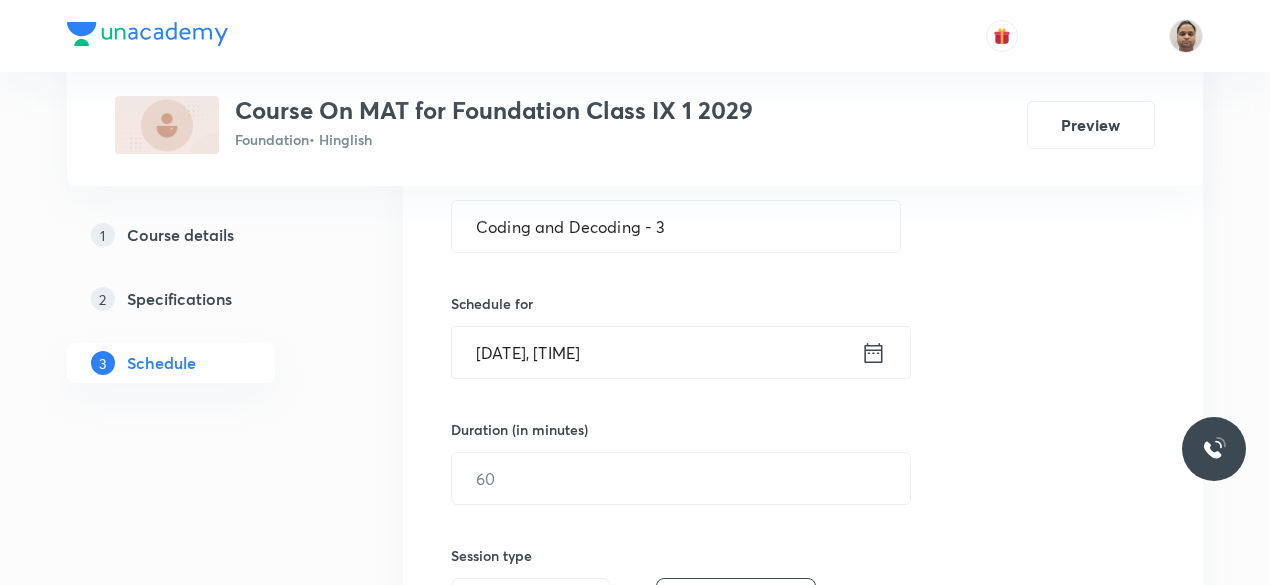 click on "Aug 6, 2025, 4:15 AM" at bounding box center (656, 352) 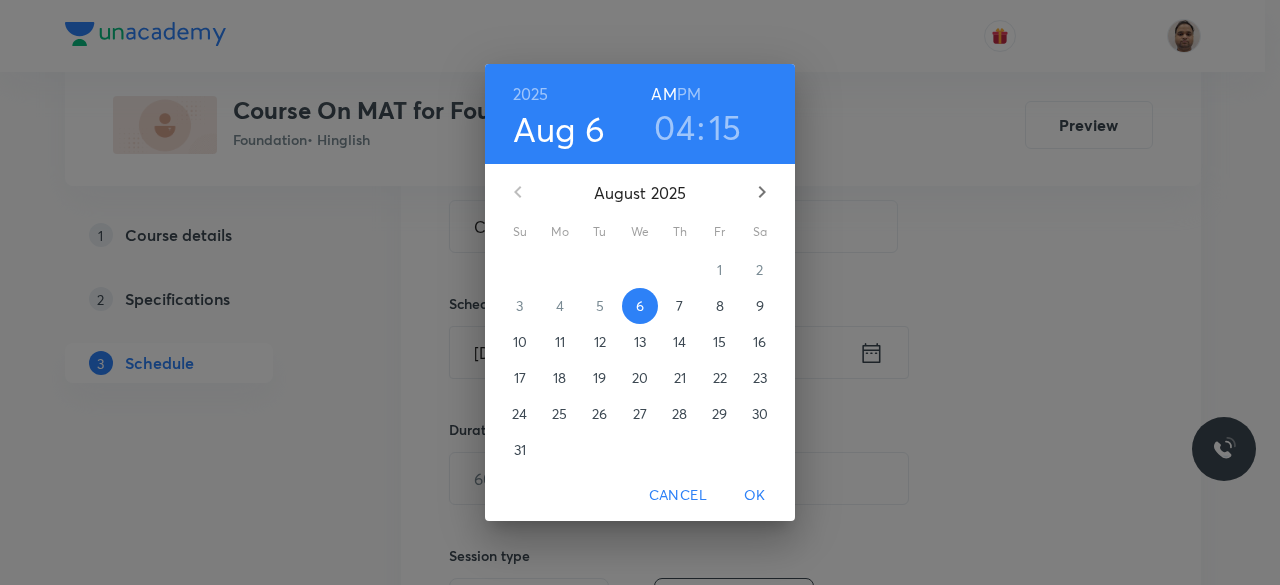 click on "PM" at bounding box center [689, 94] 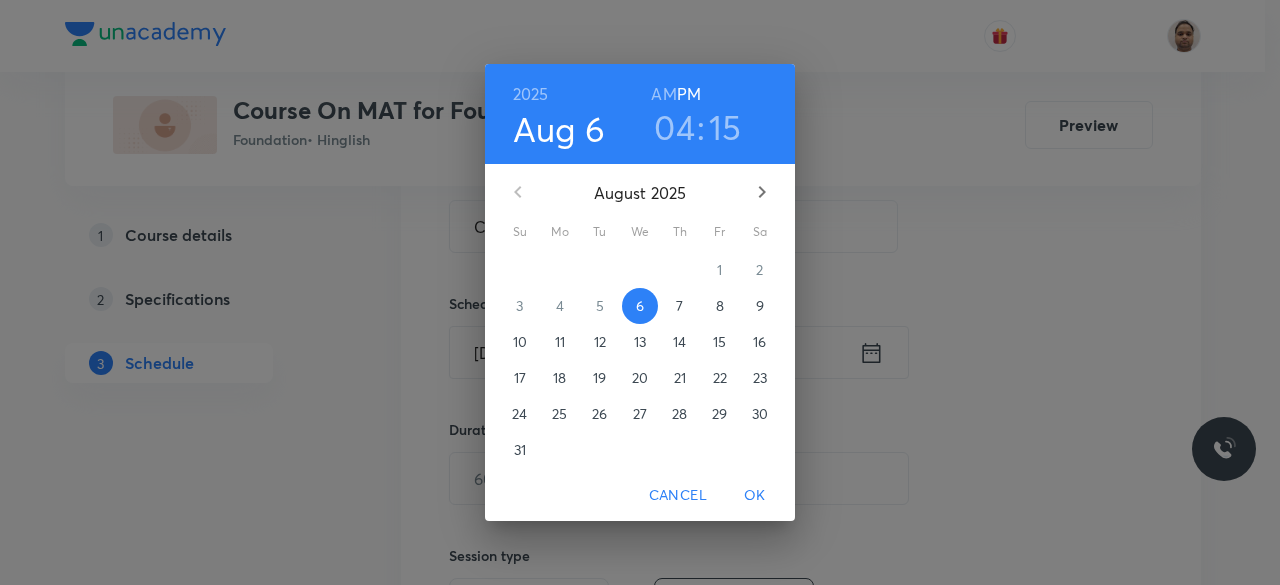 click on "OK" at bounding box center [755, 495] 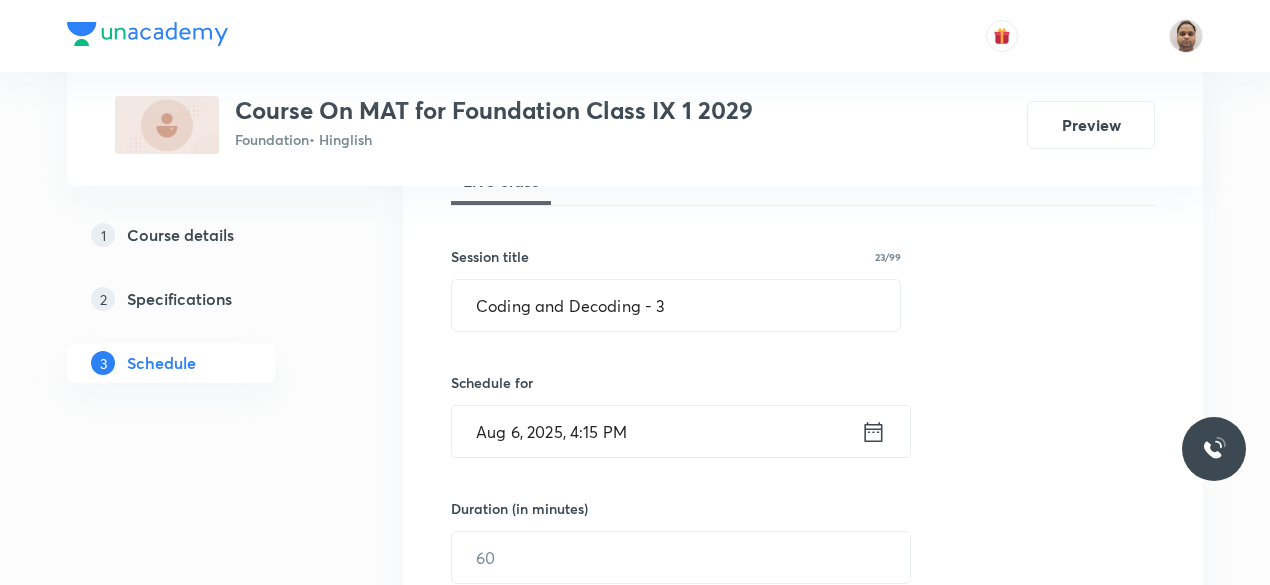 scroll, scrollTop: 421, scrollLeft: 0, axis: vertical 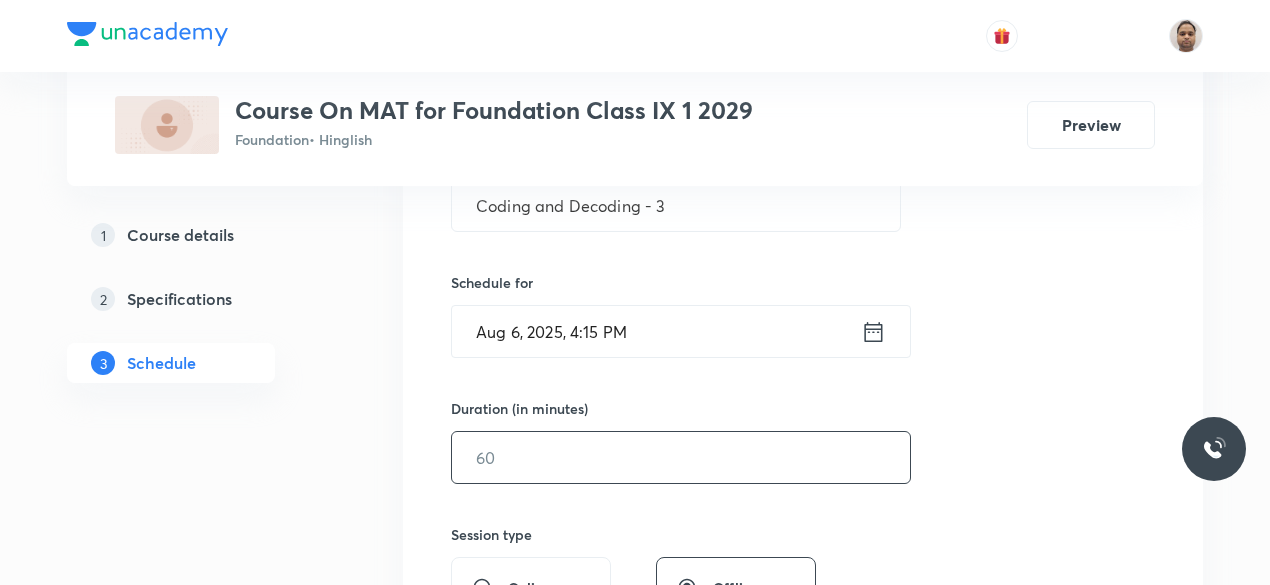 click at bounding box center [681, 457] 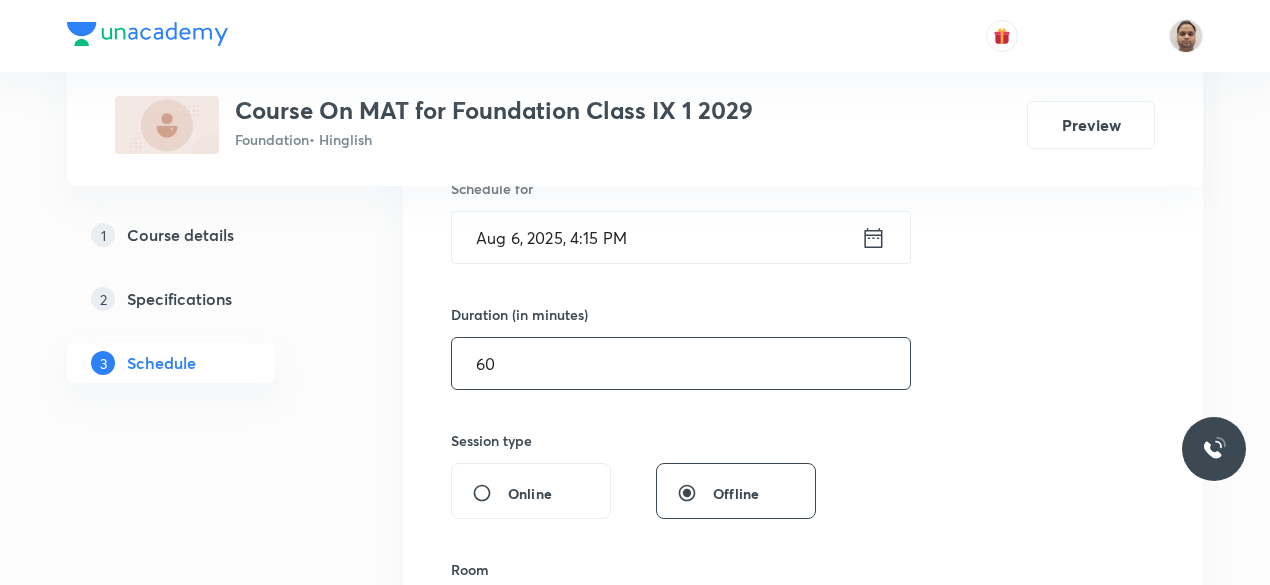 scroll, scrollTop: 721, scrollLeft: 0, axis: vertical 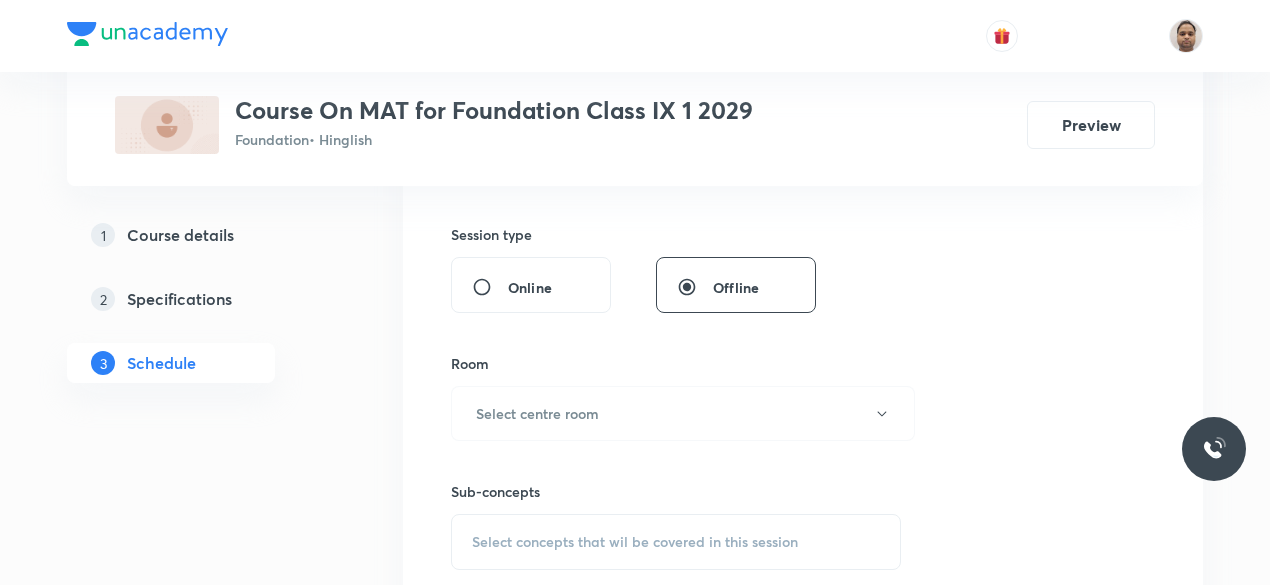 type on "60" 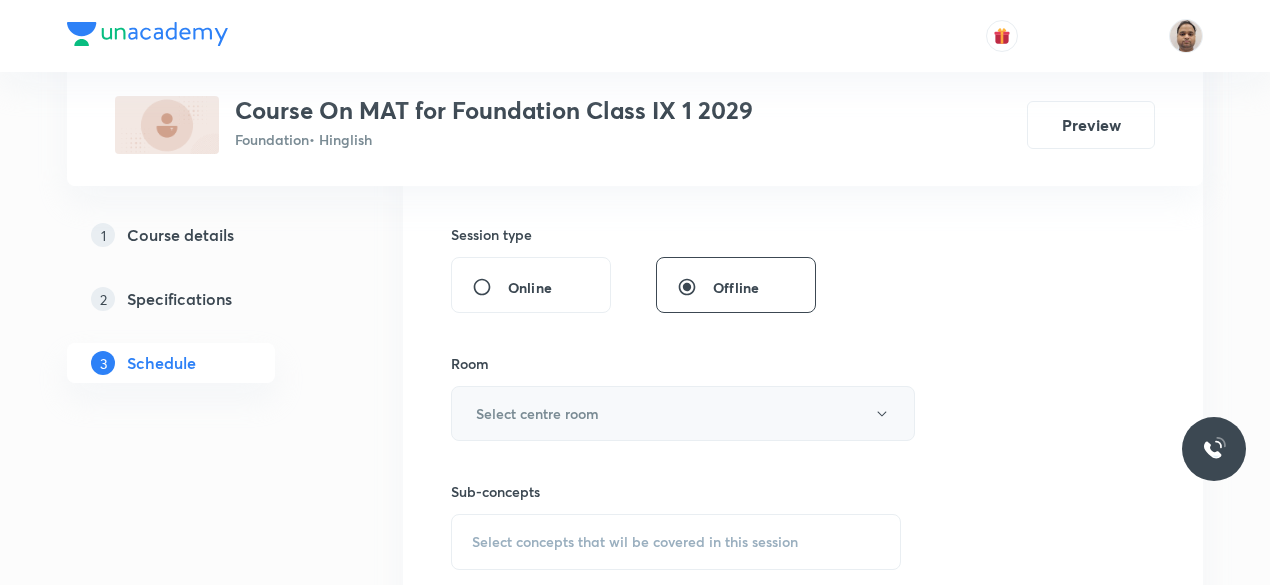 click on "Select centre room" at bounding box center (537, 413) 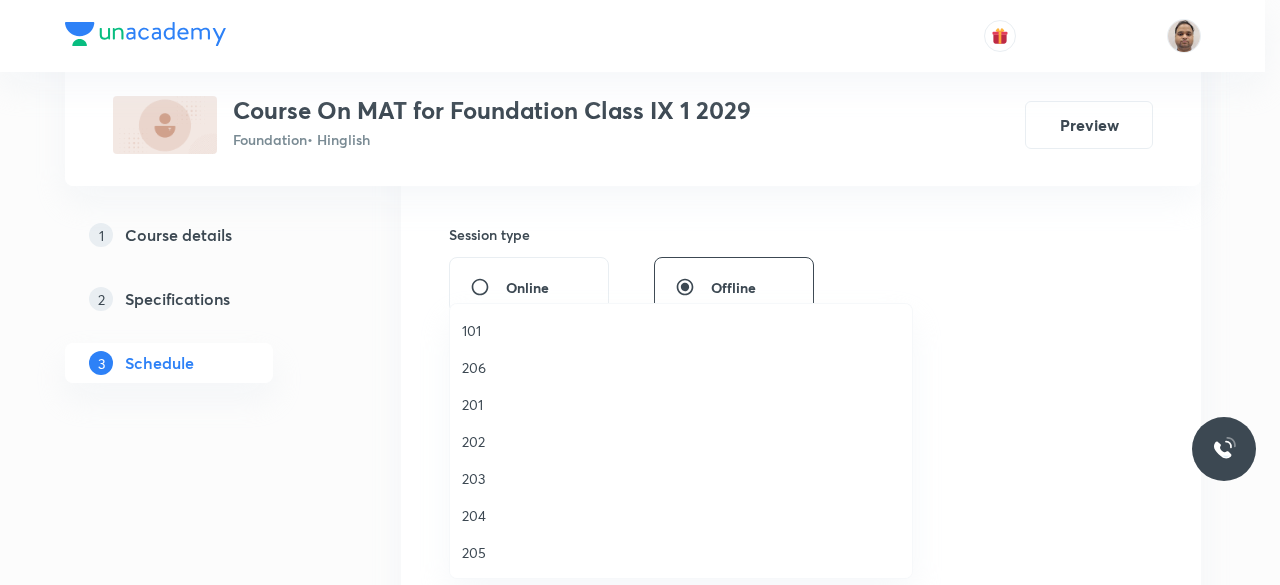 click on "202" at bounding box center [681, 441] 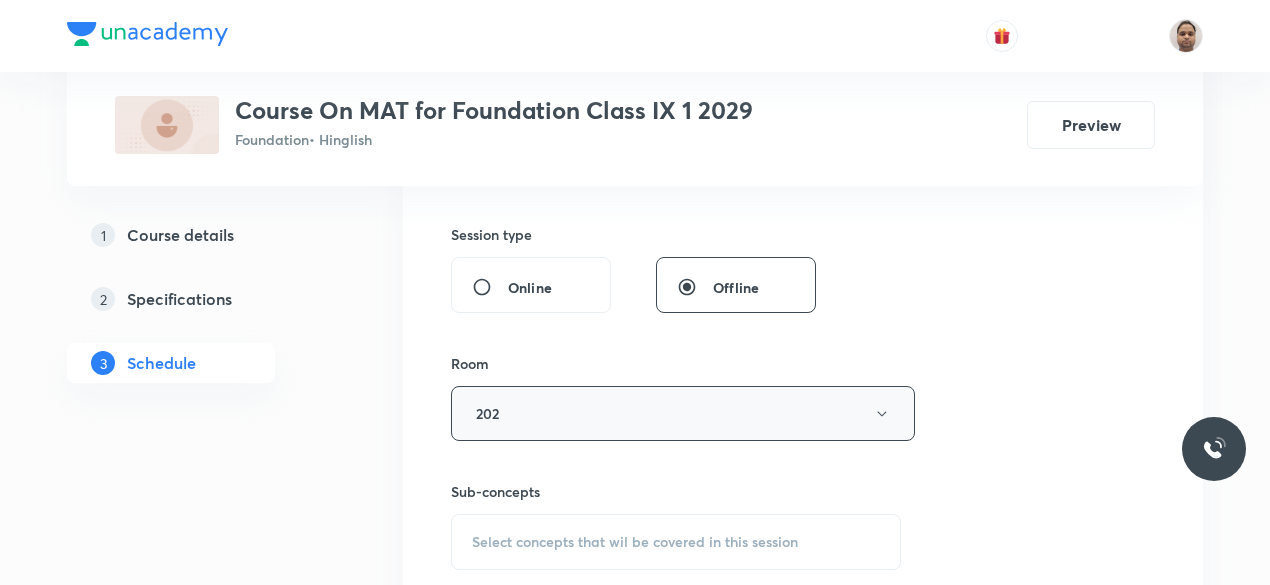 scroll, scrollTop: 921, scrollLeft: 0, axis: vertical 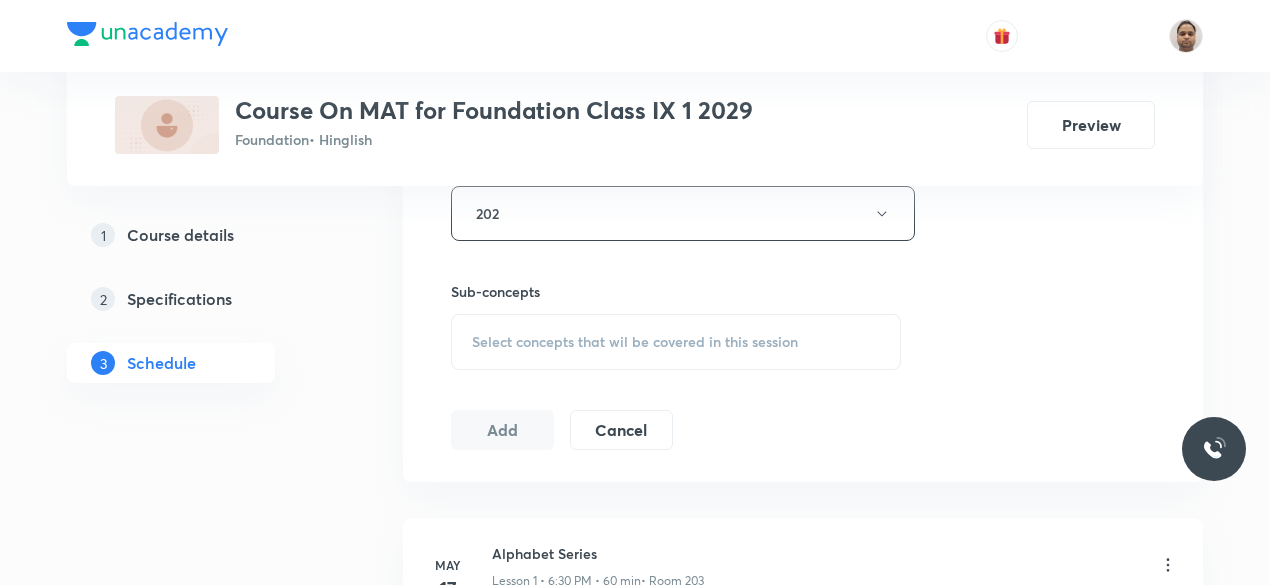 click on "Select concepts that wil be covered in this session" at bounding box center [635, 342] 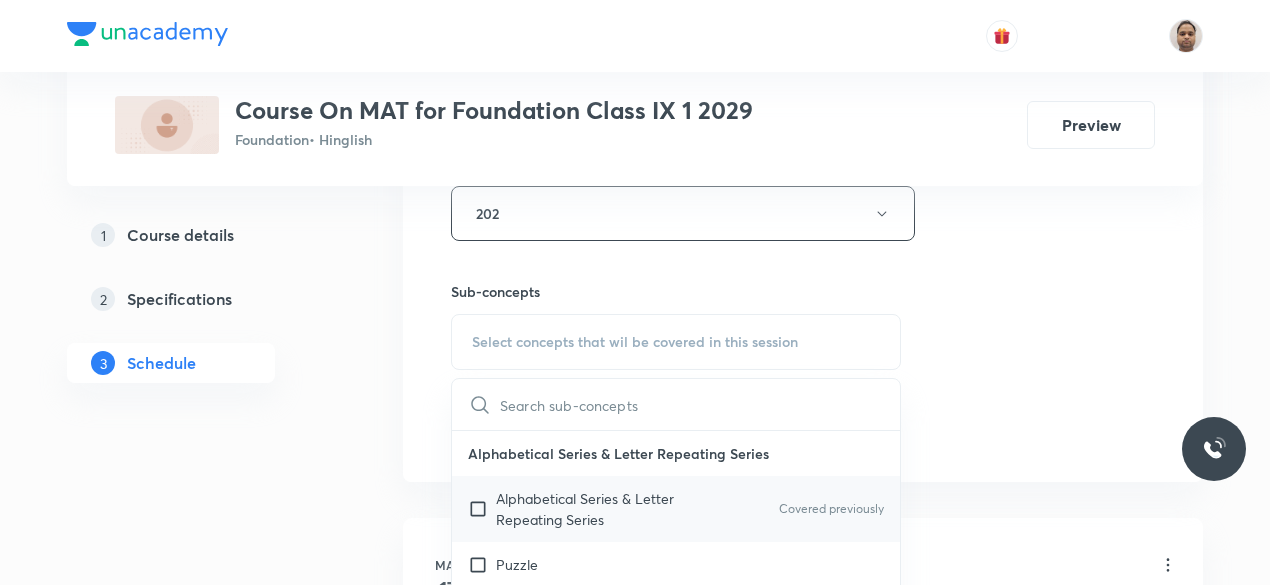 click on "Alphabetical Series & Letter Repeating Series" at bounding box center [597, 509] 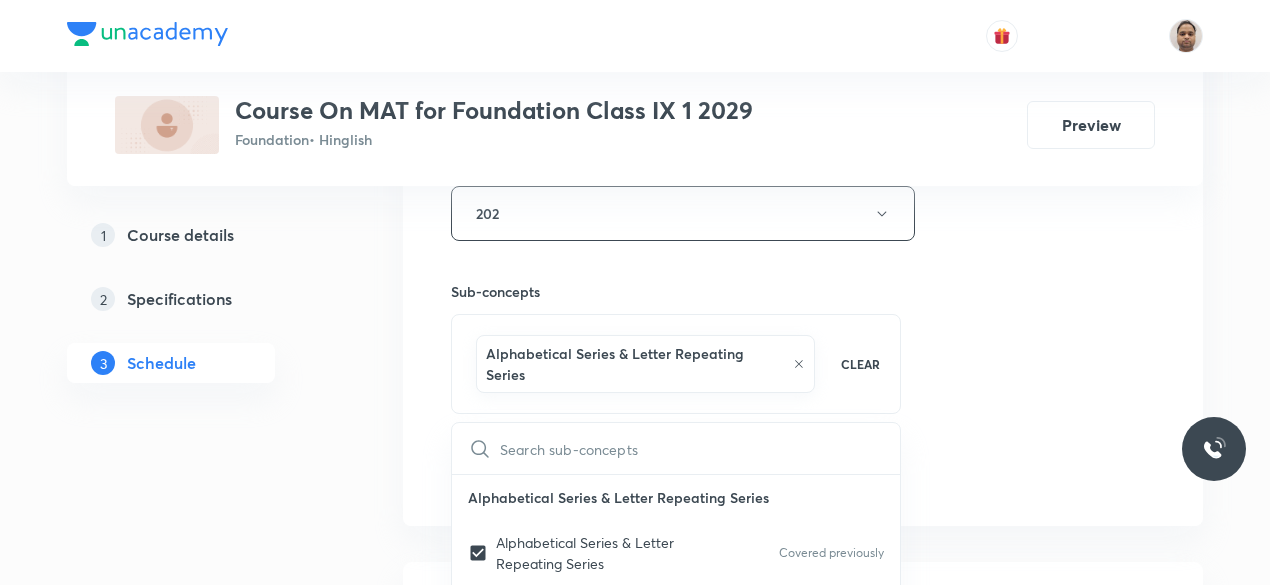 click on "1 Course details 2 Specifications 3 Schedule" at bounding box center [203, 1061] 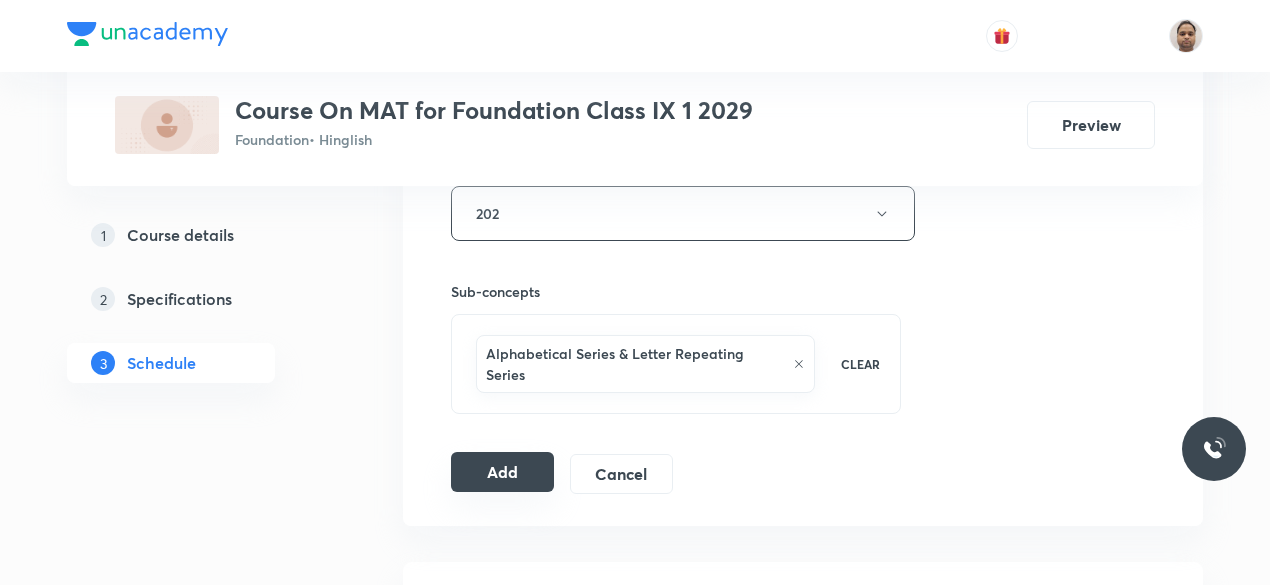 click on "Add" at bounding box center [502, 472] 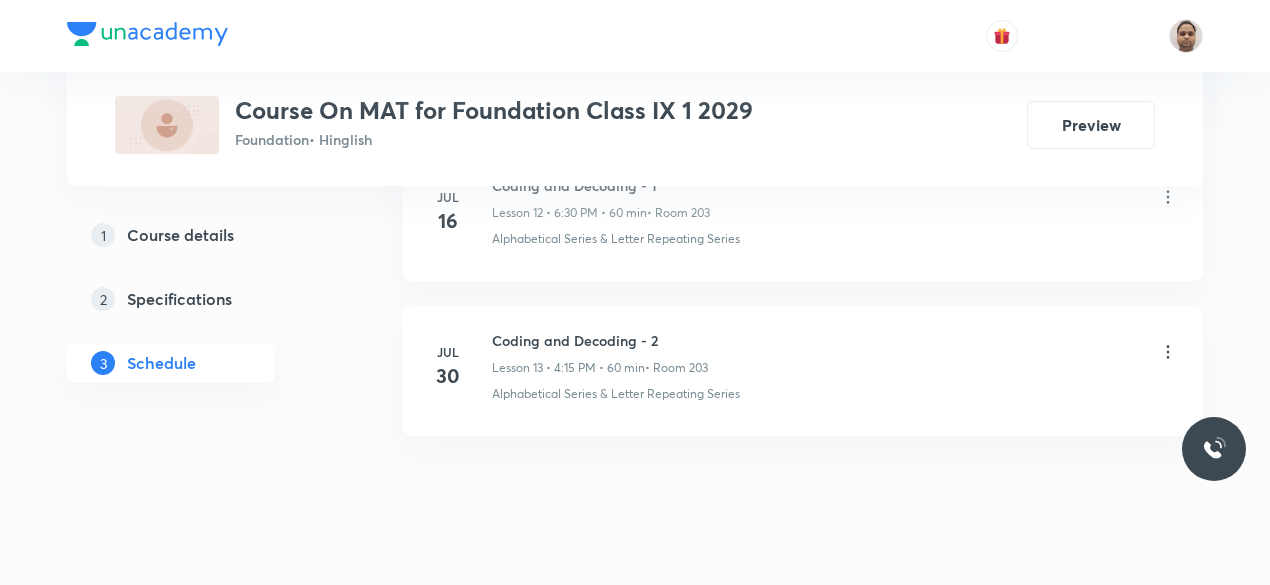 scroll, scrollTop: 3042, scrollLeft: 0, axis: vertical 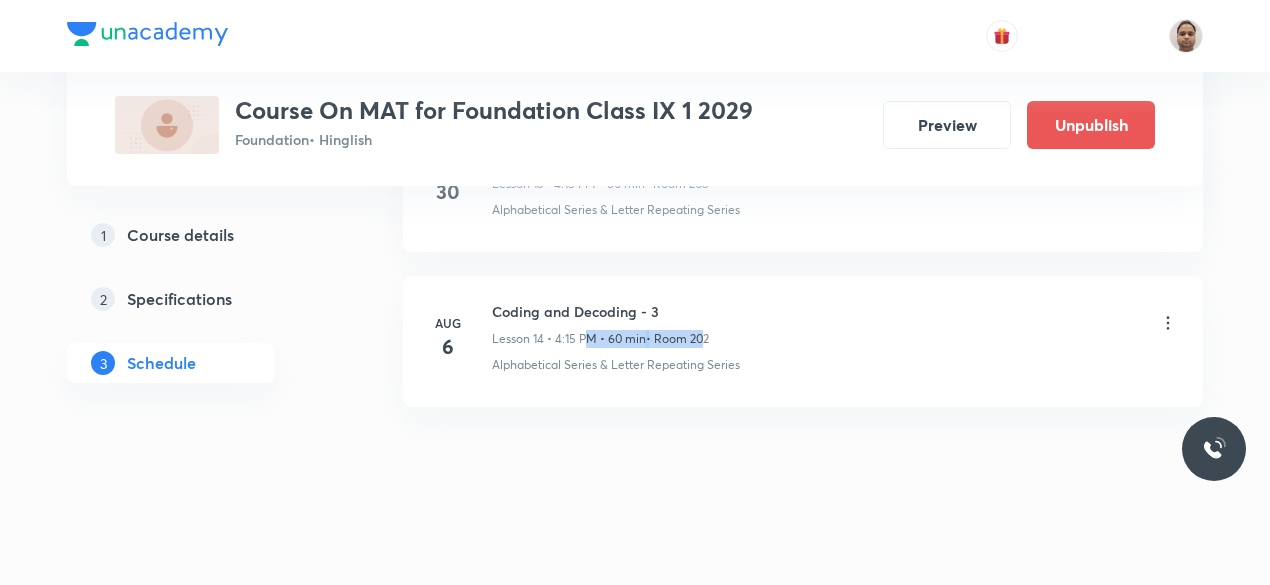 drag, startPoint x: 590, startPoint y: 327, endPoint x: 698, endPoint y: 326, distance: 108.00463 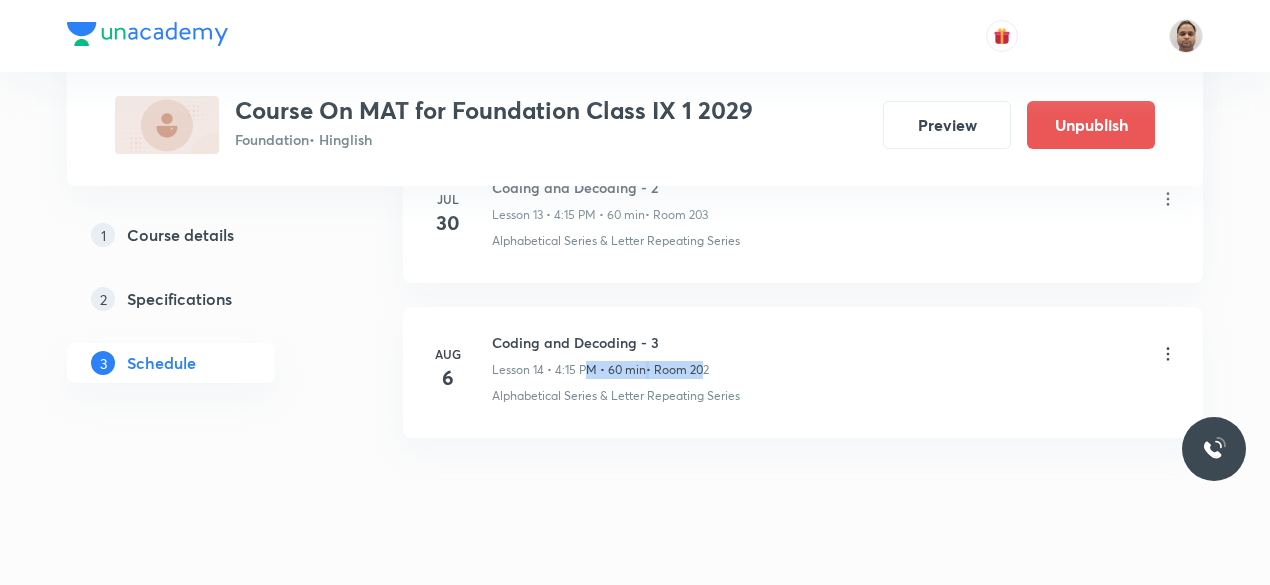 scroll, scrollTop: 2259, scrollLeft: 0, axis: vertical 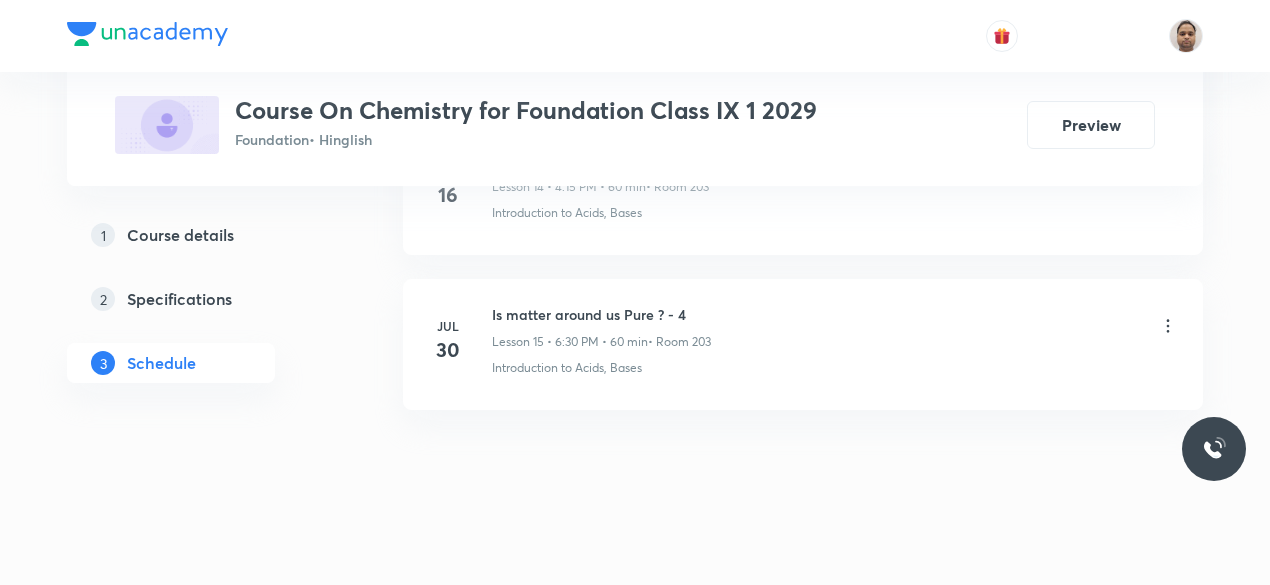 click on "Is matter around us Pure ? - 4" at bounding box center [601, 314] 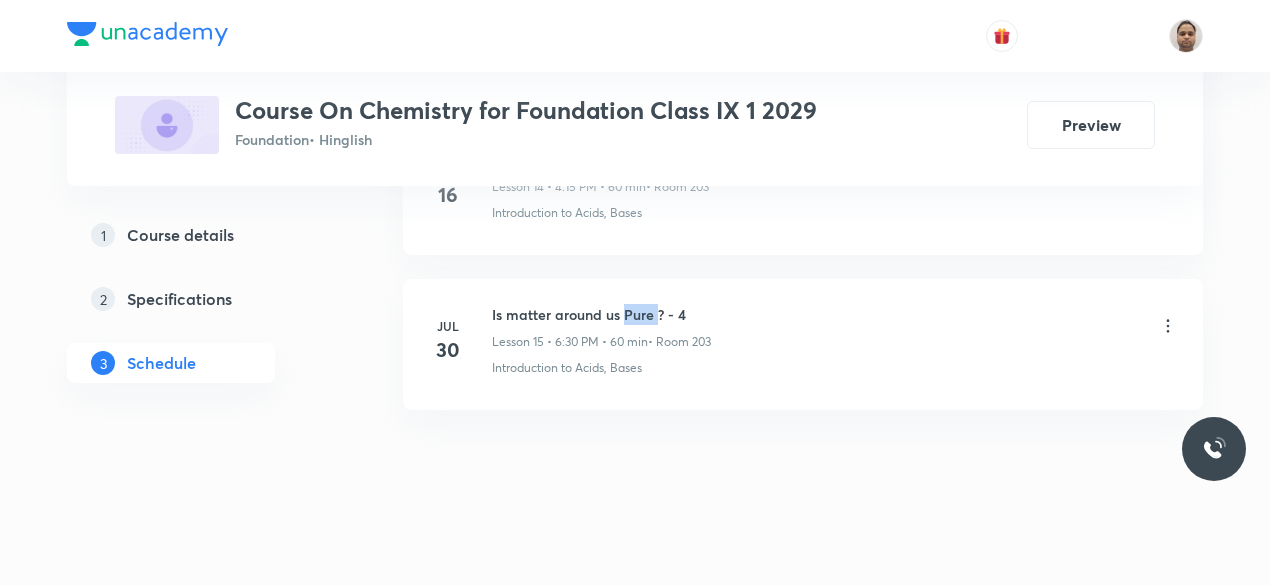 click on "Is matter around us Pure ? - 4" at bounding box center (601, 314) 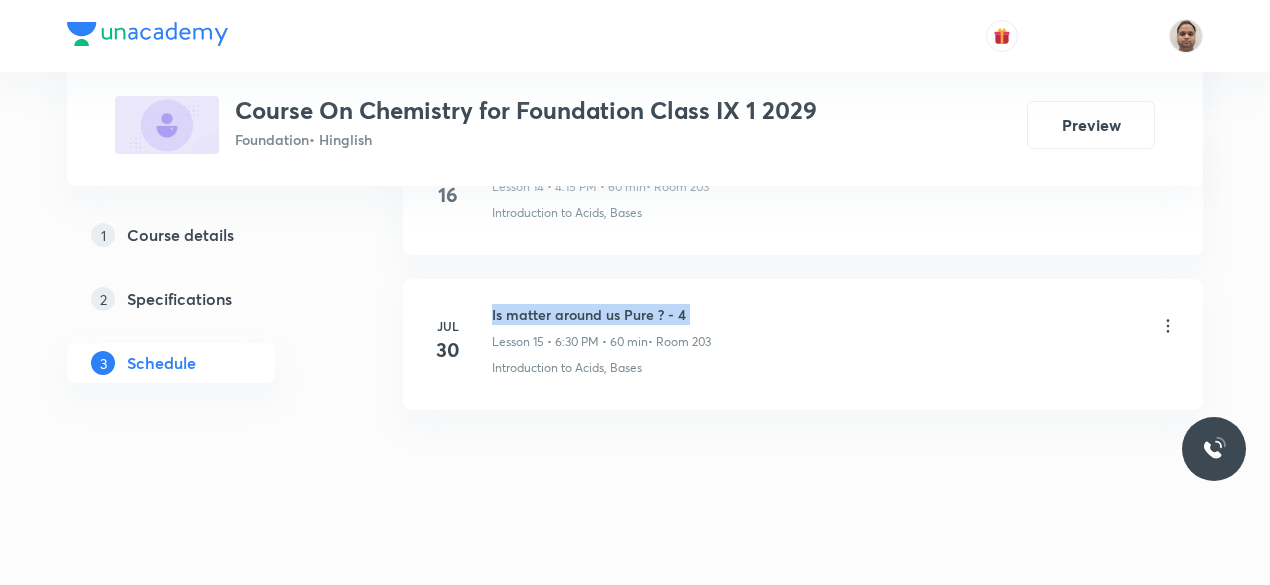 click on "Is matter around us Pure ? - 4" at bounding box center (601, 314) 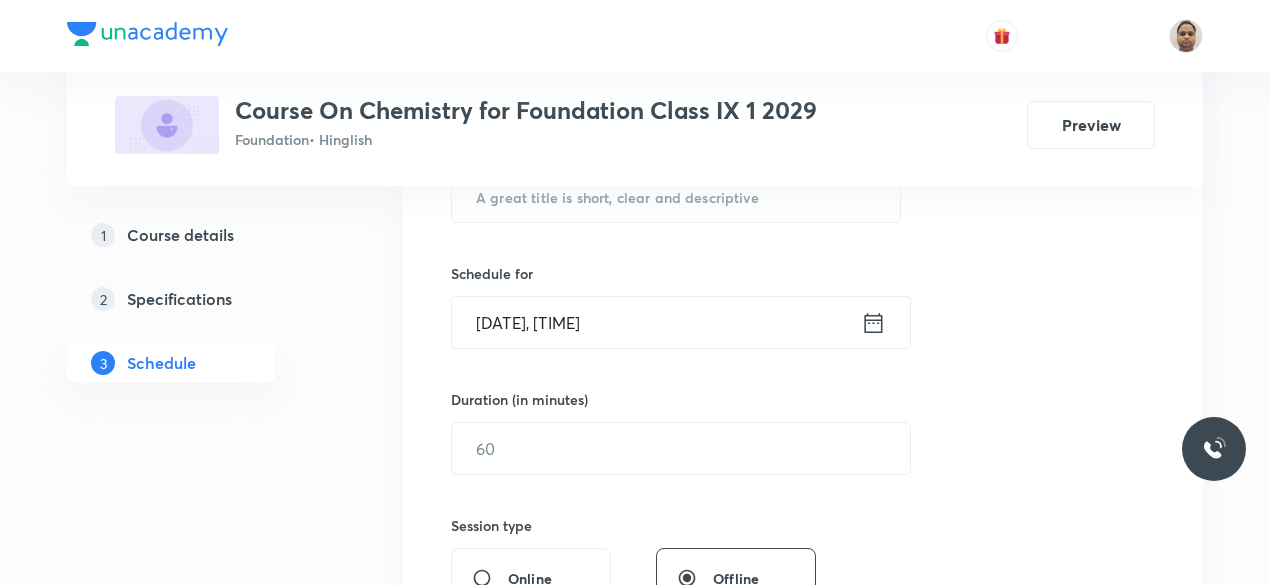scroll, scrollTop: 230, scrollLeft: 0, axis: vertical 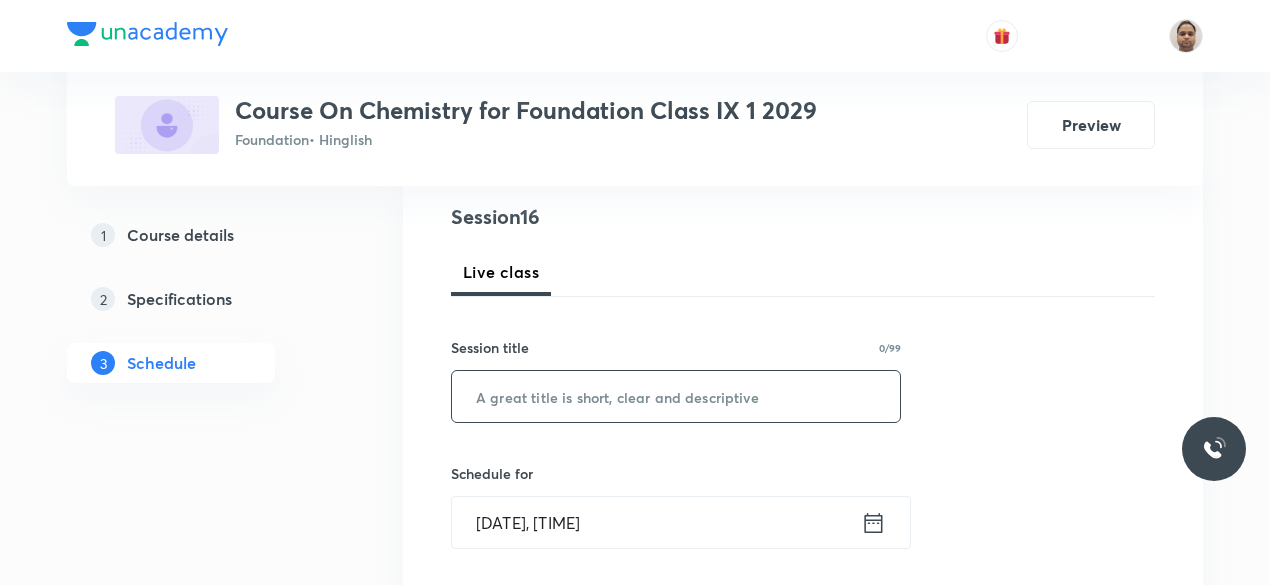 drag, startPoint x: 612, startPoint y: 388, endPoint x: 627, endPoint y: 394, distance: 16.155495 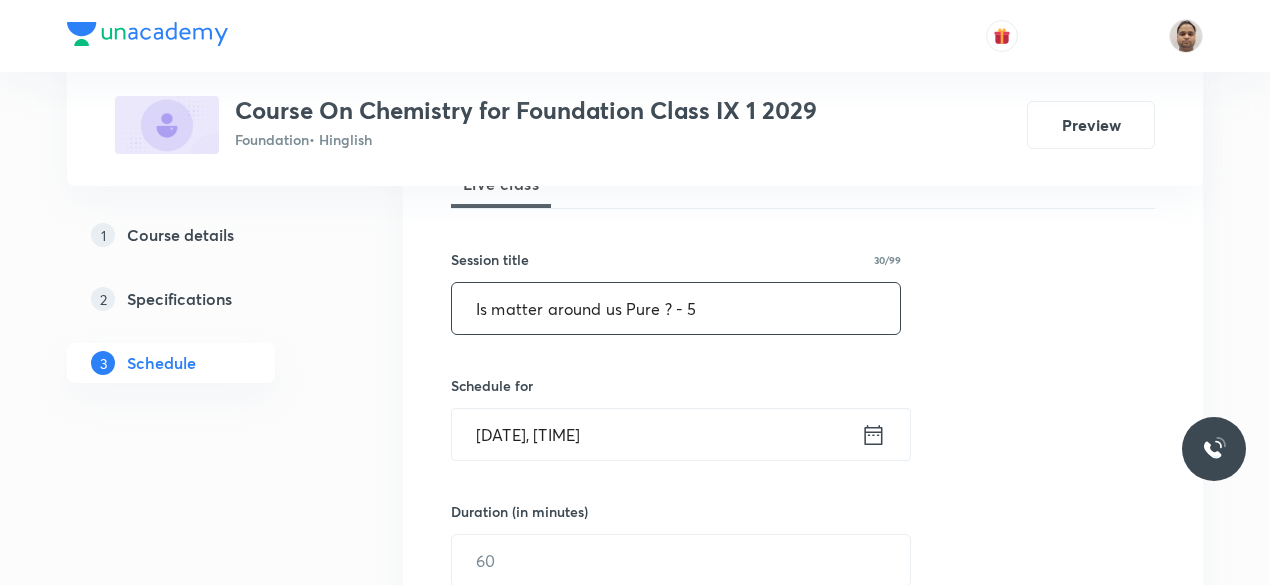scroll, scrollTop: 430, scrollLeft: 0, axis: vertical 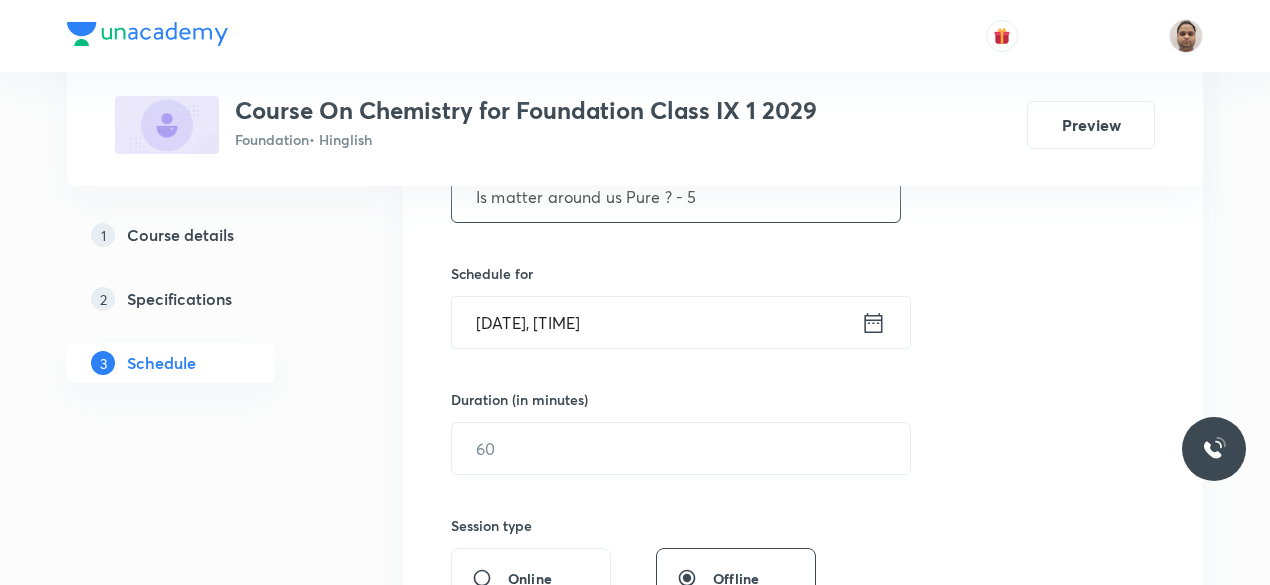 type on "Is matter around us Pure ? - 5" 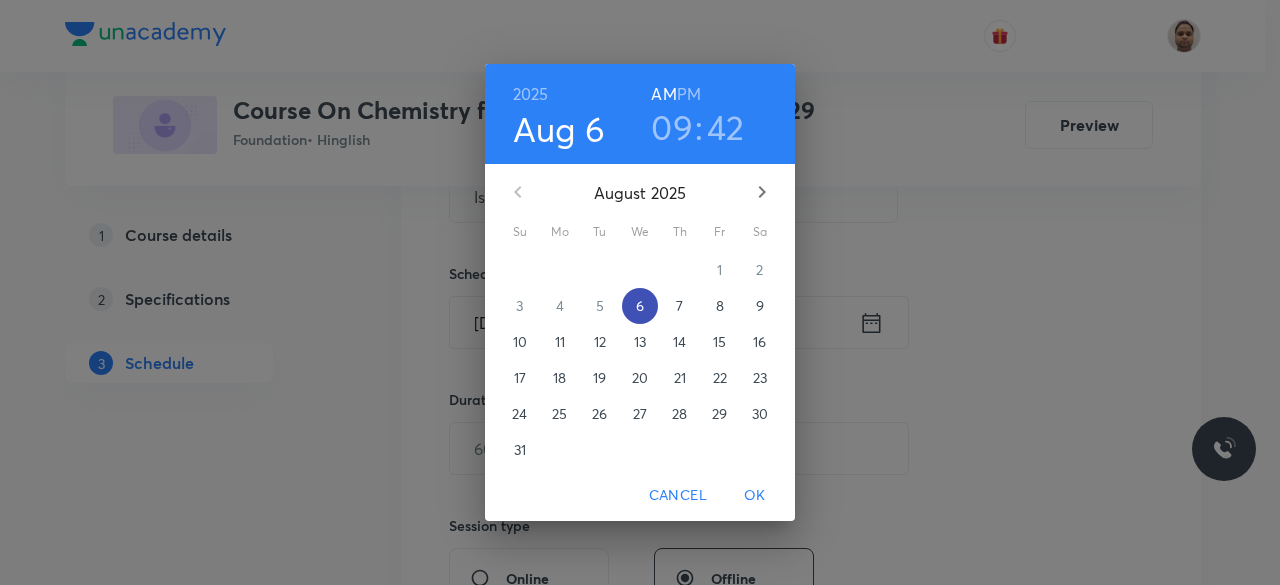 click on "6" at bounding box center (640, 306) 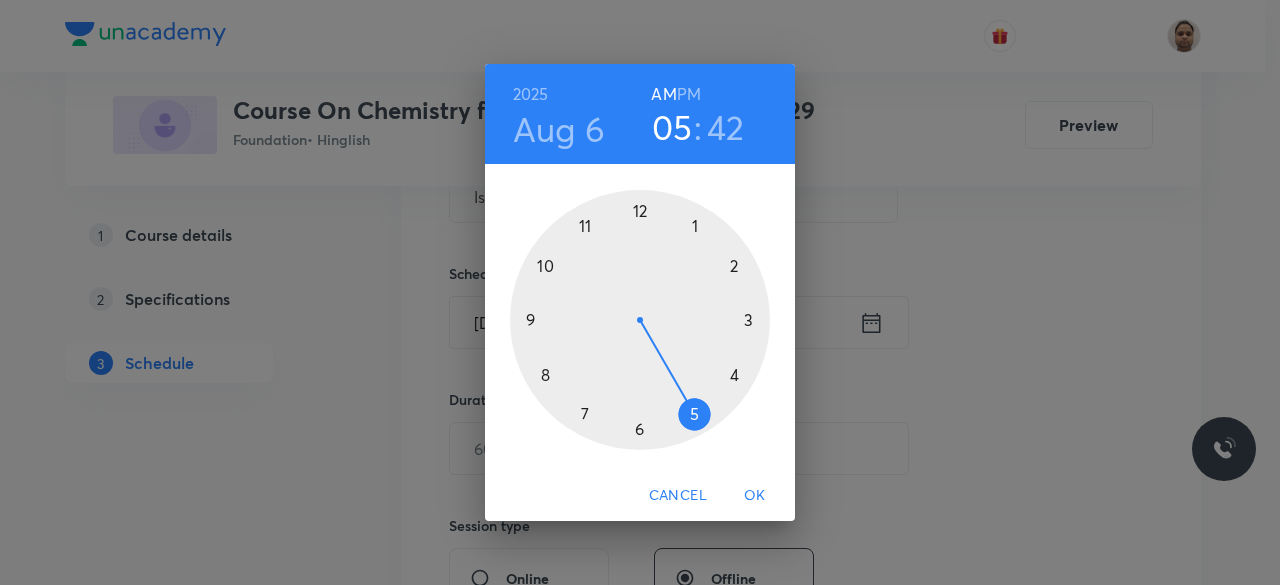 drag, startPoint x: 598, startPoint y: 359, endPoint x: 690, endPoint y: 389, distance: 96.76776 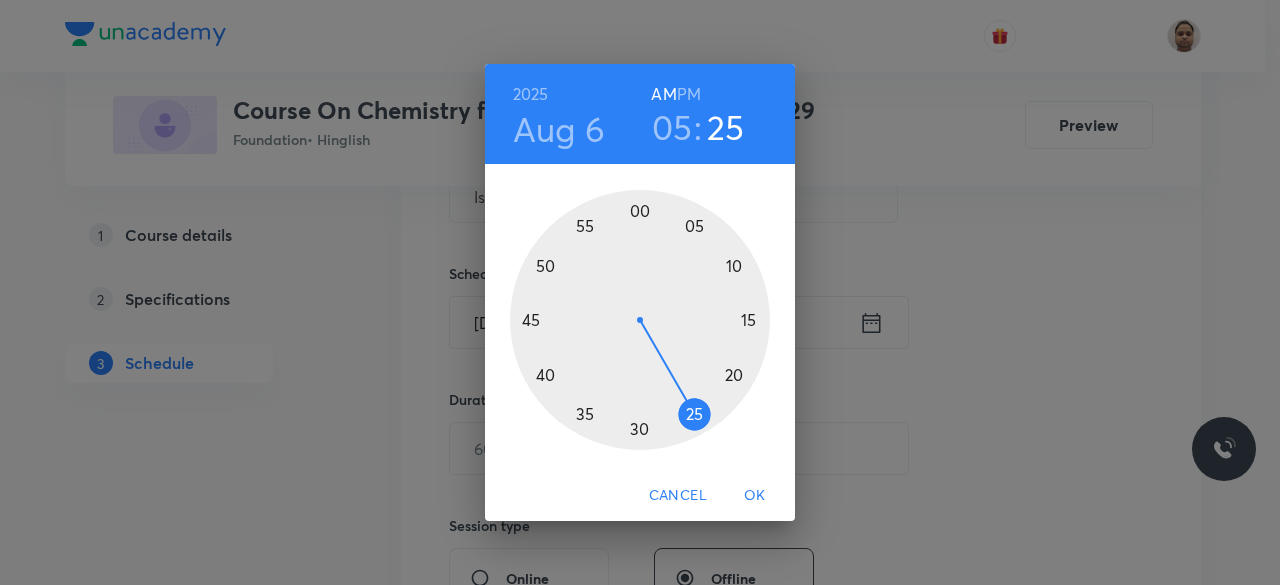 drag, startPoint x: 560, startPoint y: 273, endPoint x: 706, endPoint y: 435, distance: 218.08255 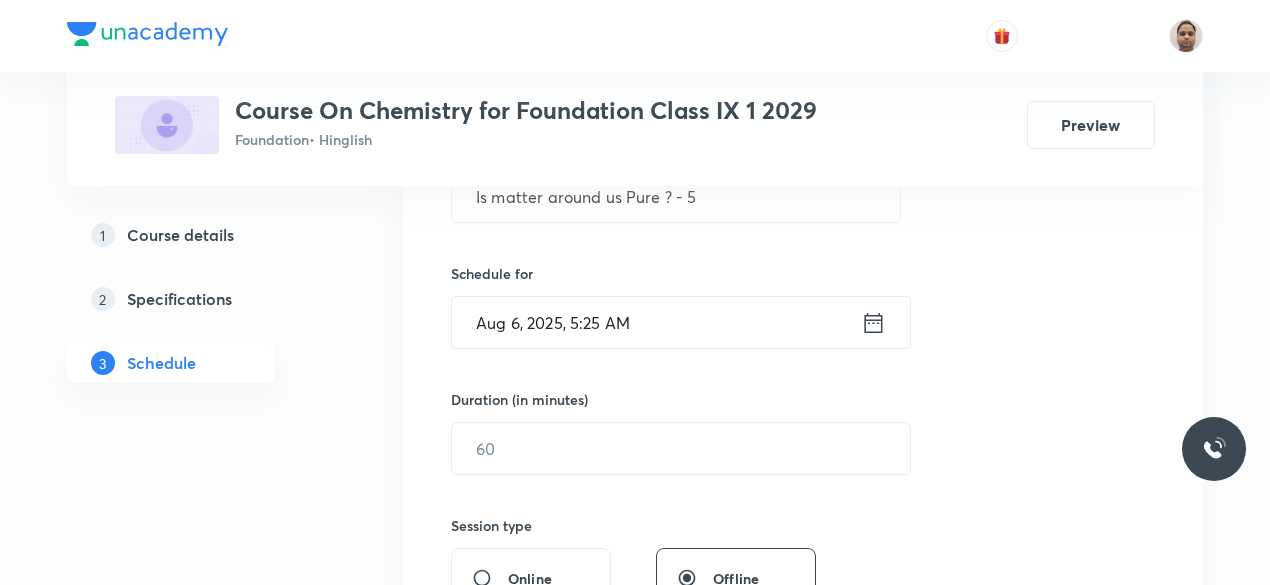 click on "Aug 6, 2025, 5:25 AM" at bounding box center [656, 322] 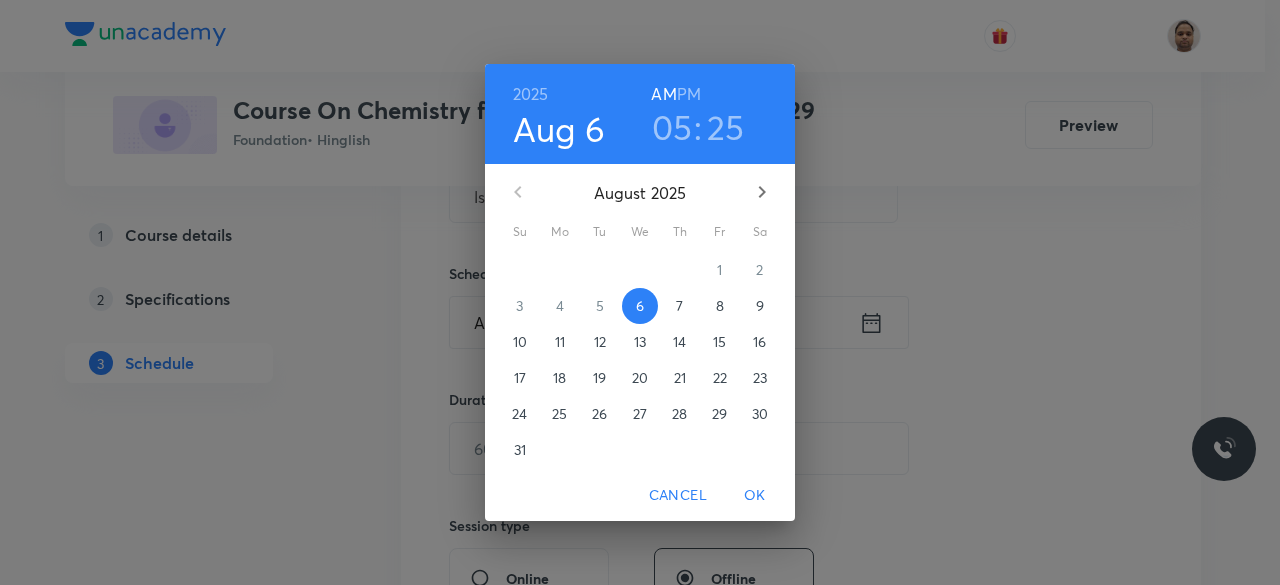 drag, startPoint x: 699, startPoint y: 89, endPoint x: 716, endPoint y: 151, distance: 64.288414 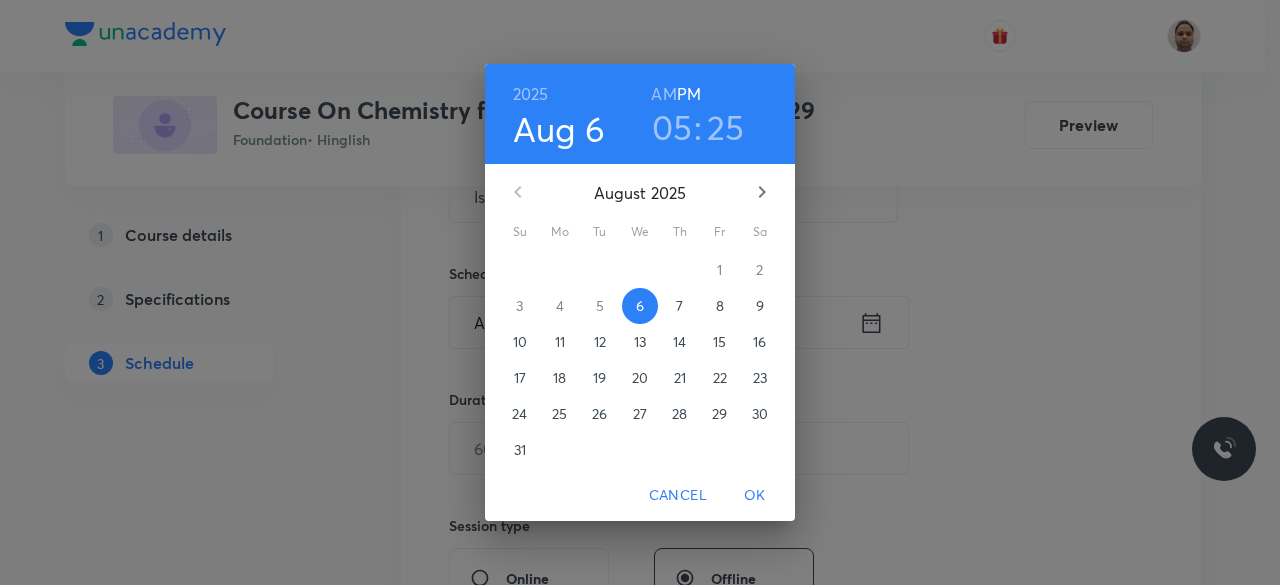 click on "OK" at bounding box center [755, 495] 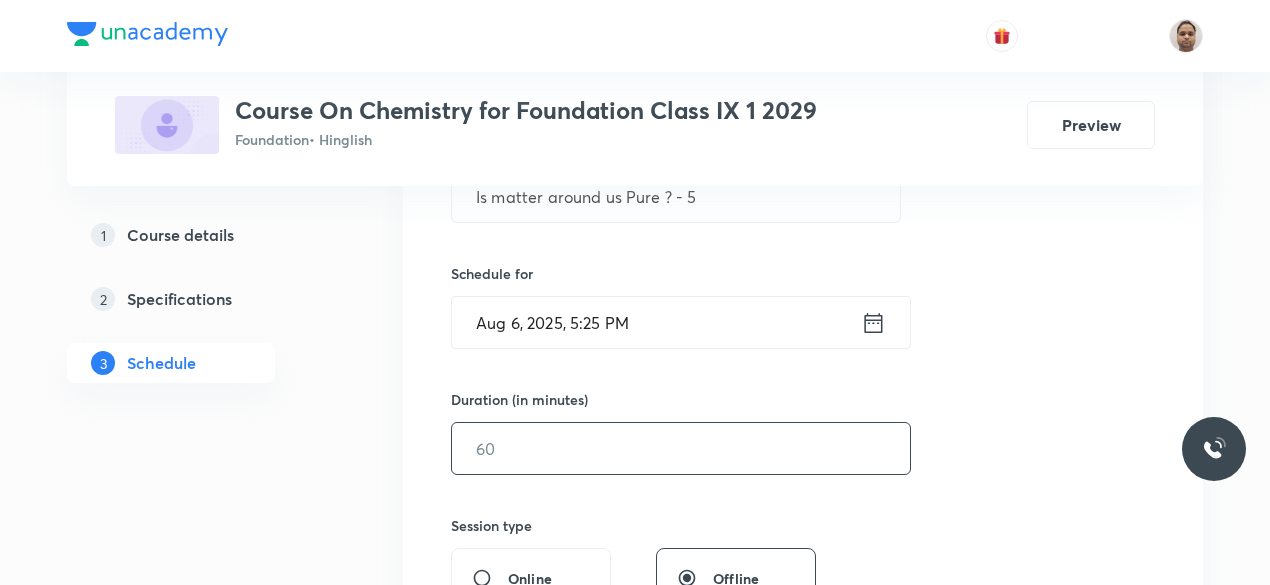 click at bounding box center (681, 448) 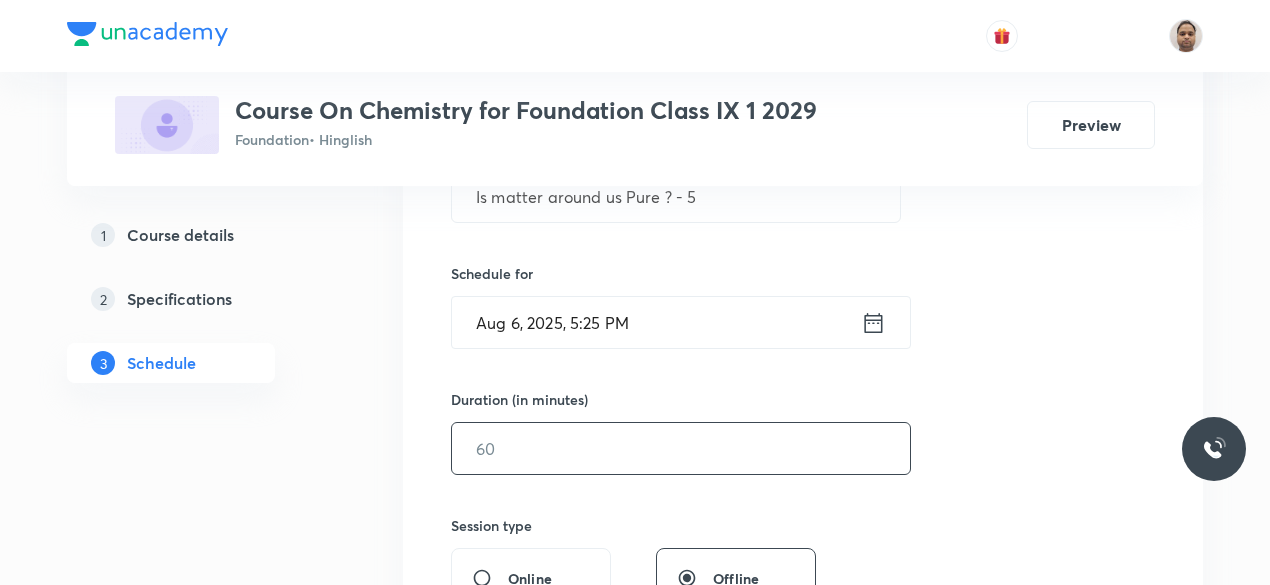 click at bounding box center (681, 448) 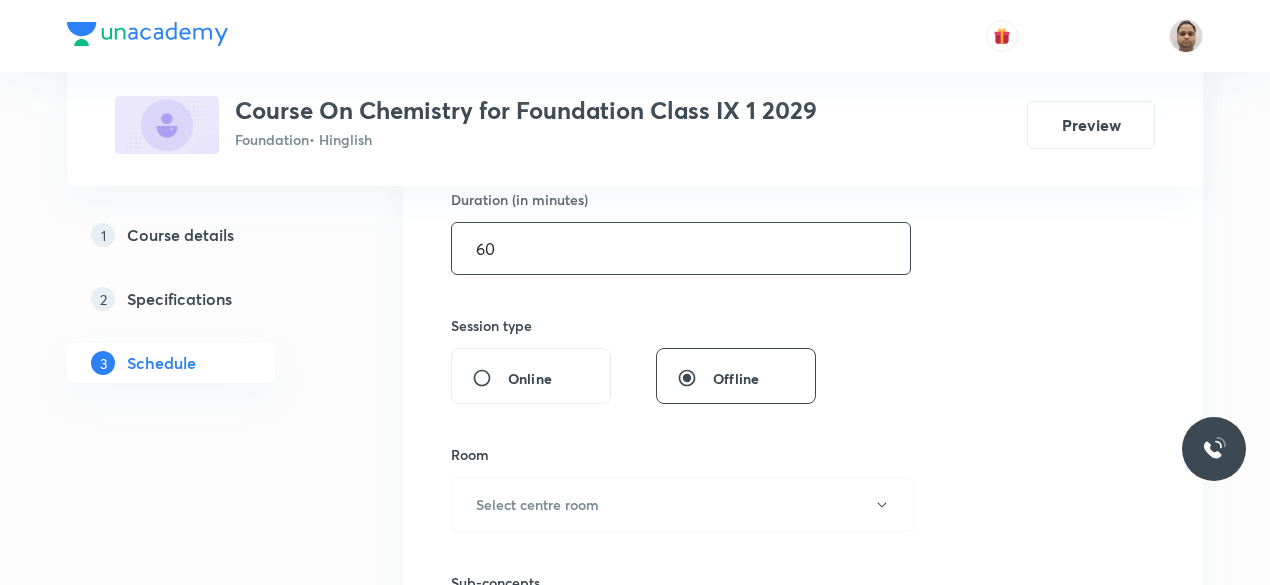 scroll, scrollTop: 730, scrollLeft: 0, axis: vertical 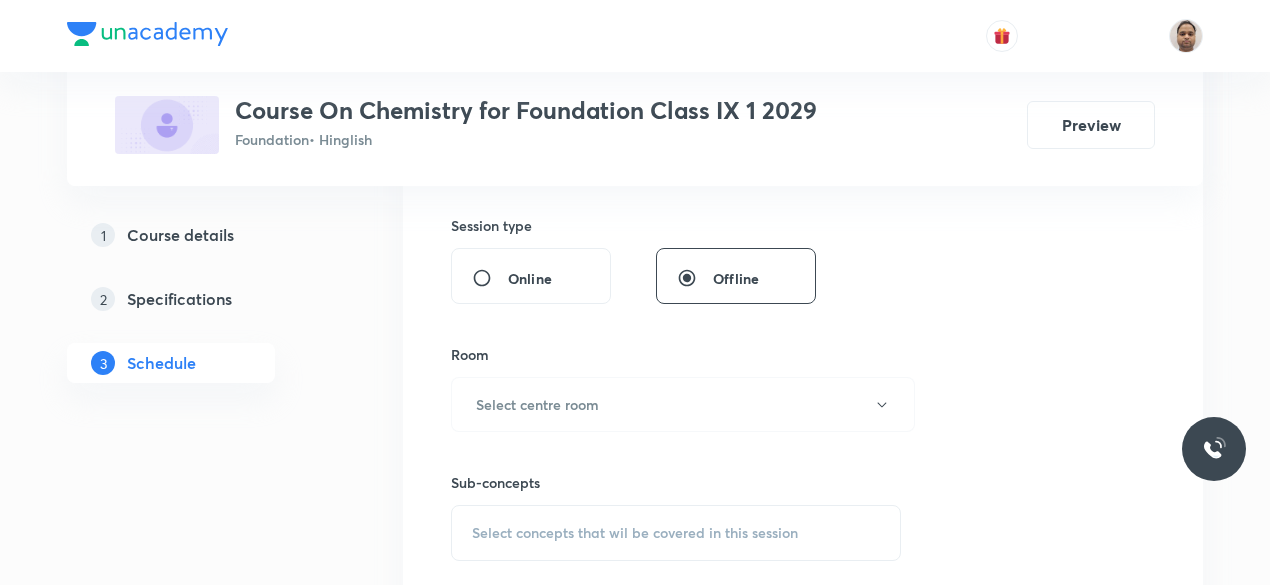 type on "60" 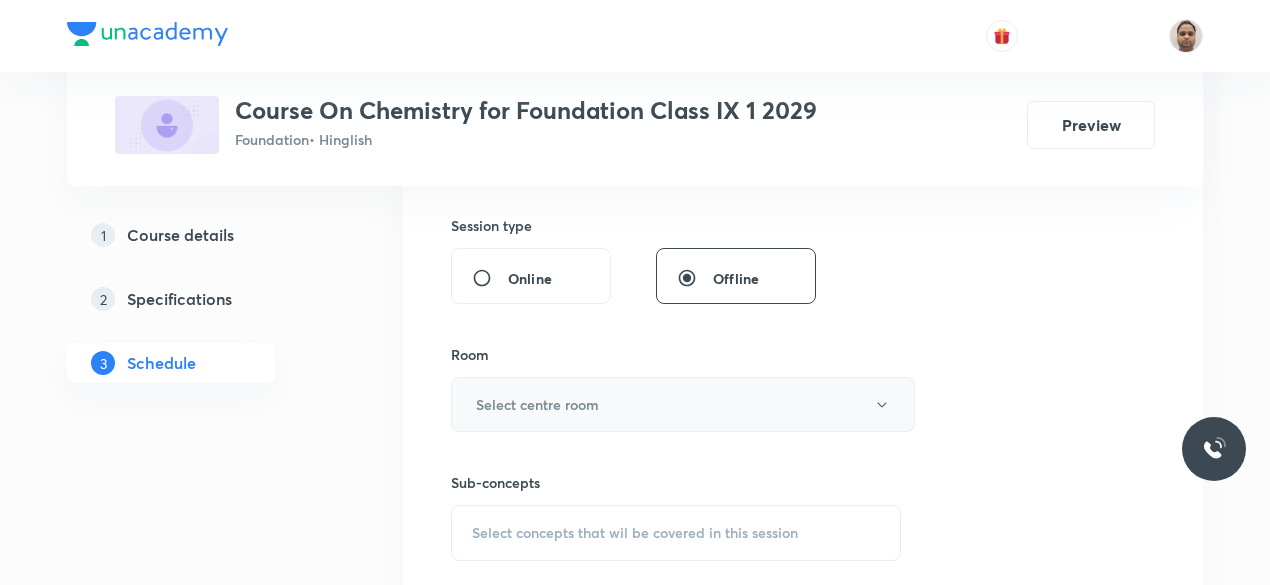 click on "Select centre room" at bounding box center [683, 404] 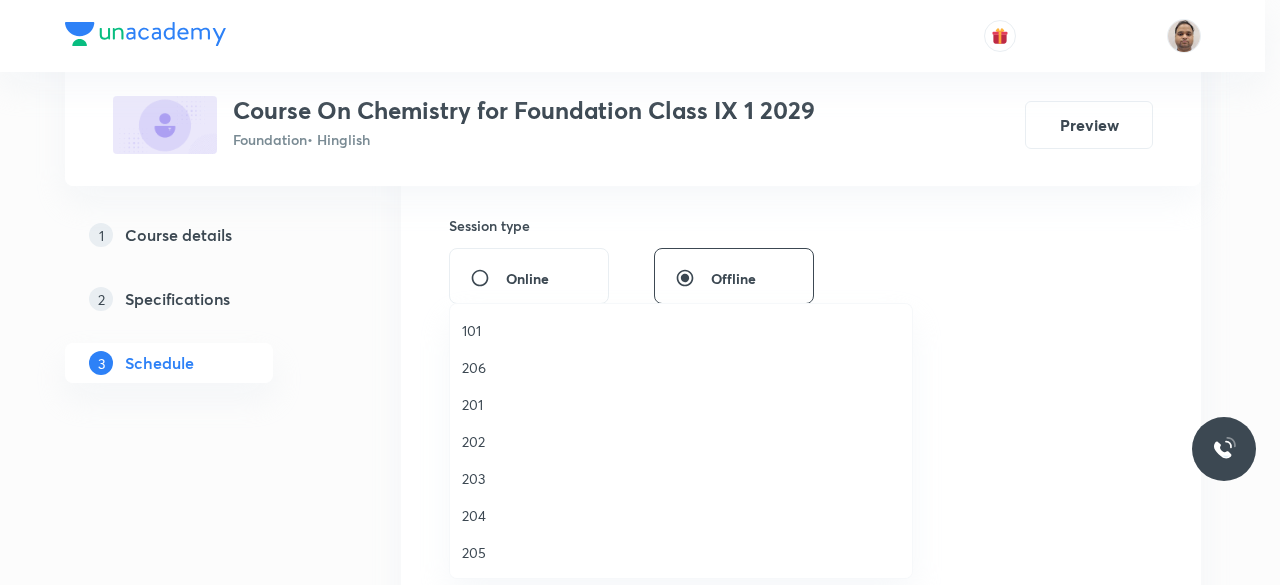 click on "202" at bounding box center [681, 441] 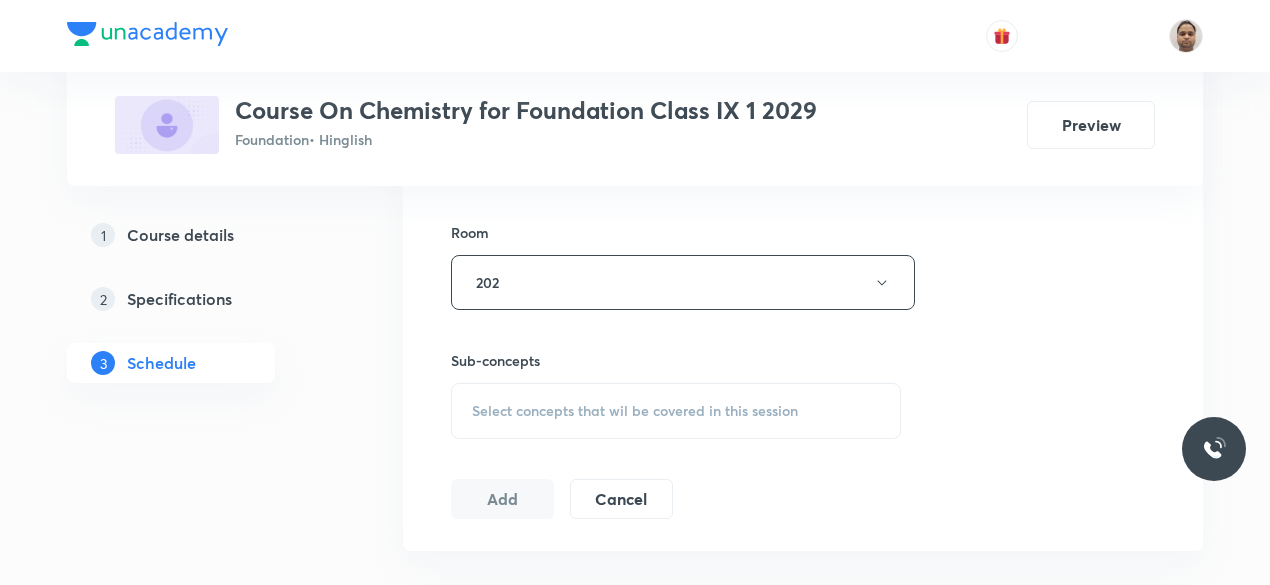 scroll, scrollTop: 1030, scrollLeft: 0, axis: vertical 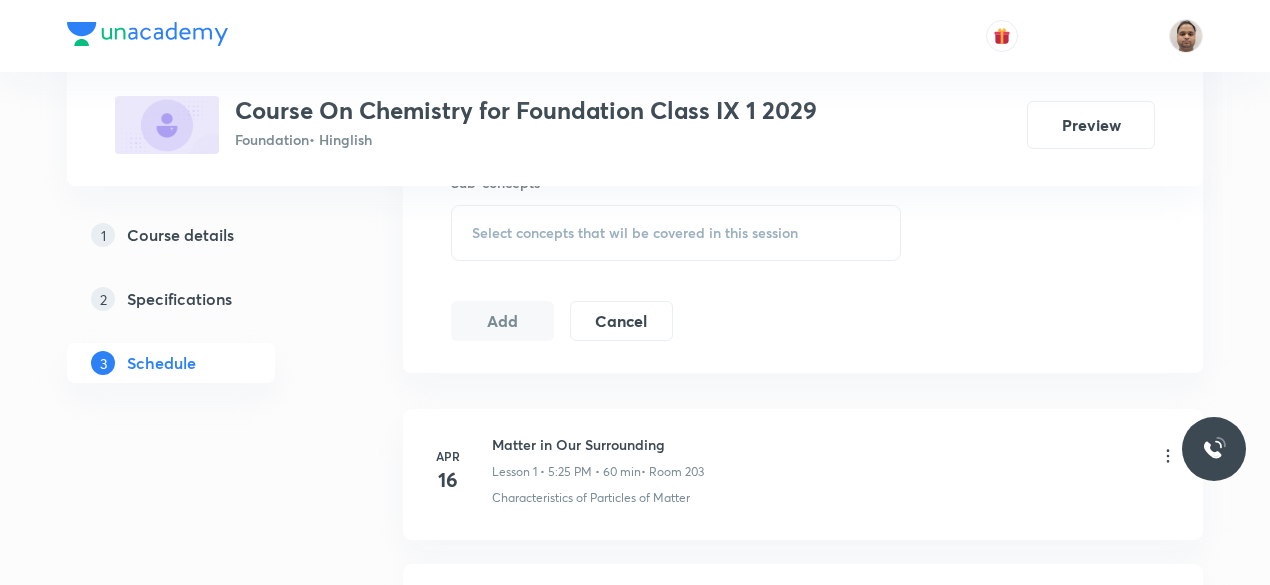 click on "Select concepts that wil be covered in this session" at bounding box center (676, 233) 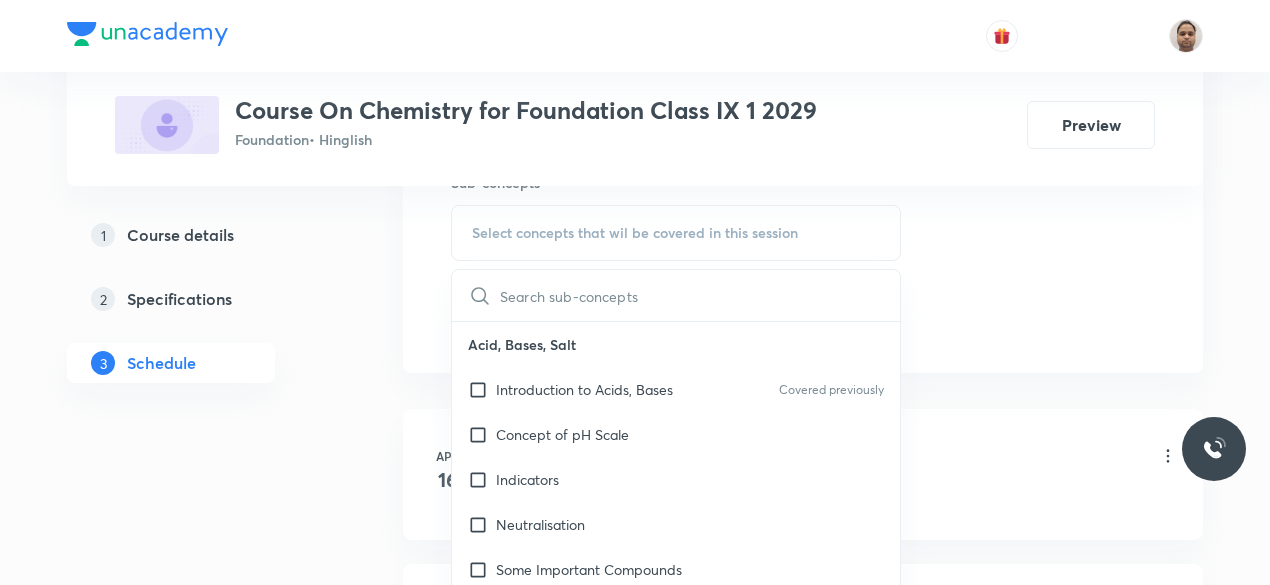 click on "Introduction to Acids, Bases" at bounding box center [584, 389] 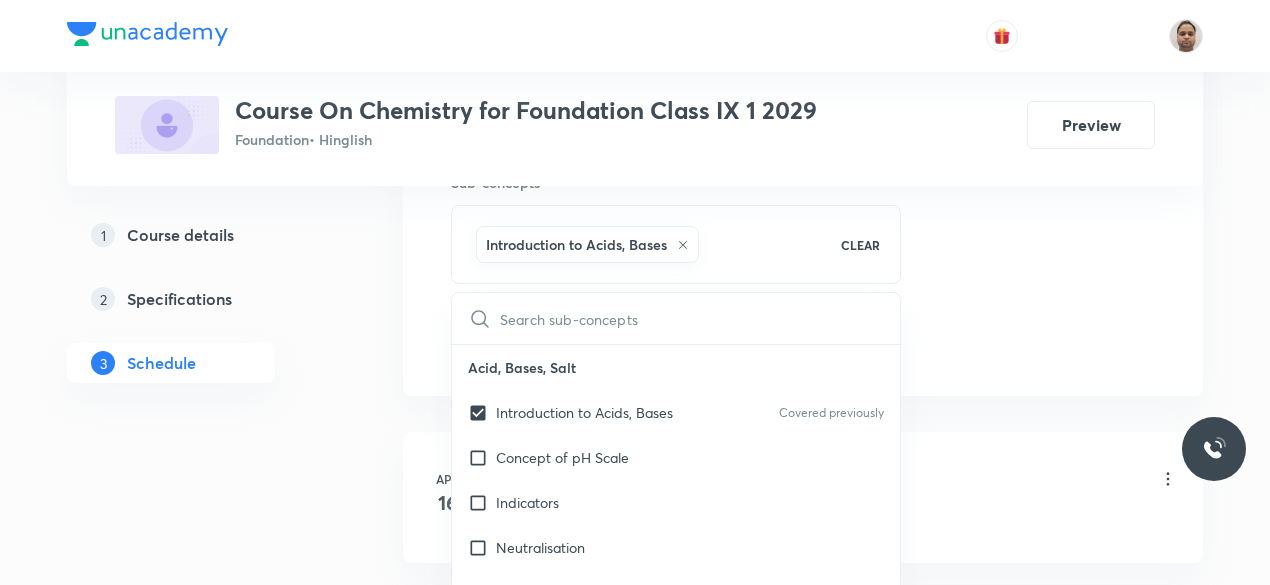 click on "1 Course details 2 Specifications 3 Schedule" at bounding box center [203, 1096] 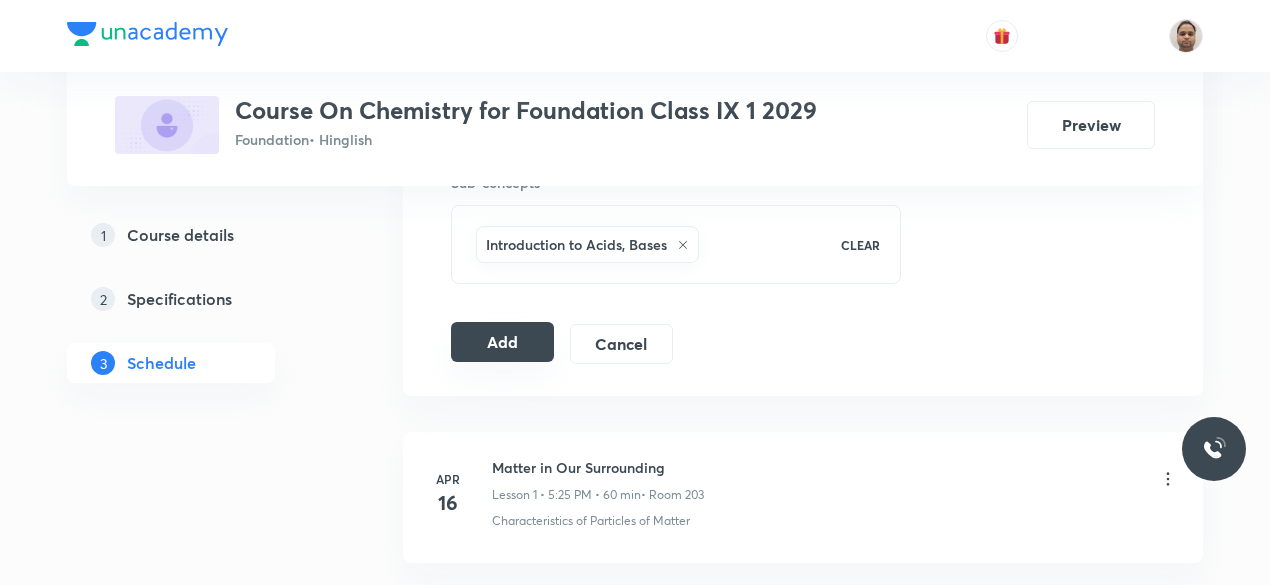 click on "Add" at bounding box center [502, 342] 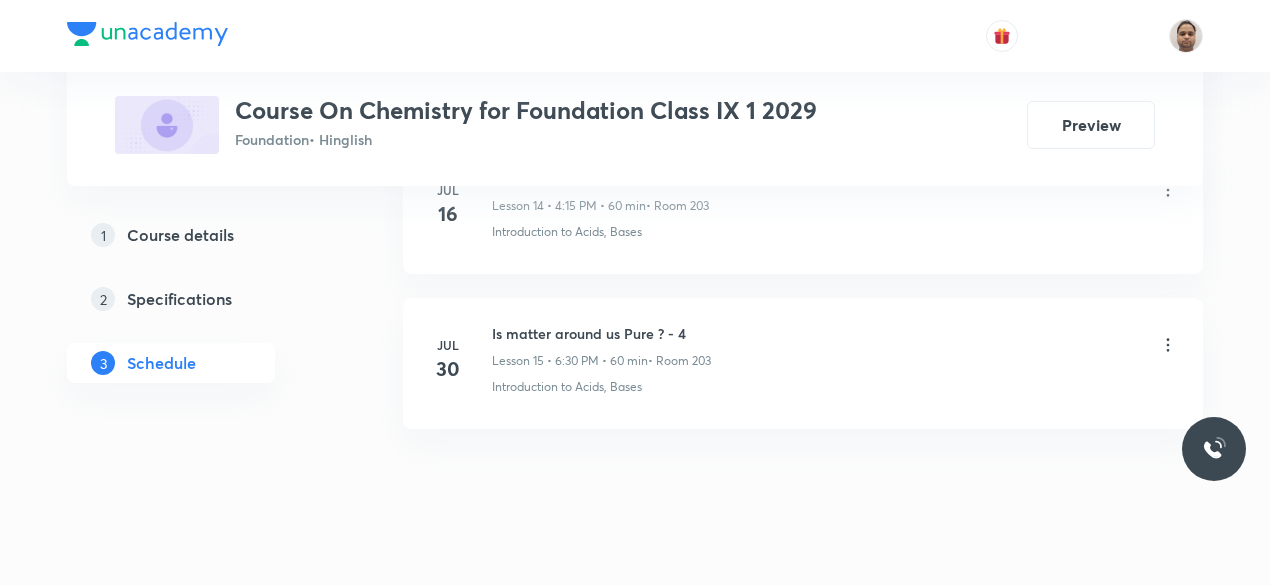 scroll, scrollTop: 3351, scrollLeft: 0, axis: vertical 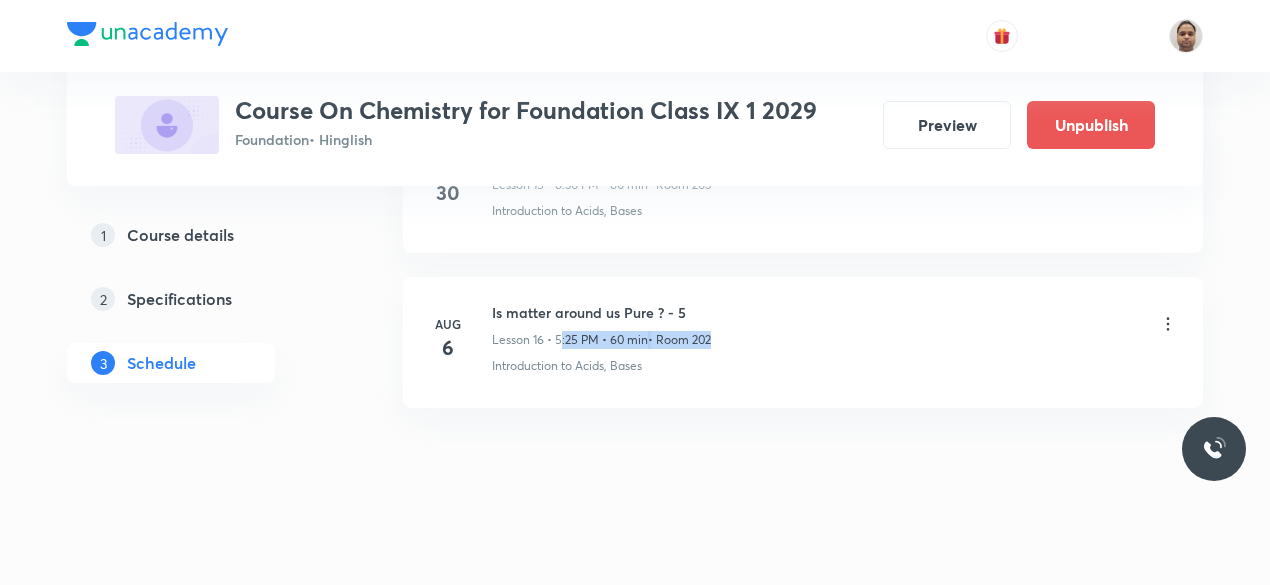 drag, startPoint x: 563, startPoint y: 331, endPoint x: 708, endPoint y: 327, distance: 145.05516 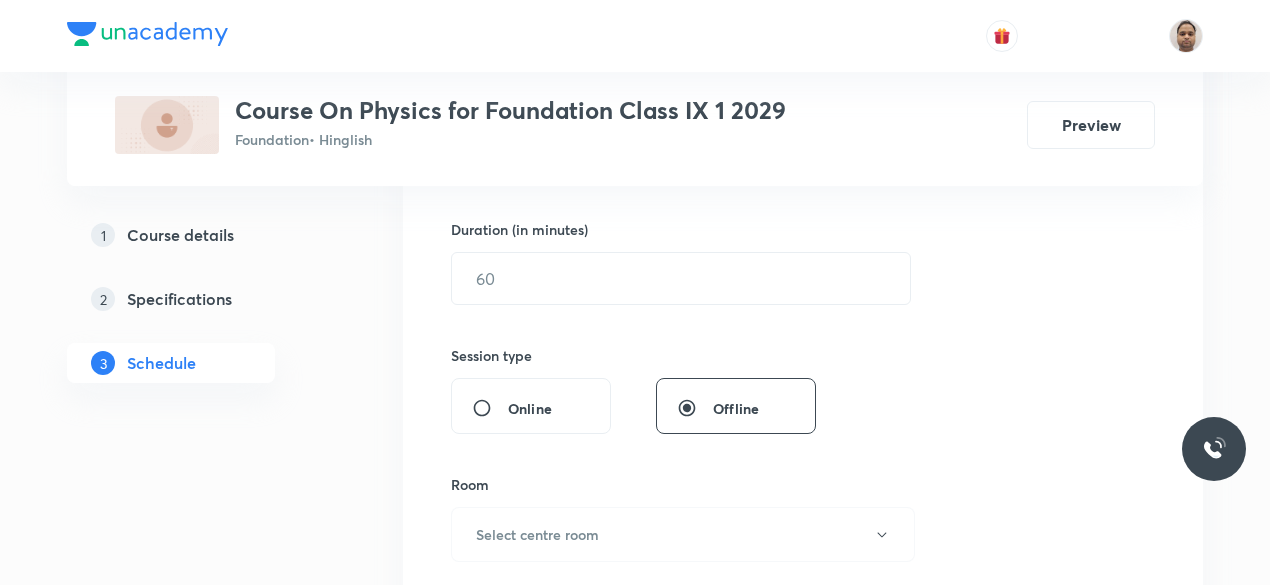 scroll, scrollTop: 0, scrollLeft: 0, axis: both 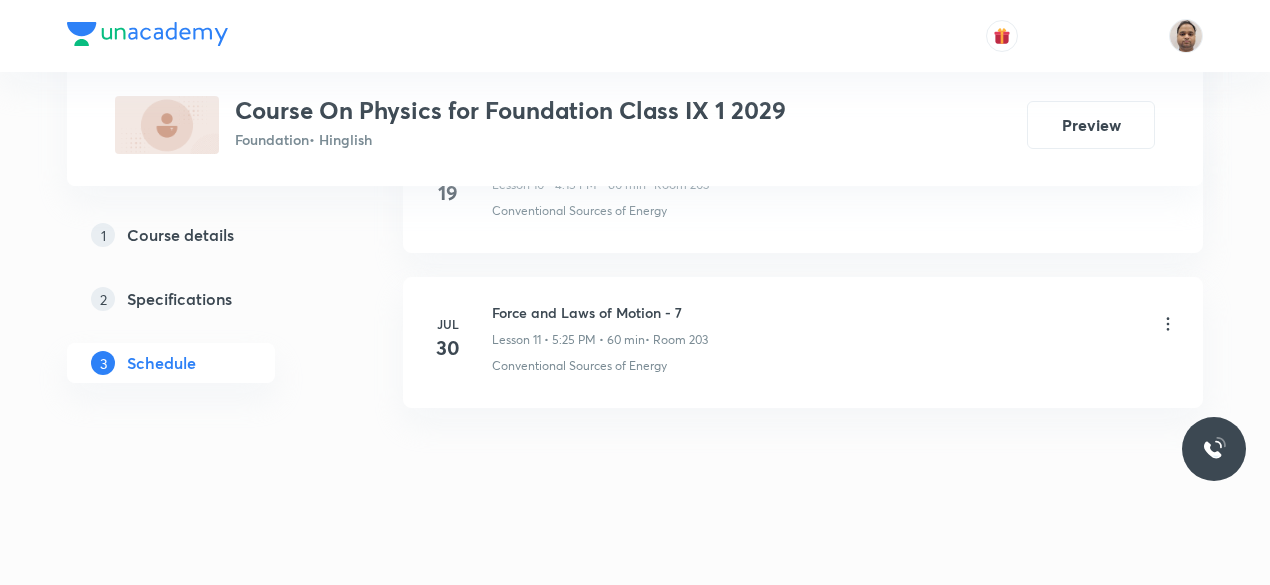 click on "Force and Laws of Motion - 7" at bounding box center [600, 312] 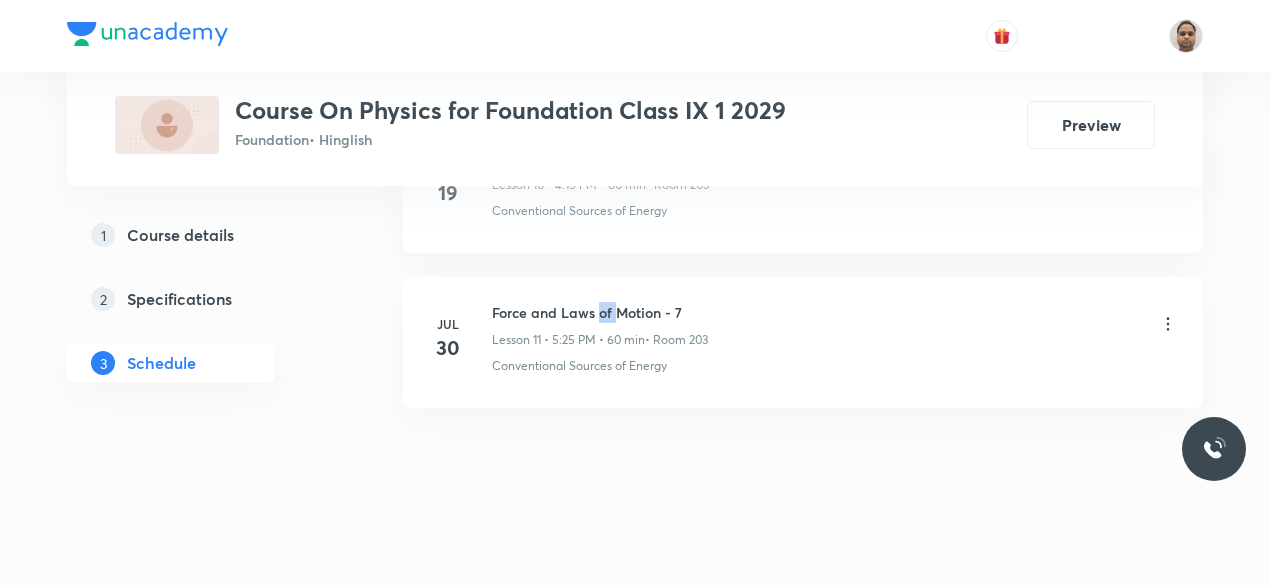 click on "Force and Laws of Motion - 7" at bounding box center (600, 312) 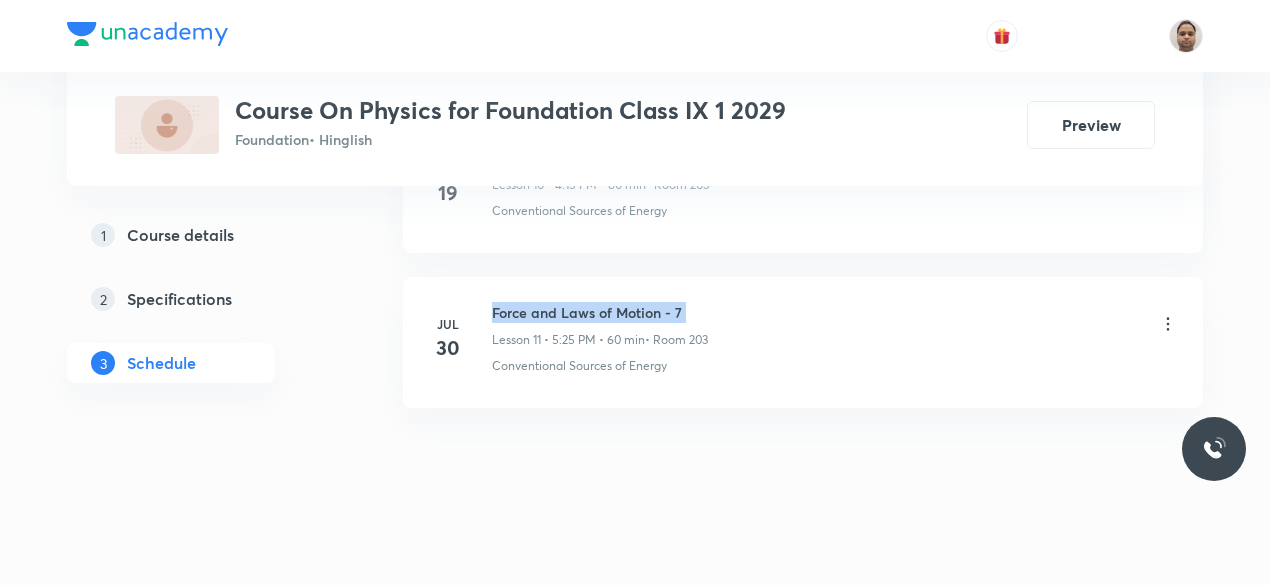click on "Force and Laws of Motion - 7" at bounding box center [600, 312] 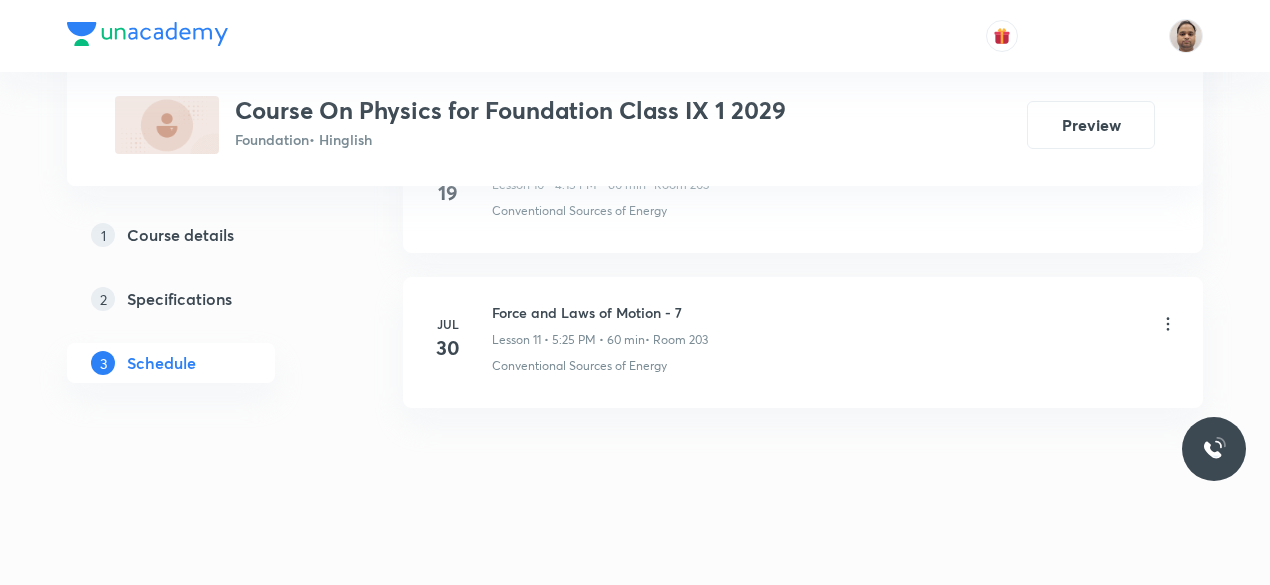 click on "Schedule 11  classes Session  12 Live class Session title 0/99 ​ Schedule for Aug 6, 2025, 9:44 AM ​ Duration (in minutes) ​   Session type Online Offline Room Select centre room Sub-concepts Select concepts that wil be covered in this session Add Cancel May 21 Motion - 1 Lesson 1 • 4:15 PM • 60 min  • Room 203 Nuclear Physics May 28 Motion - 2 Lesson 2 • 4:15 PM • 60 min  • Room 203 Conventional Sources of Energy Jun 4 Motion - 3 Lesson 3 • 5:25 PM • 60 min  • Room 206 Conventional Sources of Energy Jun 7 Motion - 4 Lesson 4 • 4:15 PM • 80 min  • Room 206 Conventional Sources of Energy Jun 21 Force and Laws of Motion - 1 Lesson 5 • 5:25 PM • 60 min  • Room 201 Conventional Sources of Energy Jun 25 Force and Laws of Motion - 2 Lesson 6 • 5:30 PM • 60 min  • Room 206 Conventional Sources of Energy Jul 5 Force and Laws of Motion - 3 Lesson 7 • 5:25 PM • 60 min  • Room 203 Conventional Sources of Energy Jul 9 Force and Laws of Motion - 4  • Room 203 Jul" at bounding box center [803, -907] 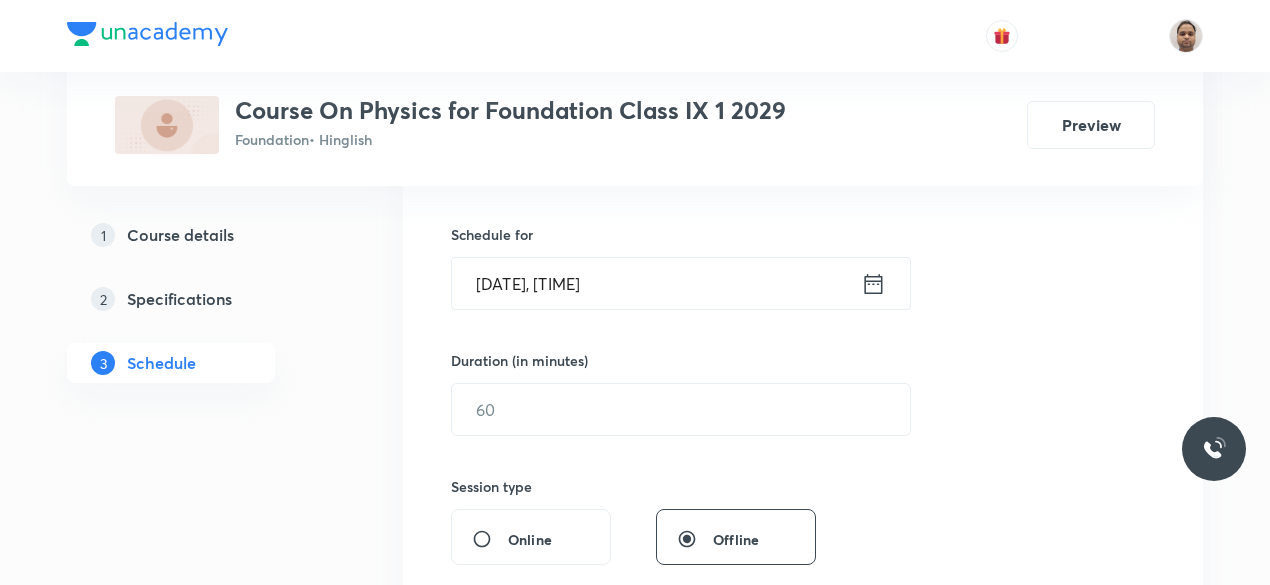 scroll, scrollTop: 412, scrollLeft: 0, axis: vertical 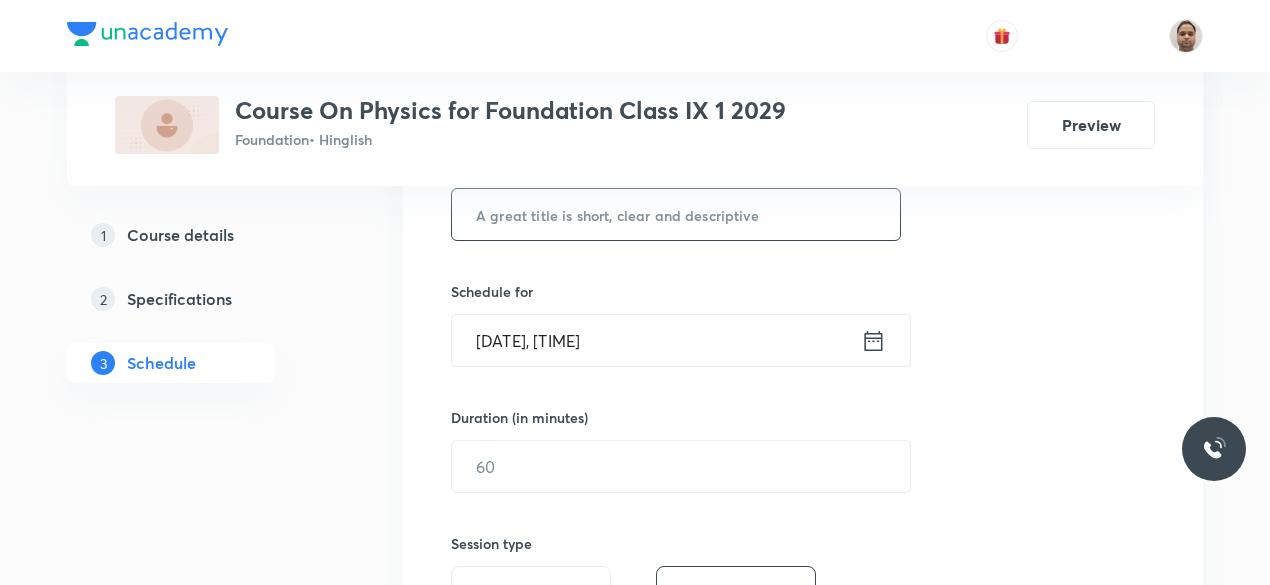 click at bounding box center [676, 214] 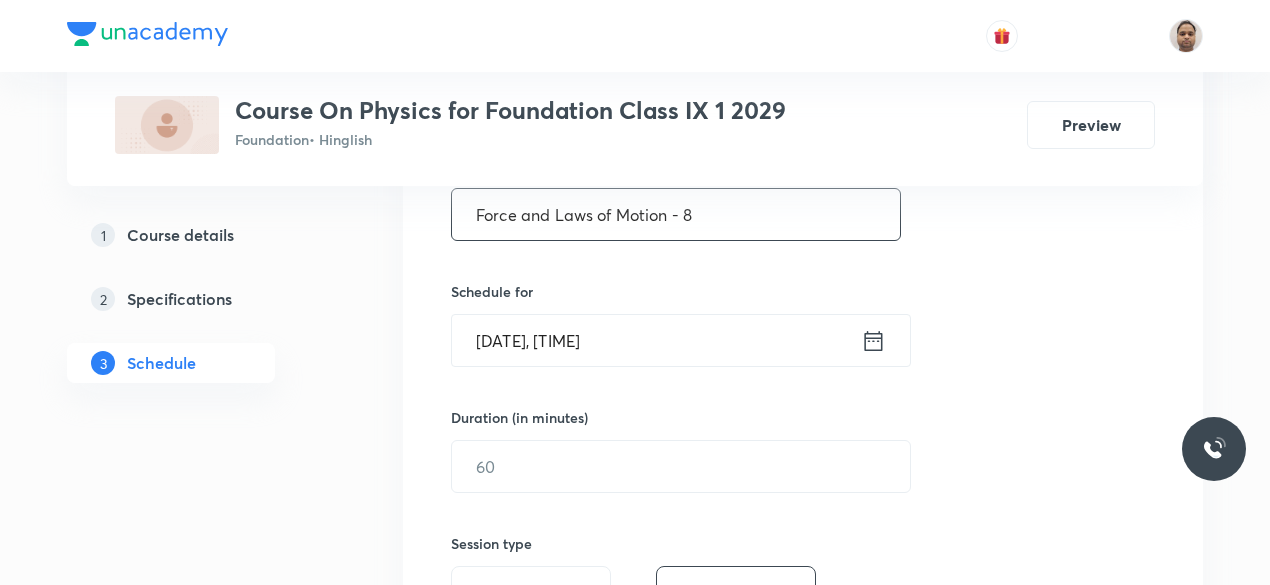 type on "Force and Laws of Motion - 8" 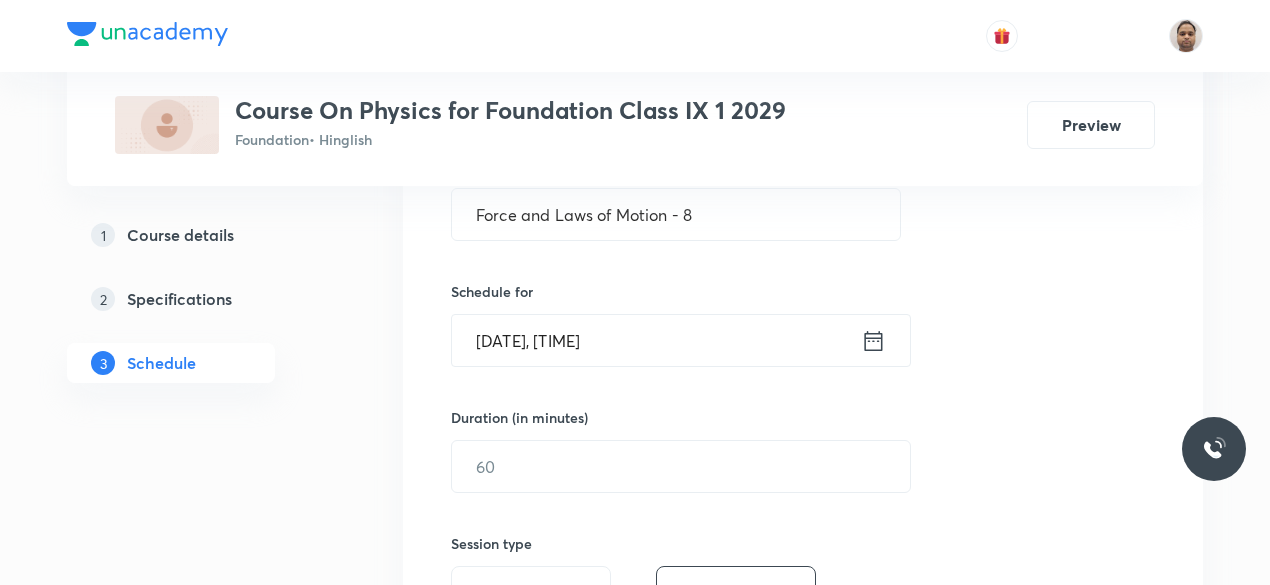 click on "Aug 6, 2025, 9:44 AM" at bounding box center [656, 340] 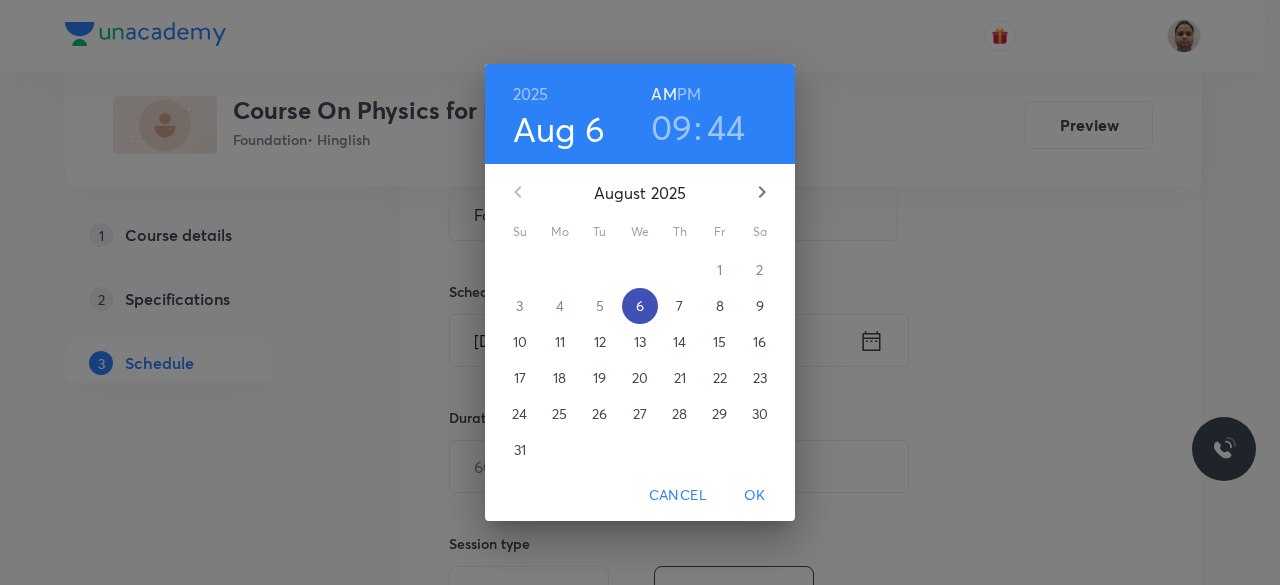 click on "6" at bounding box center [640, 306] 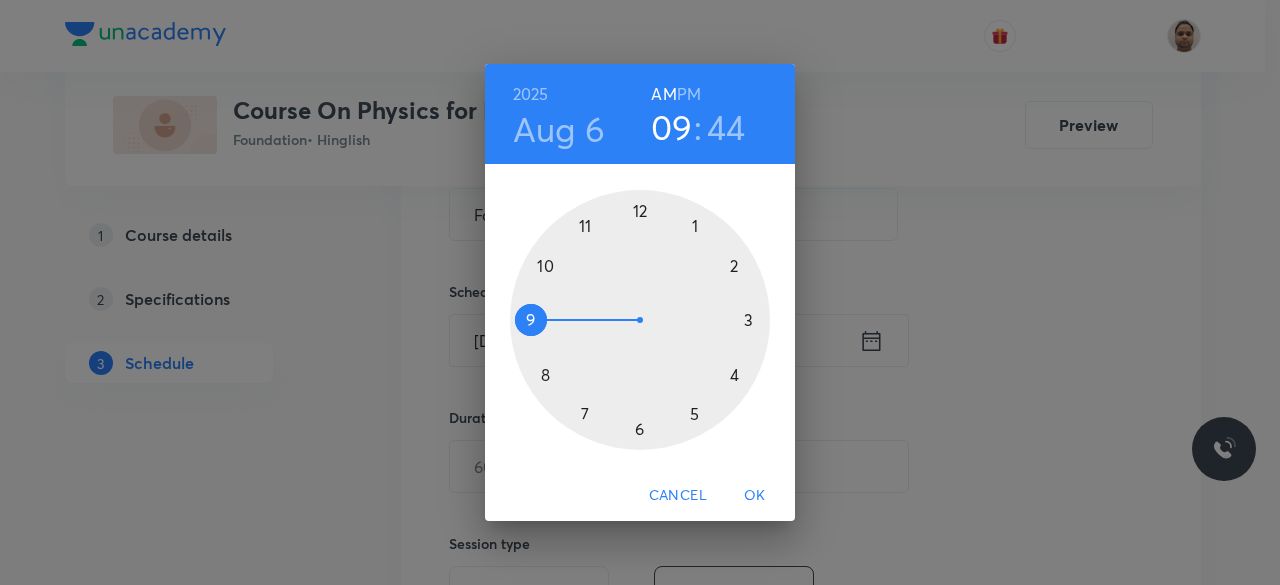 click on "PM" at bounding box center (689, 94) 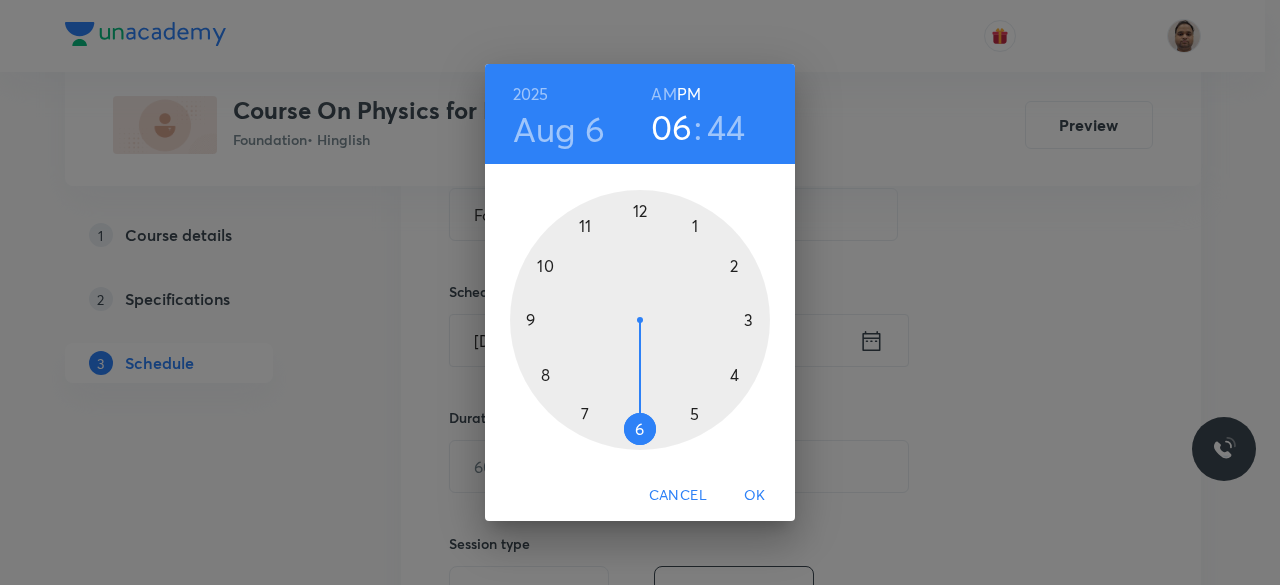drag, startPoint x: 534, startPoint y: 321, endPoint x: 644, endPoint y: 394, distance: 132.01894 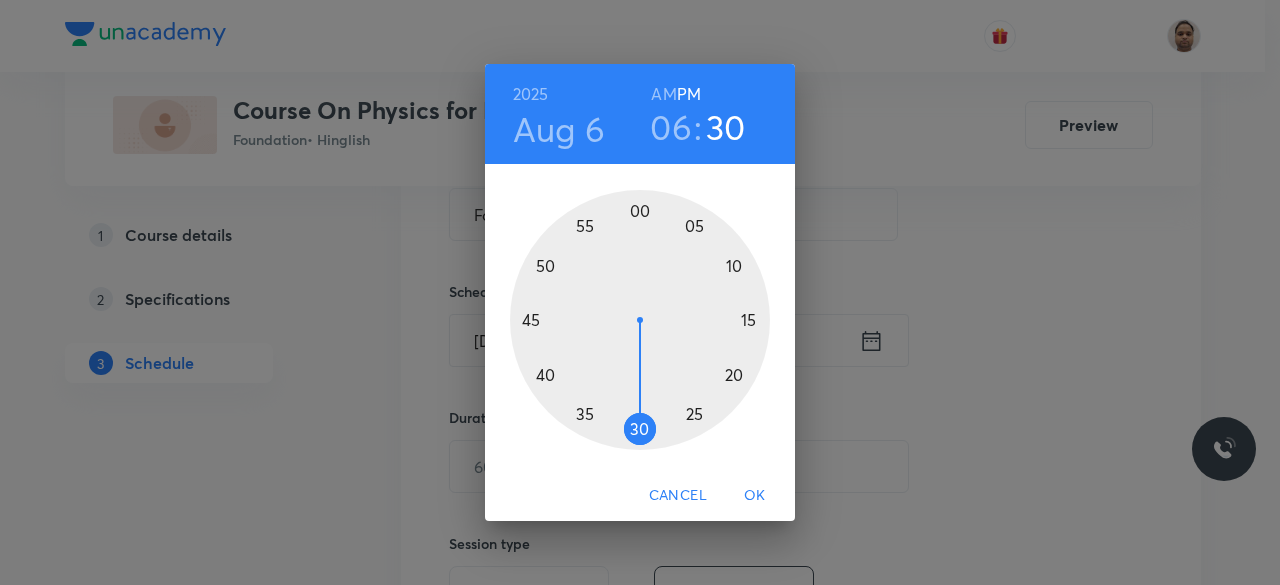 drag, startPoint x: 539, startPoint y: 339, endPoint x: 638, endPoint y: 415, distance: 124.80785 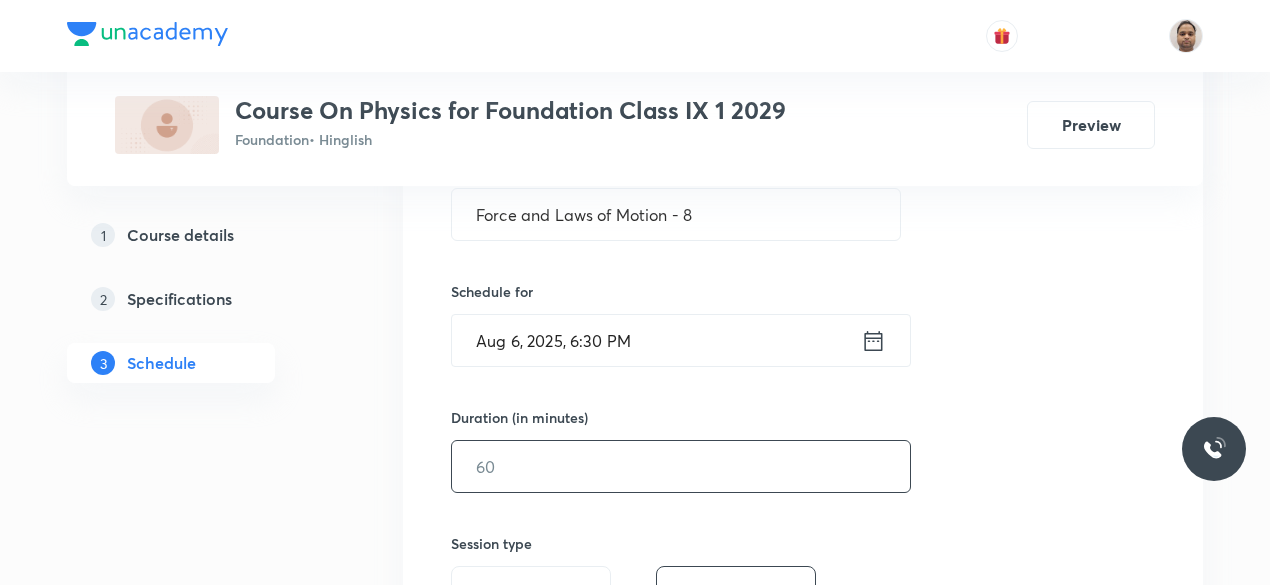 click at bounding box center (681, 466) 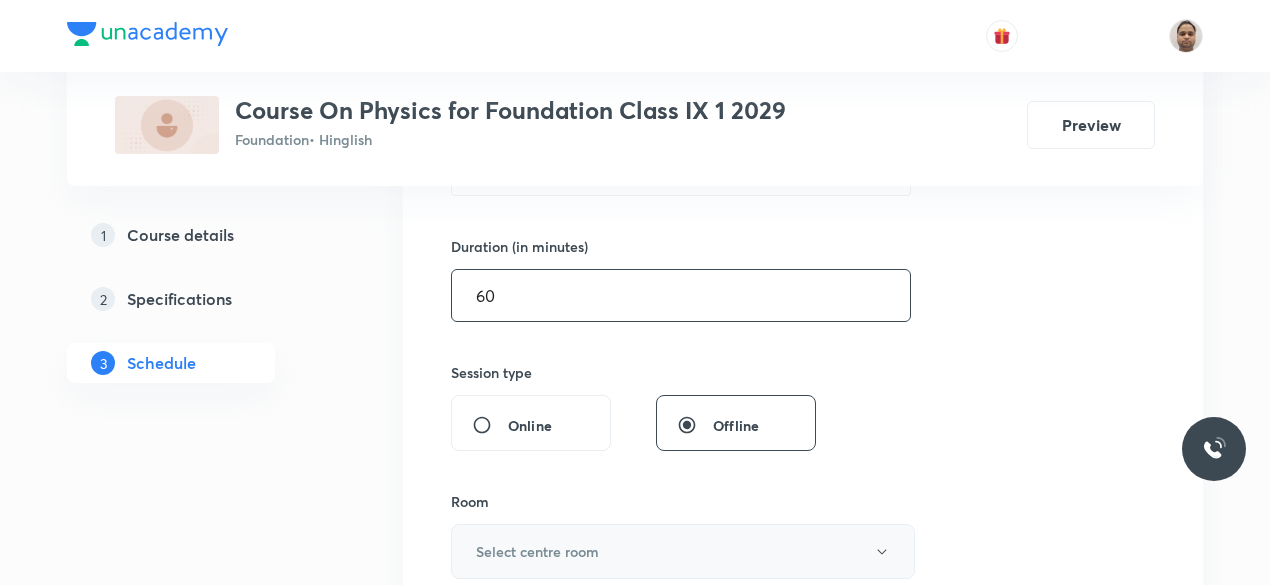 scroll, scrollTop: 612, scrollLeft: 0, axis: vertical 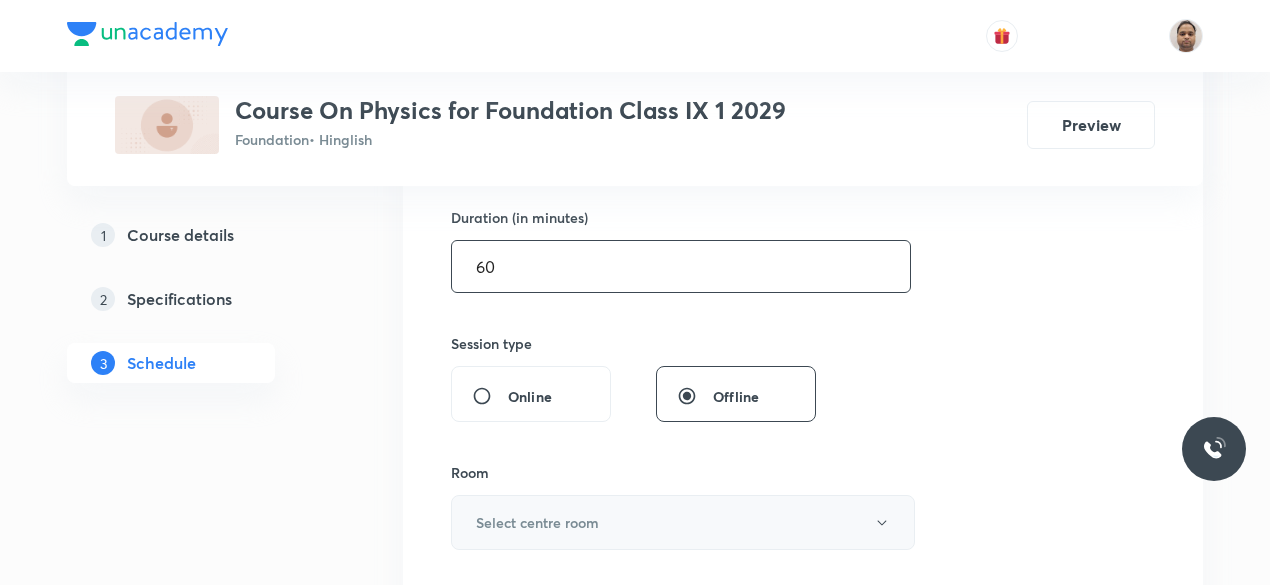 type on "60" 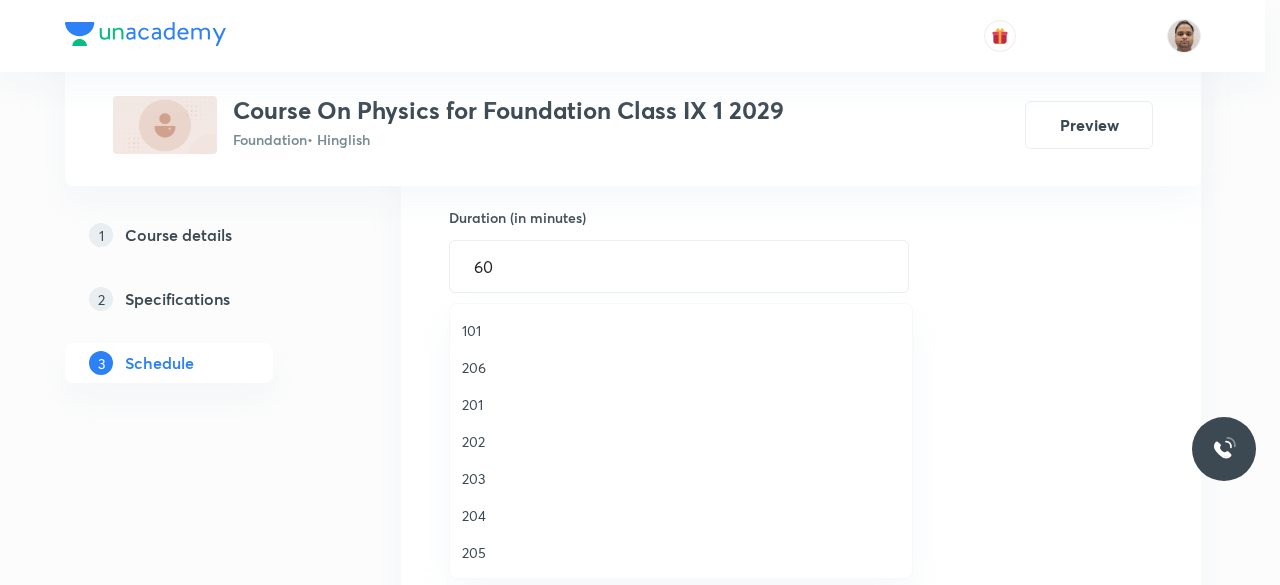 click on "202" at bounding box center [681, 441] 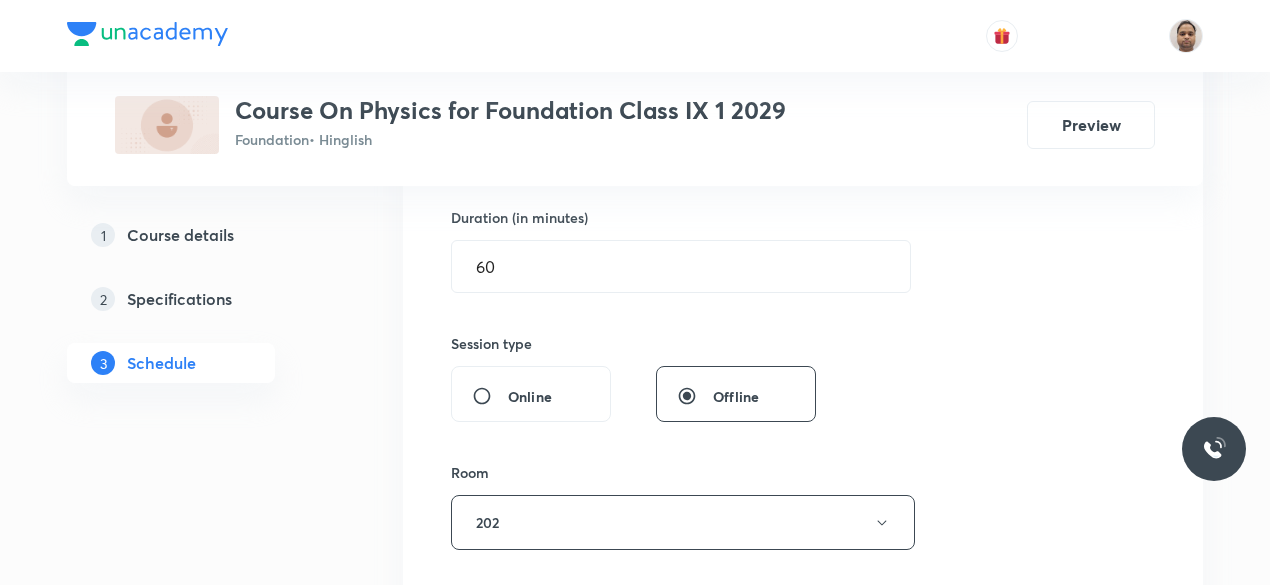 scroll, scrollTop: 812, scrollLeft: 0, axis: vertical 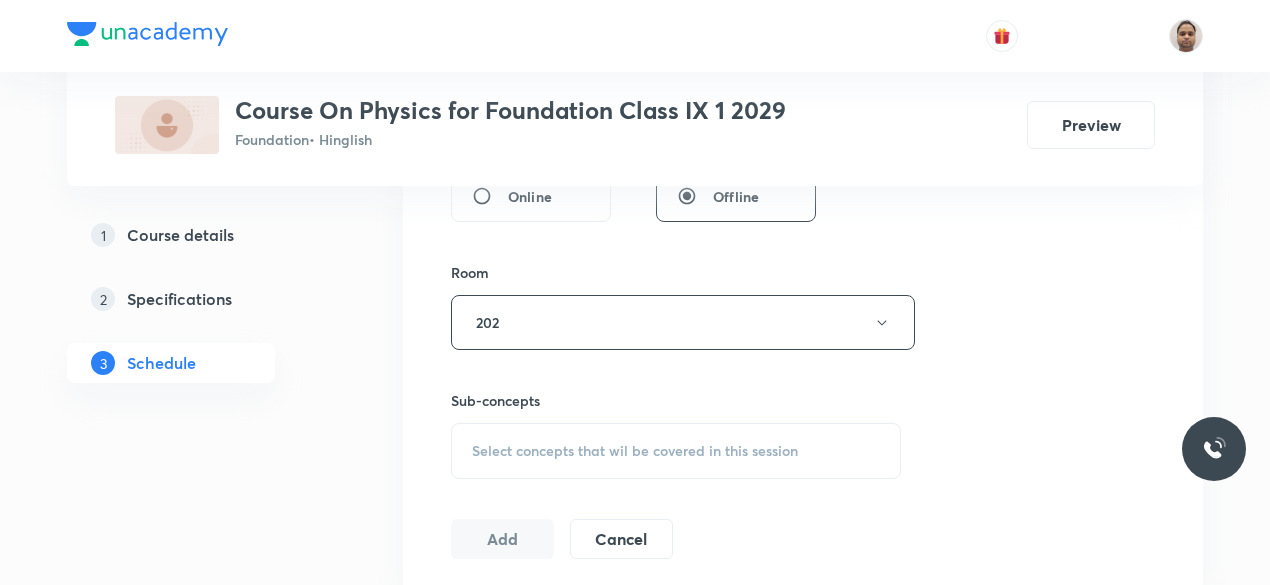 click on "Select concepts that wil be covered in this session" at bounding box center [676, 451] 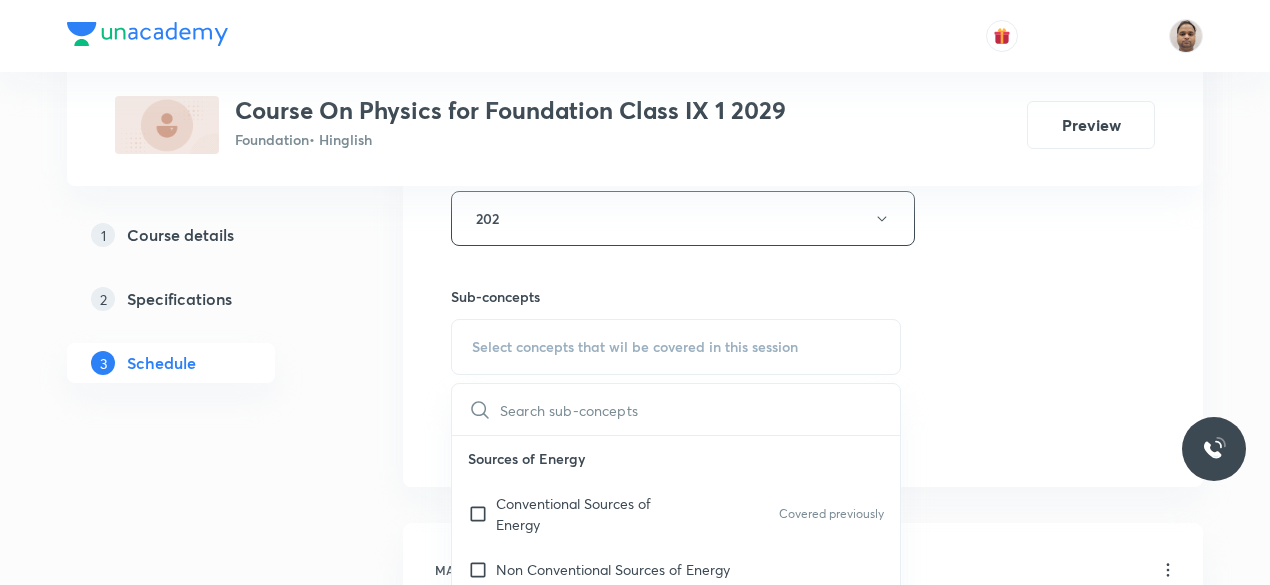 scroll, scrollTop: 1012, scrollLeft: 0, axis: vertical 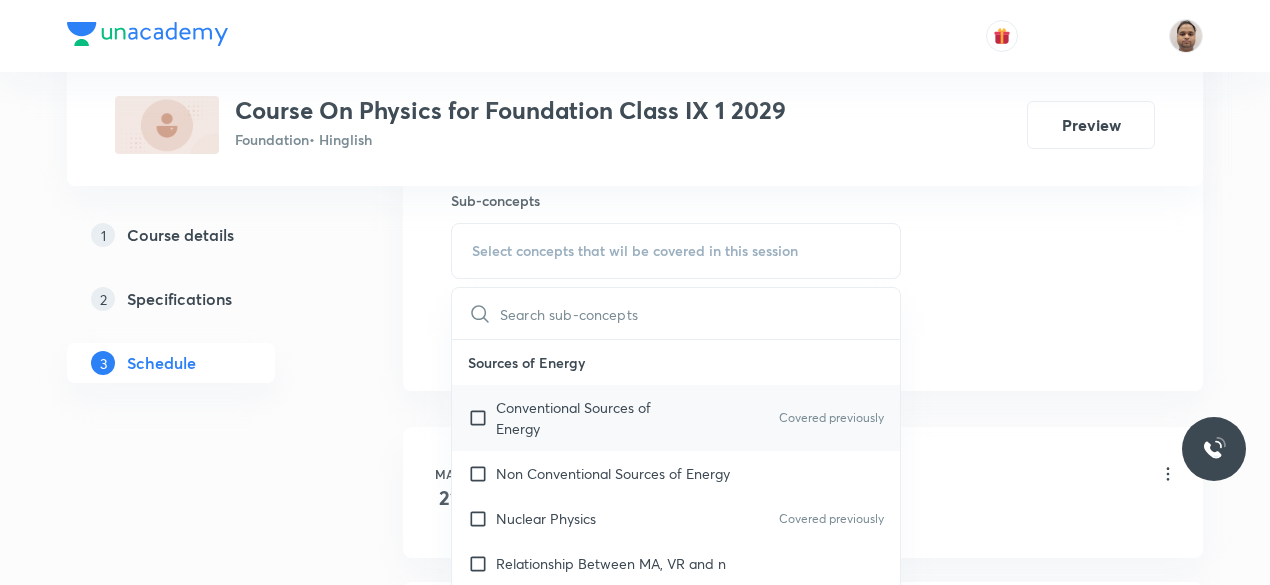 click at bounding box center [482, 418] 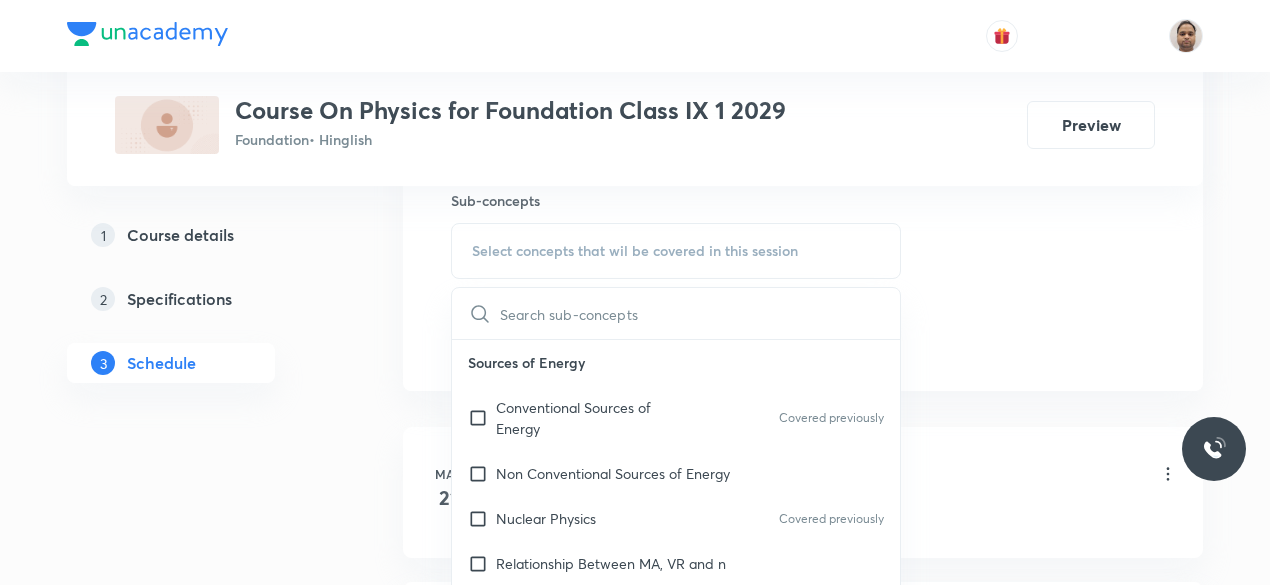 click on "1 Course details 2 Specifications 3 Schedule" at bounding box center (203, 793) 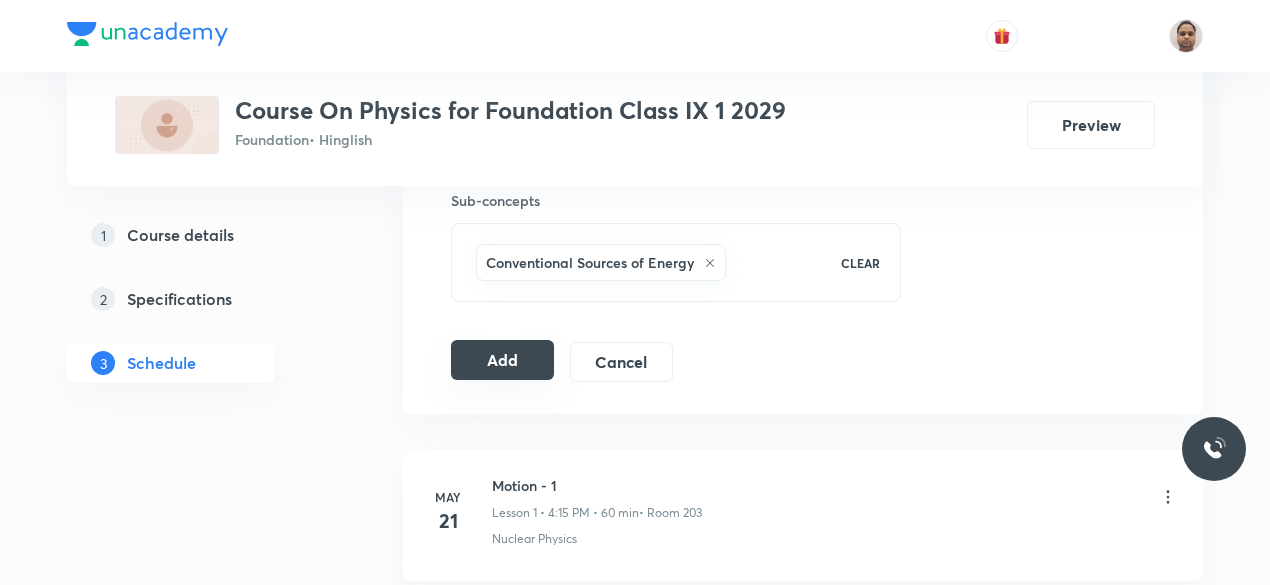 click on "Add" at bounding box center (502, 360) 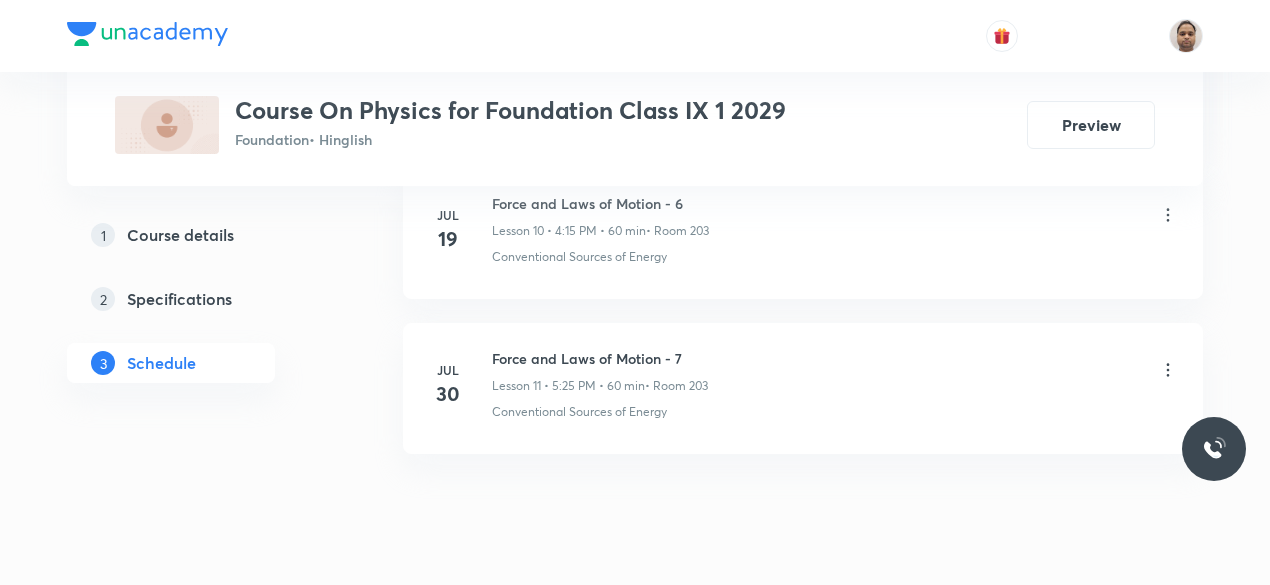 scroll, scrollTop: 2734, scrollLeft: 0, axis: vertical 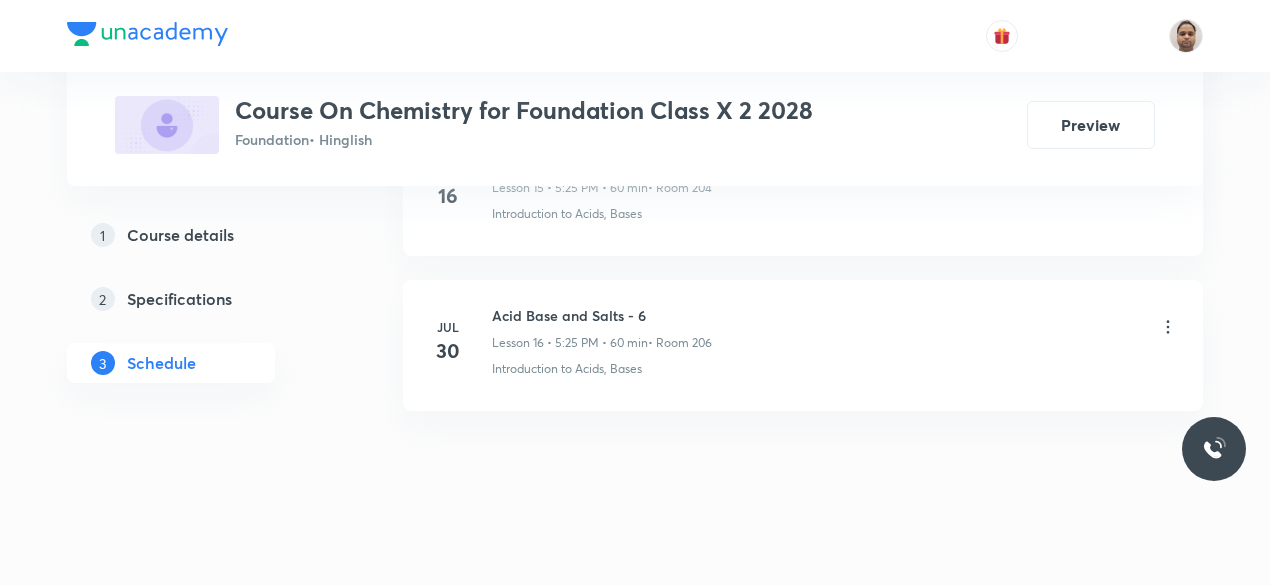 click on "Acid Base and Salts - 6" at bounding box center [602, 315] 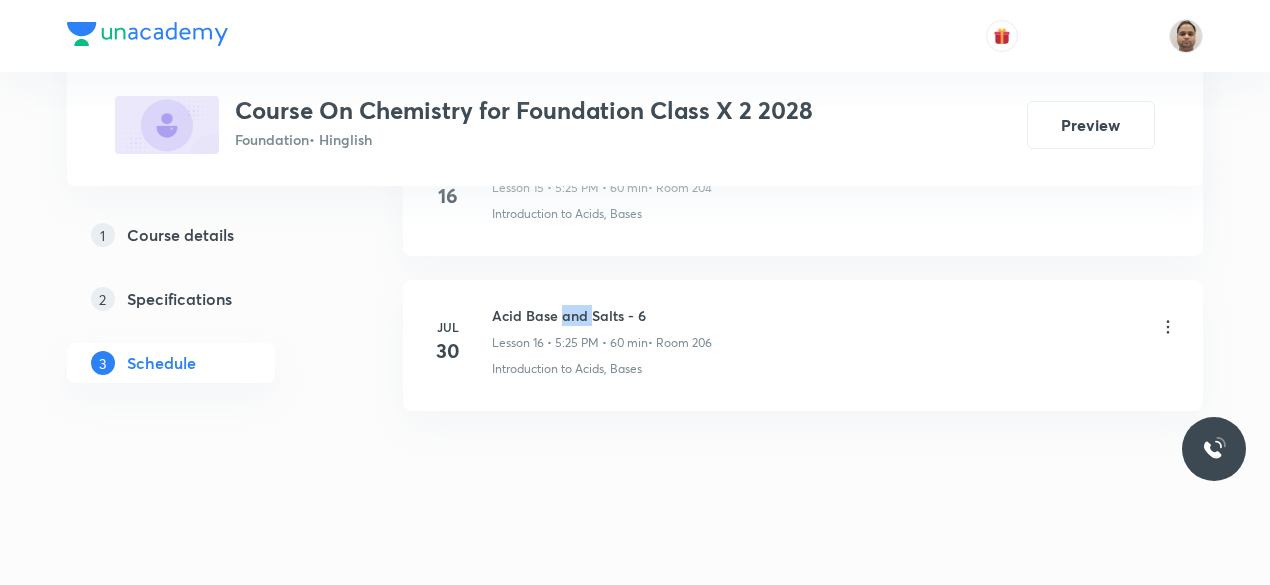 click on "Acid Base and Salts - 6" at bounding box center [602, 315] 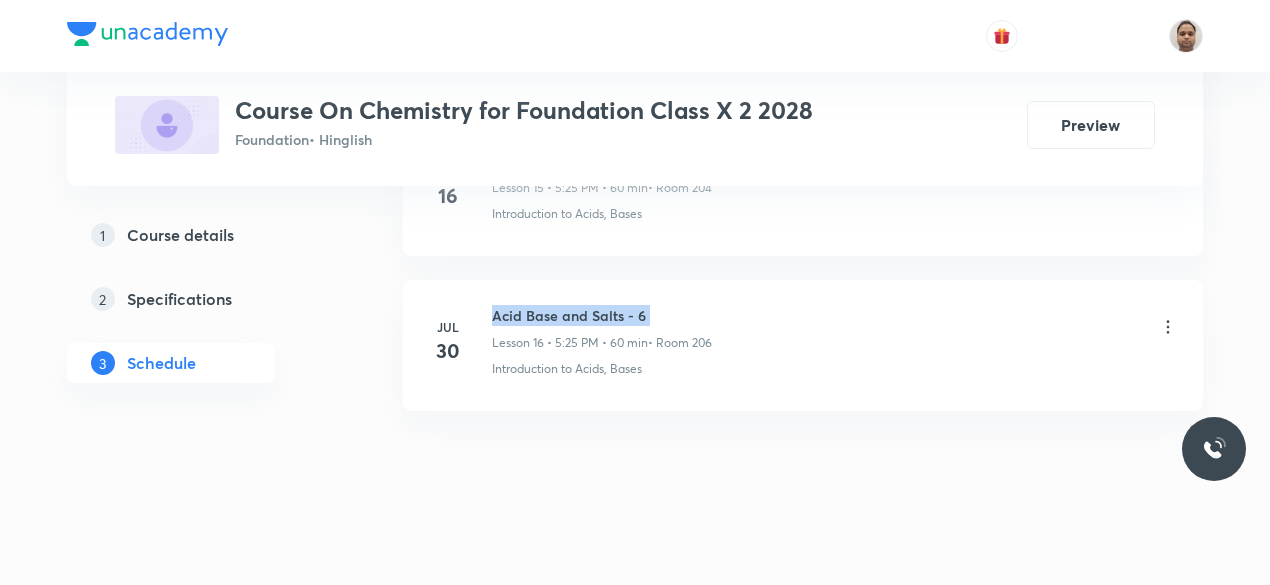 click on "Acid Base and Salts - 6" at bounding box center (602, 315) 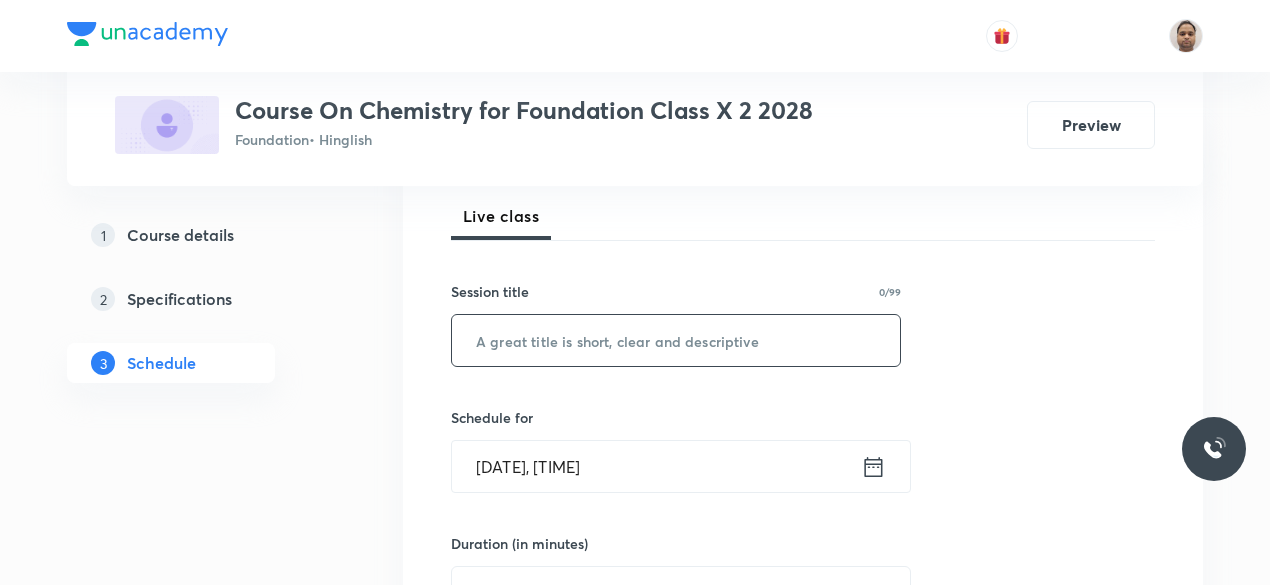 scroll, scrollTop: 284, scrollLeft: 0, axis: vertical 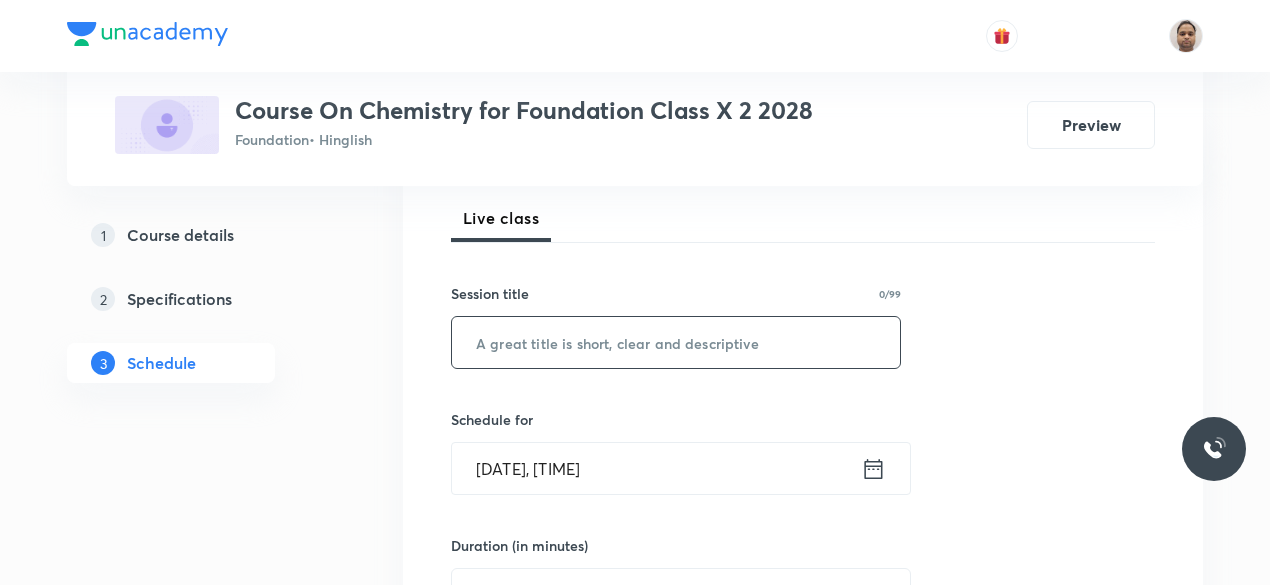 click at bounding box center [676, 342] 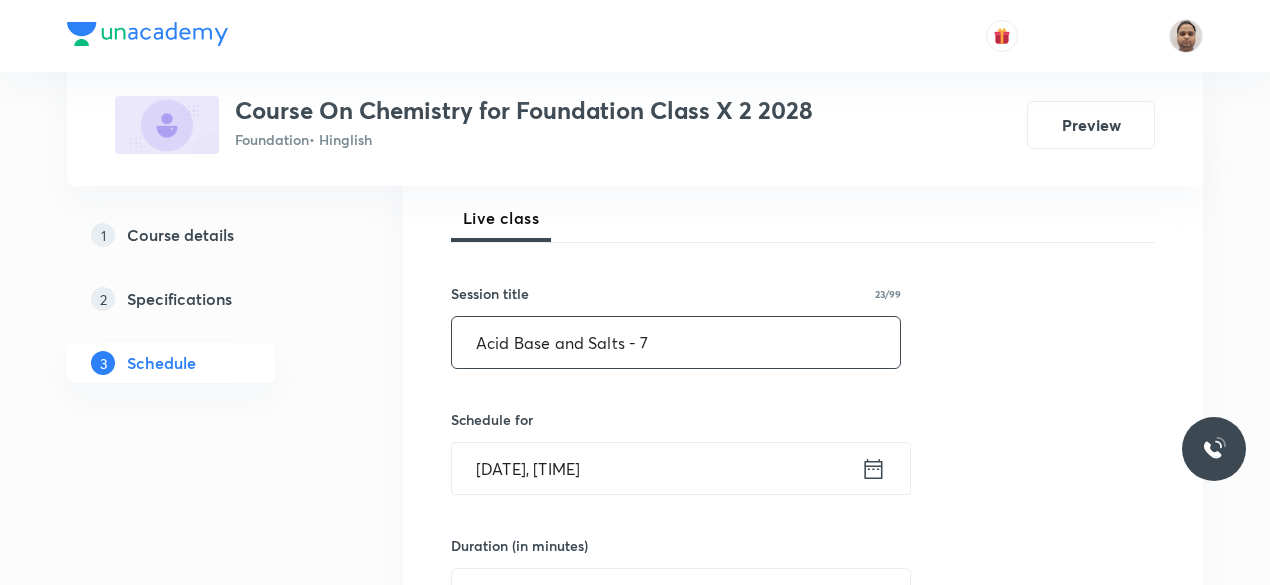 type on "Acid Base and Salts - 7" 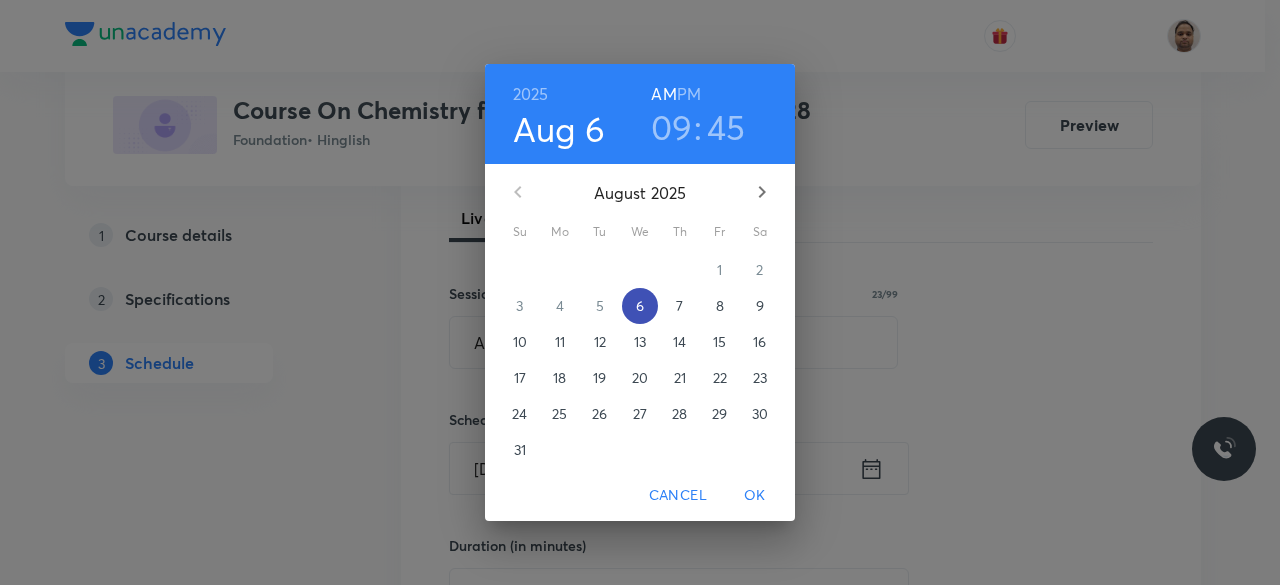 click on "6" at bounding box center (640, 306) 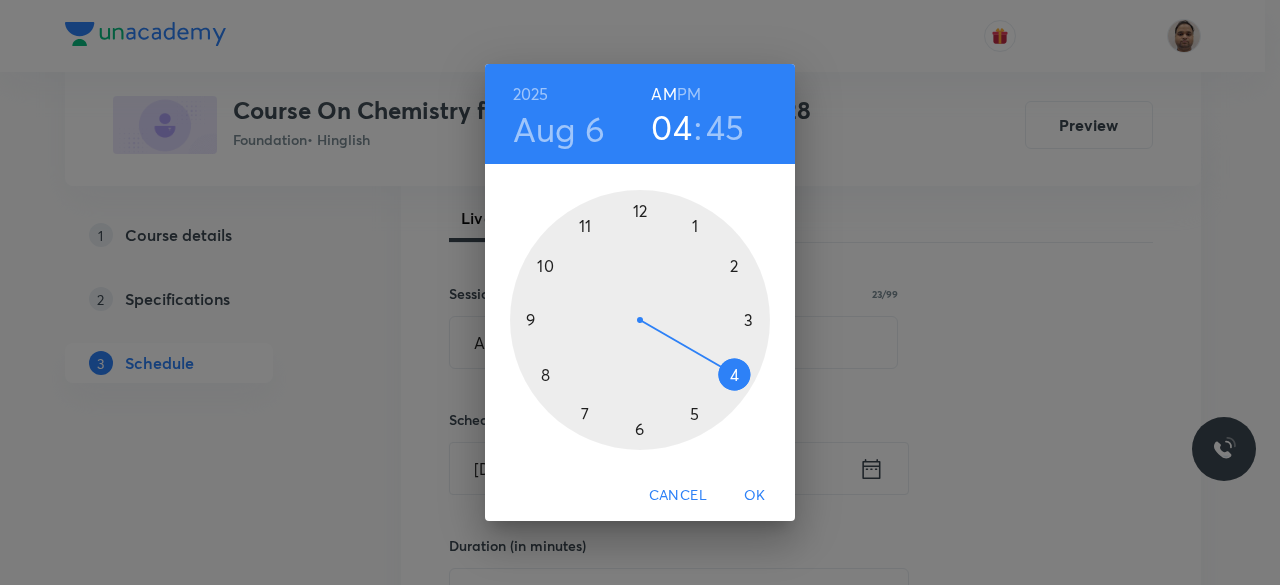 drag, startPoint x: 524, startPoint y: 312, endPoint x: 728, endPoint y: 379, distance: 214.72075 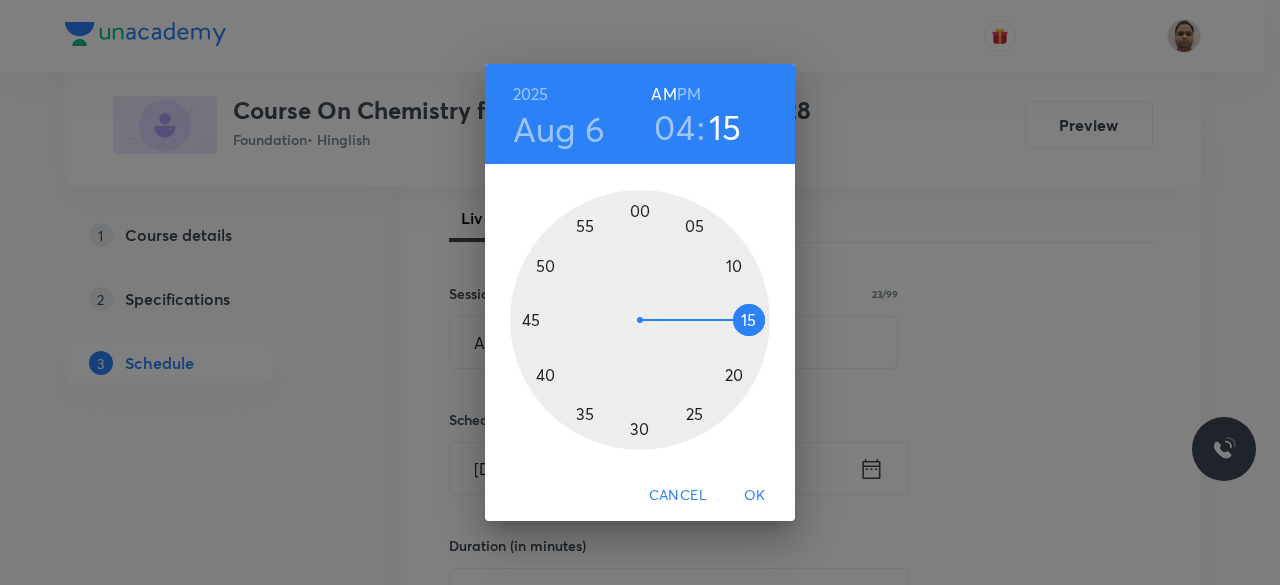 drag, startPoint x: 639, startPoint y: 270, endPoint x: 728, endPoint y: 318, distance: 101.118744 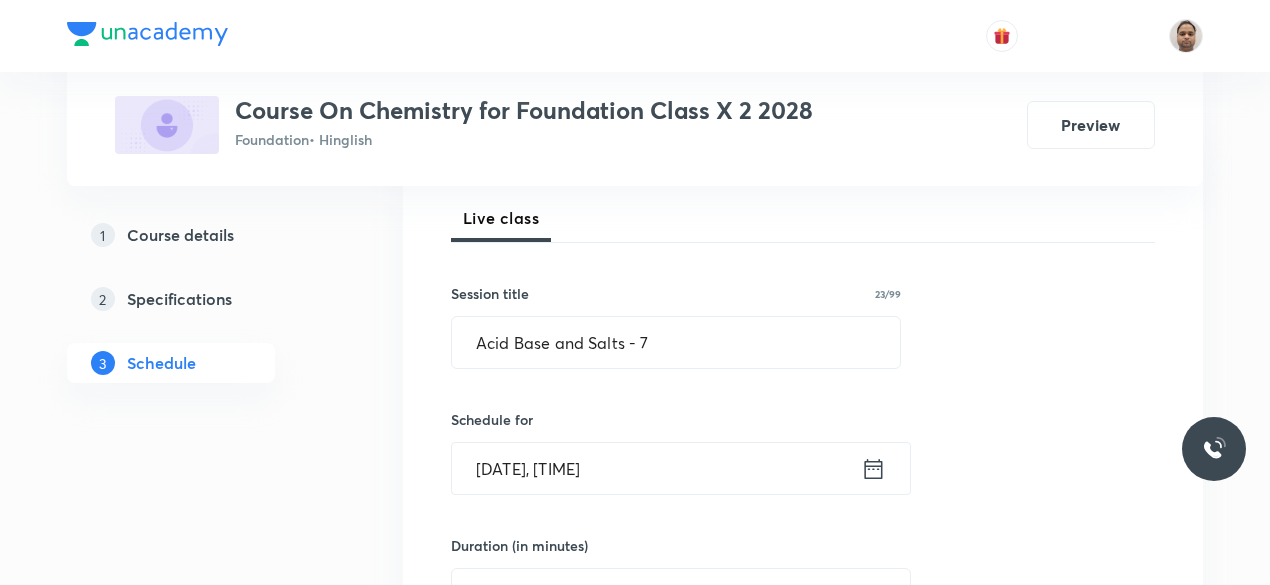click on "Aug 6, 2025, 4:15 AM" at bounding box center (656, 468) 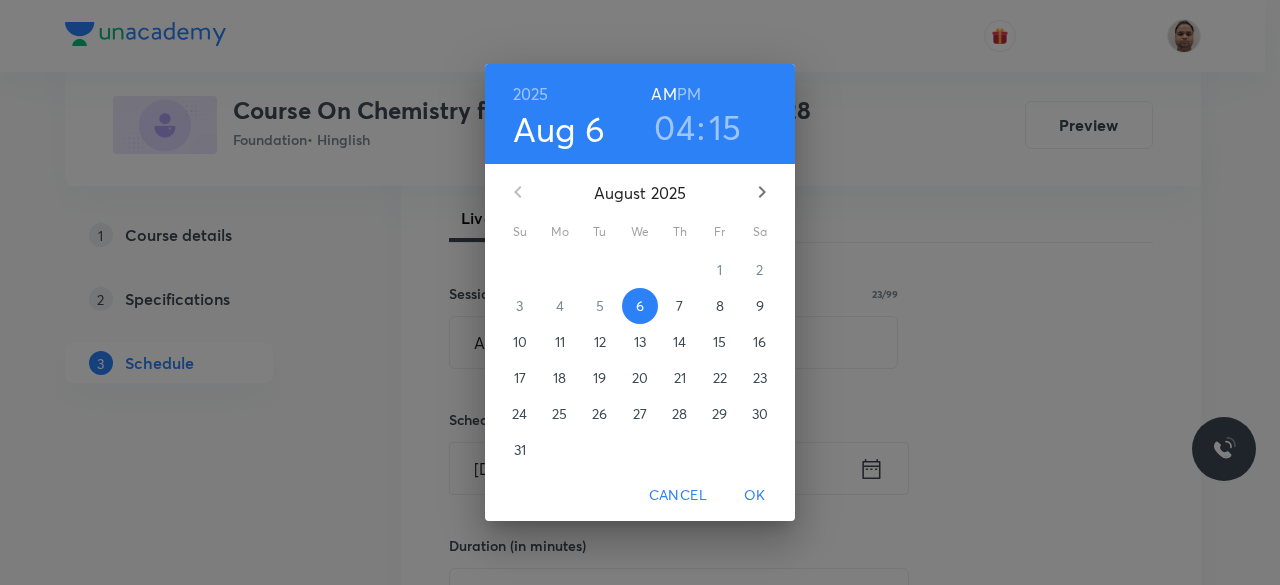 drag, startPoint x: 679, startPoint y: 90, endPoint x: 706, endPoint y: 163, distance: 77.83315 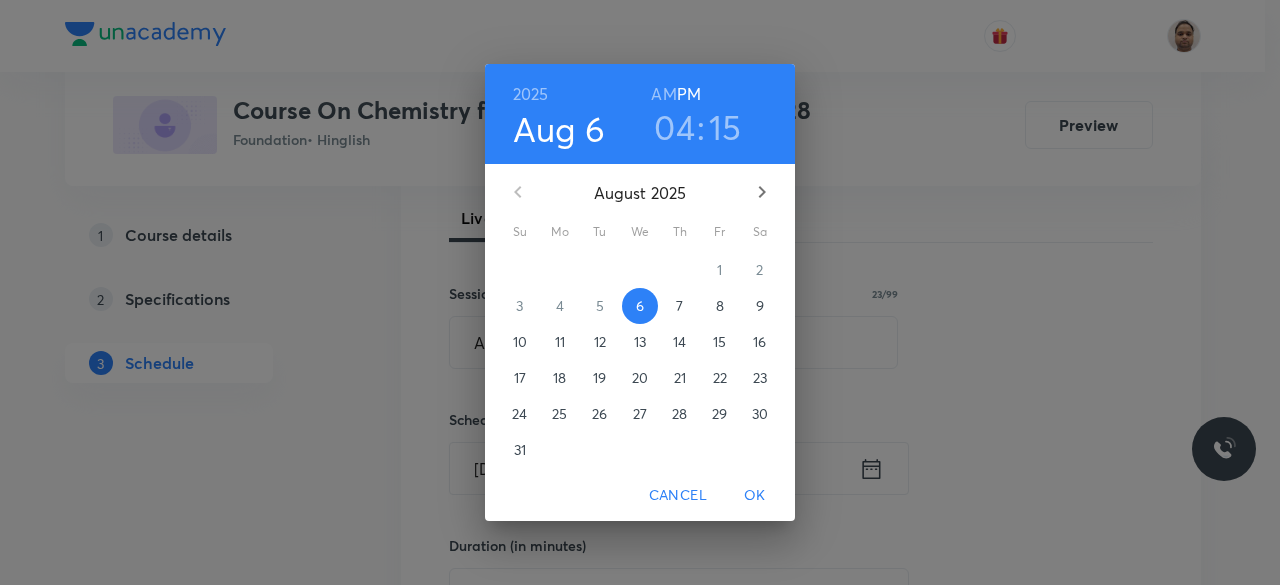 click on "OK" at bounding box center [755, 495] 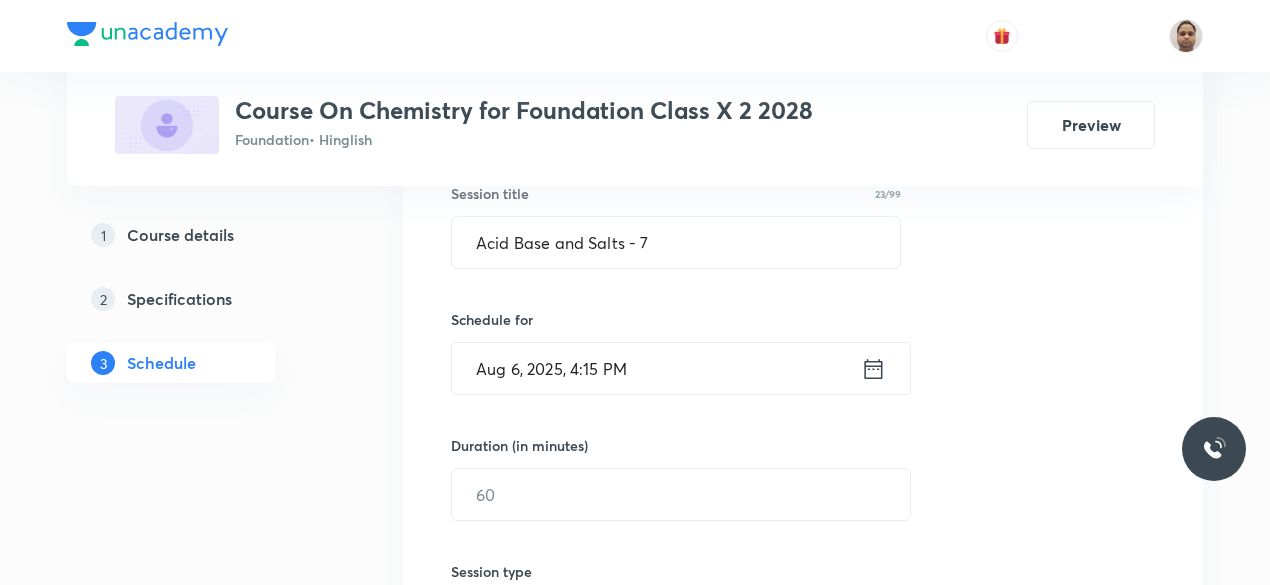 scroll, scrollTop: 484, scrollLeft: 0, axis: vertical 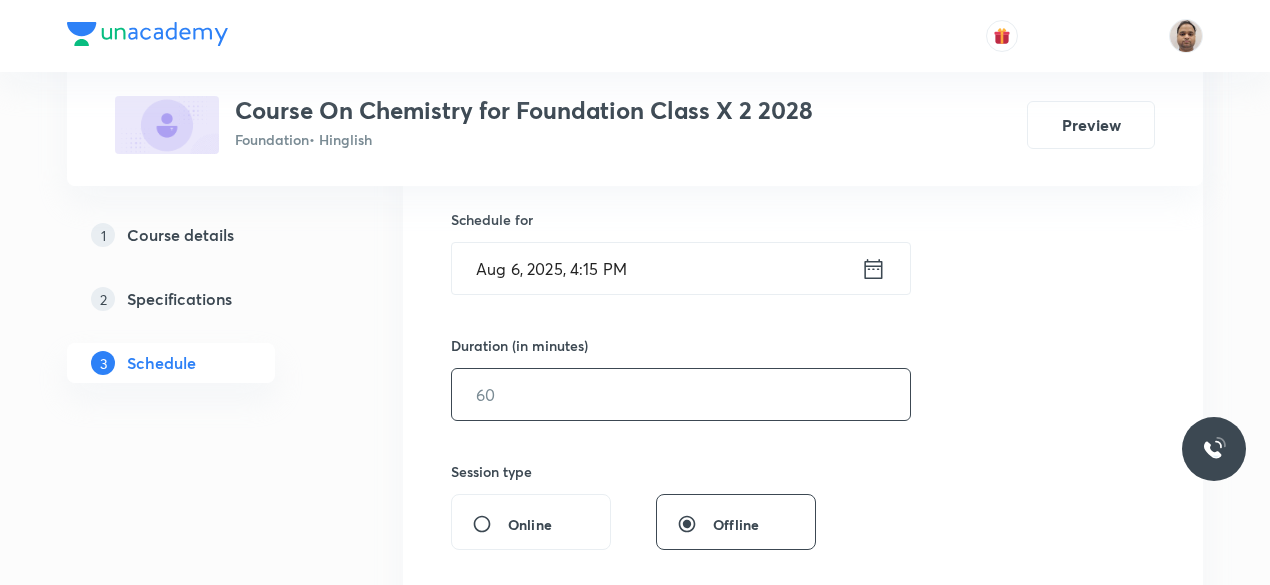click at bounding box center [681, 394] 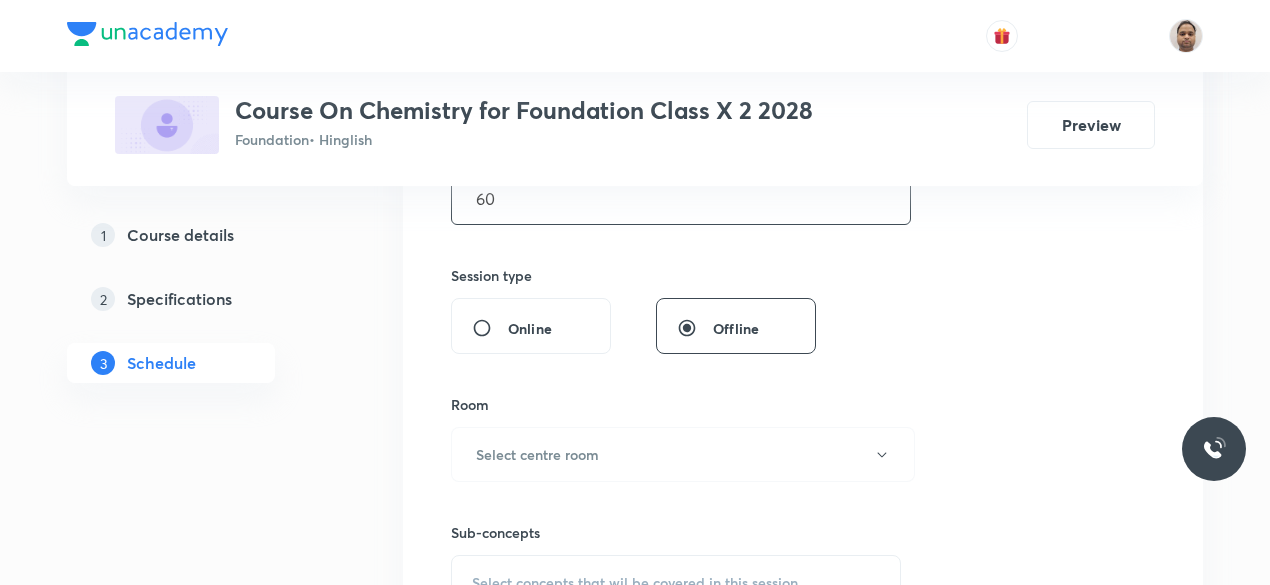 scroll, scrollTop: 684, scrollLeft: 0, axis: vertical 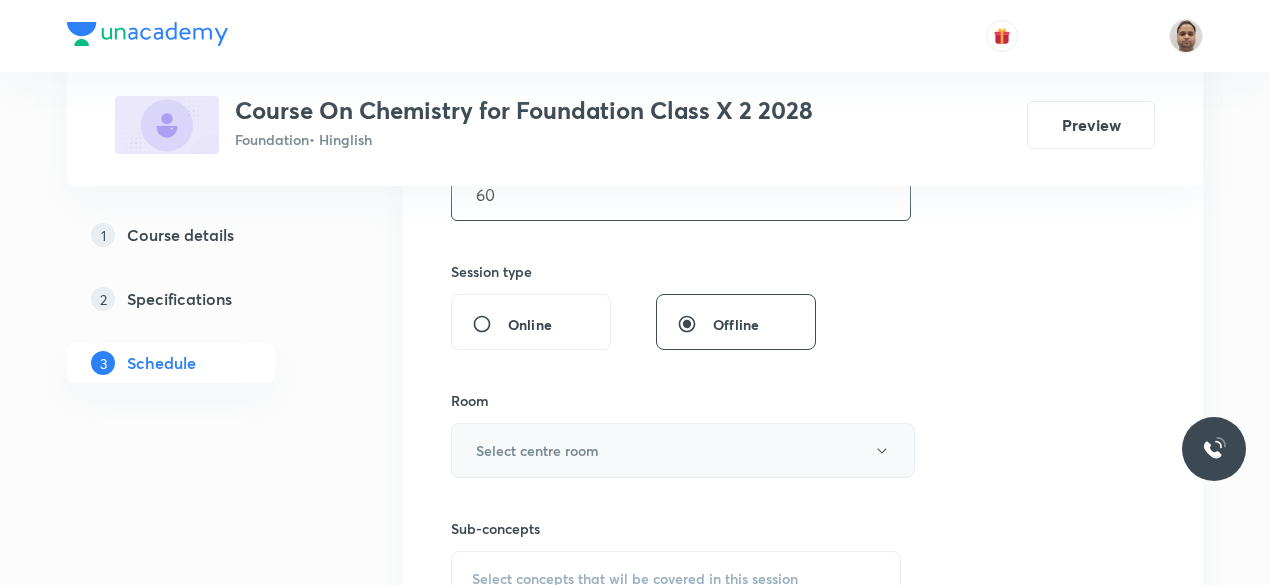 type on "60" 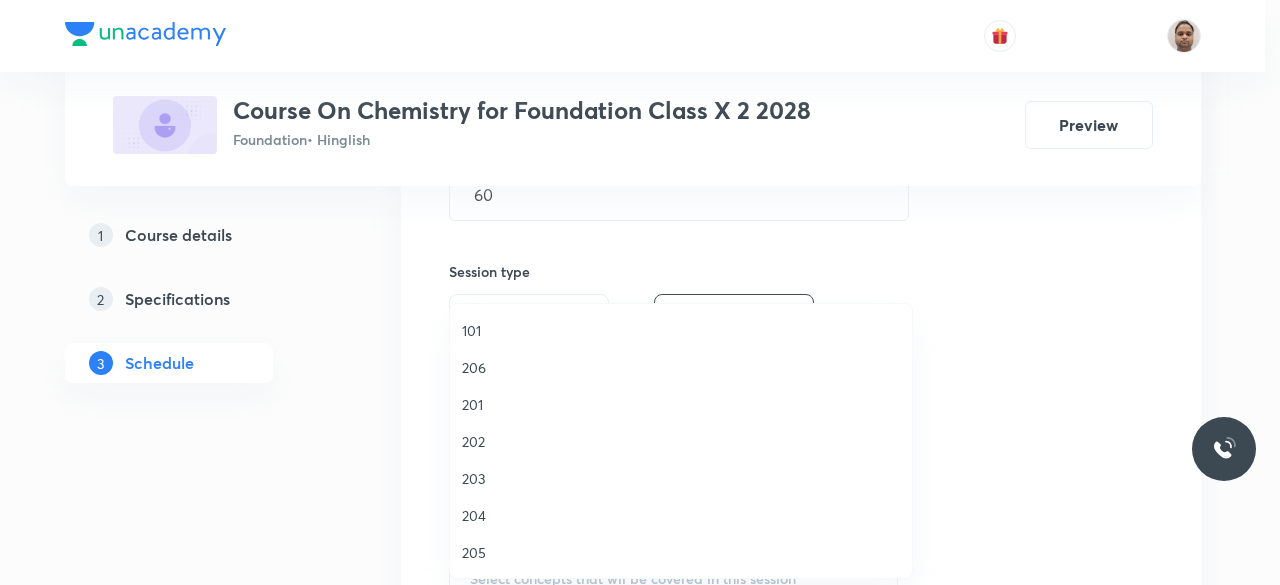 click on "203" at bounding box center [681, 478] 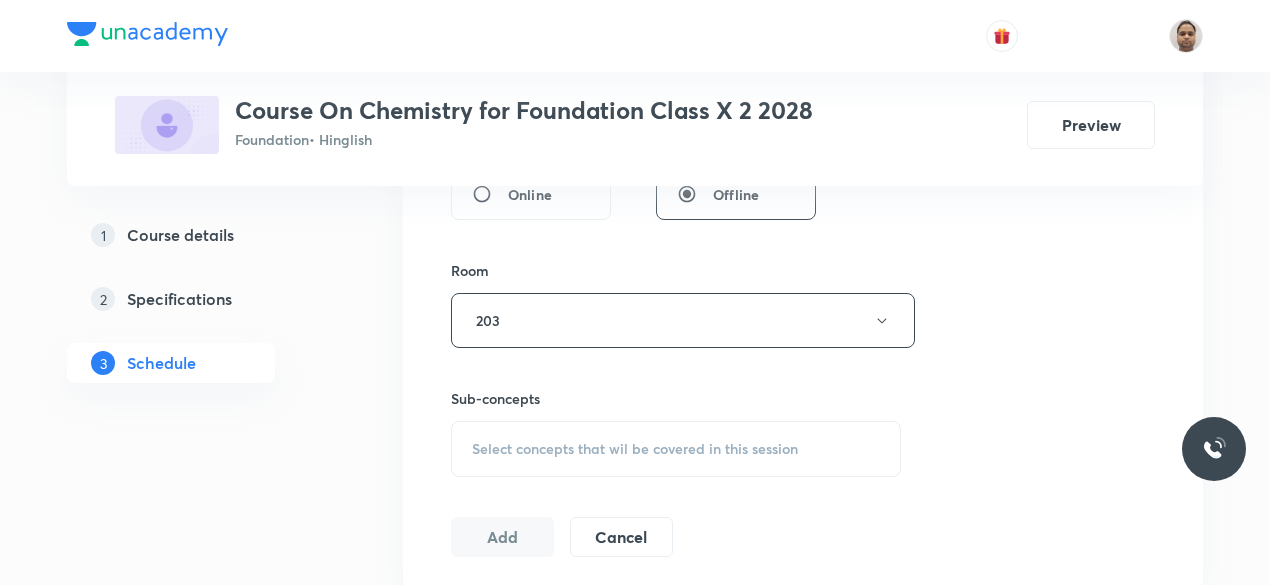scroll, scrollTop: 884, scrollLeft: 0, axis: vertical 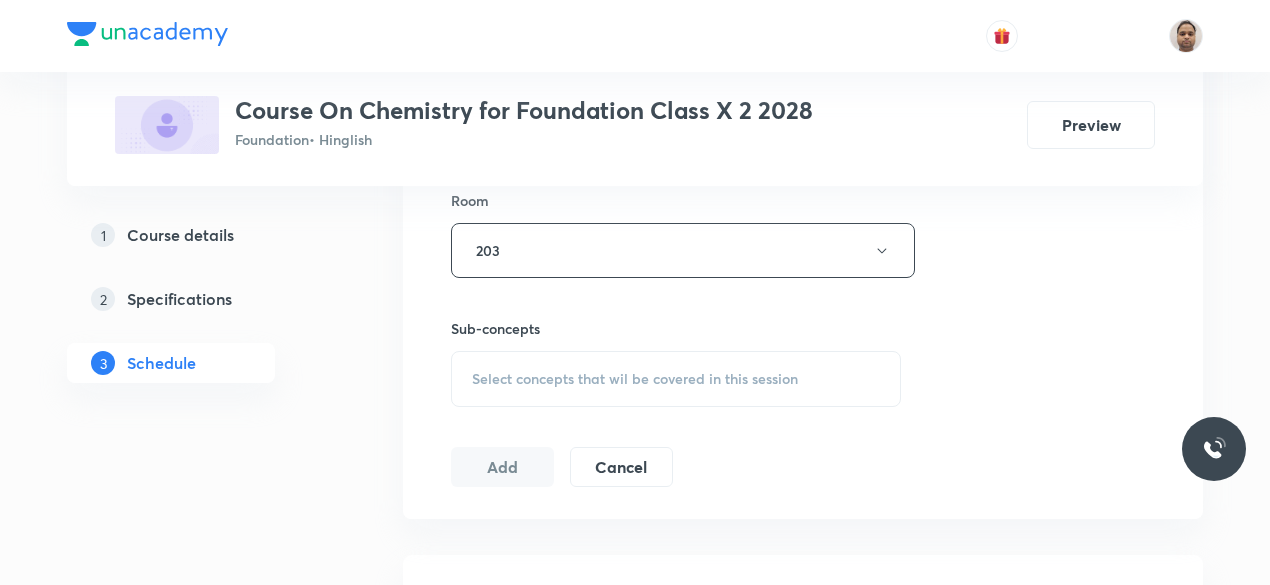 click on "Select concepts that wil be covered in this session" at bounding box center (635, 379) 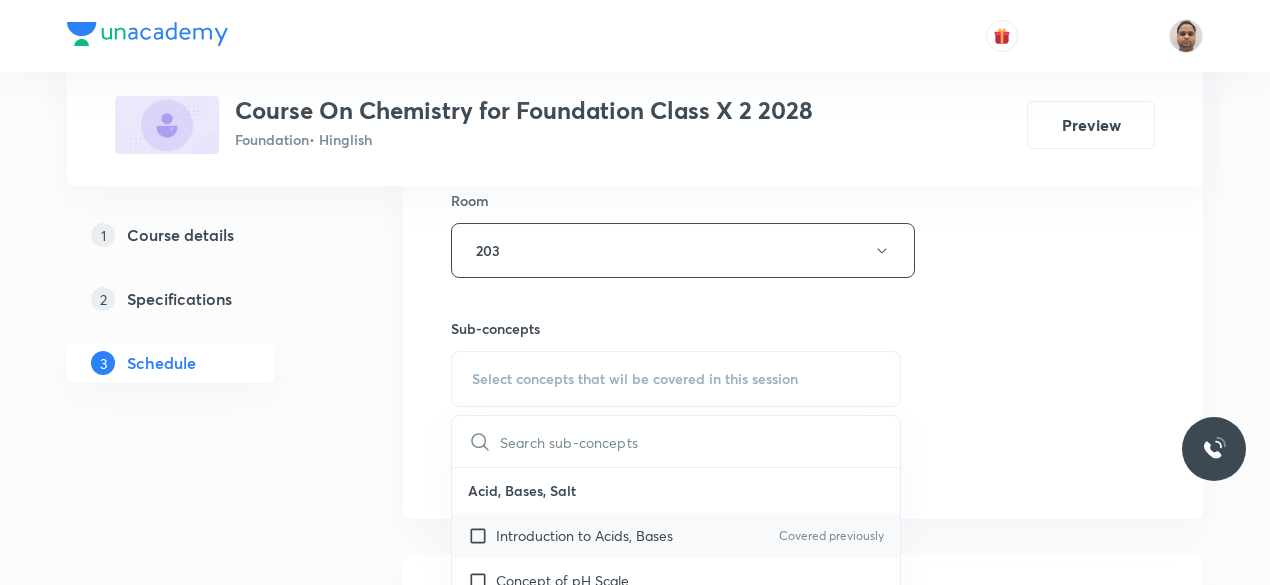 click at bounding box center [482, 535] 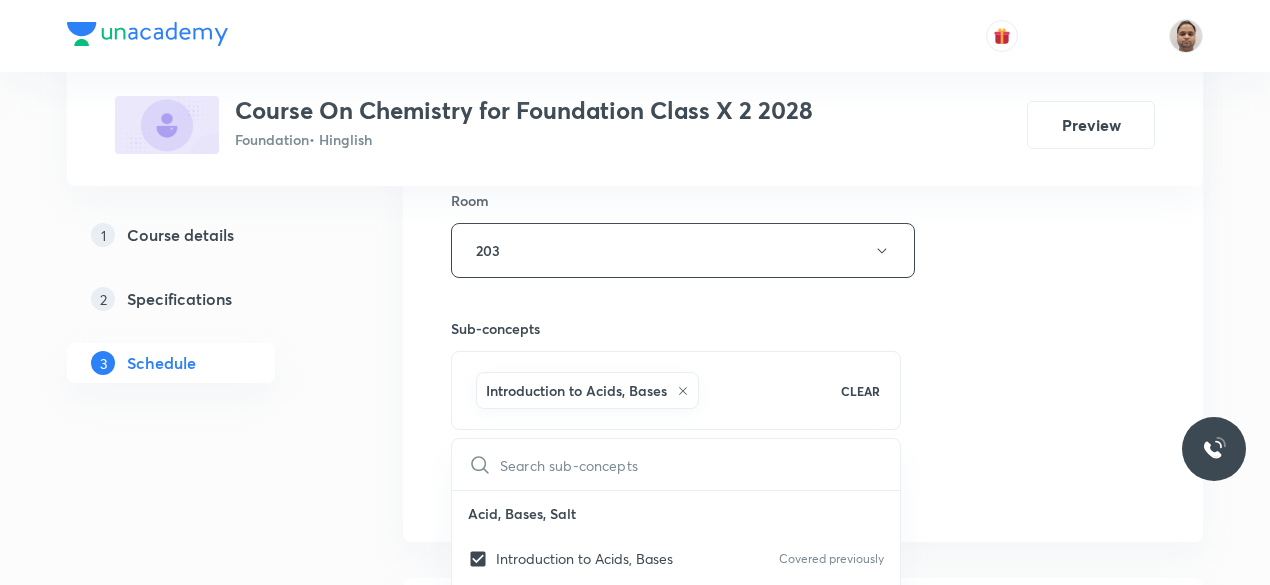 click on "1 Course details 2 Specifications 3 Schedule" at bounding box center [203, 1320] 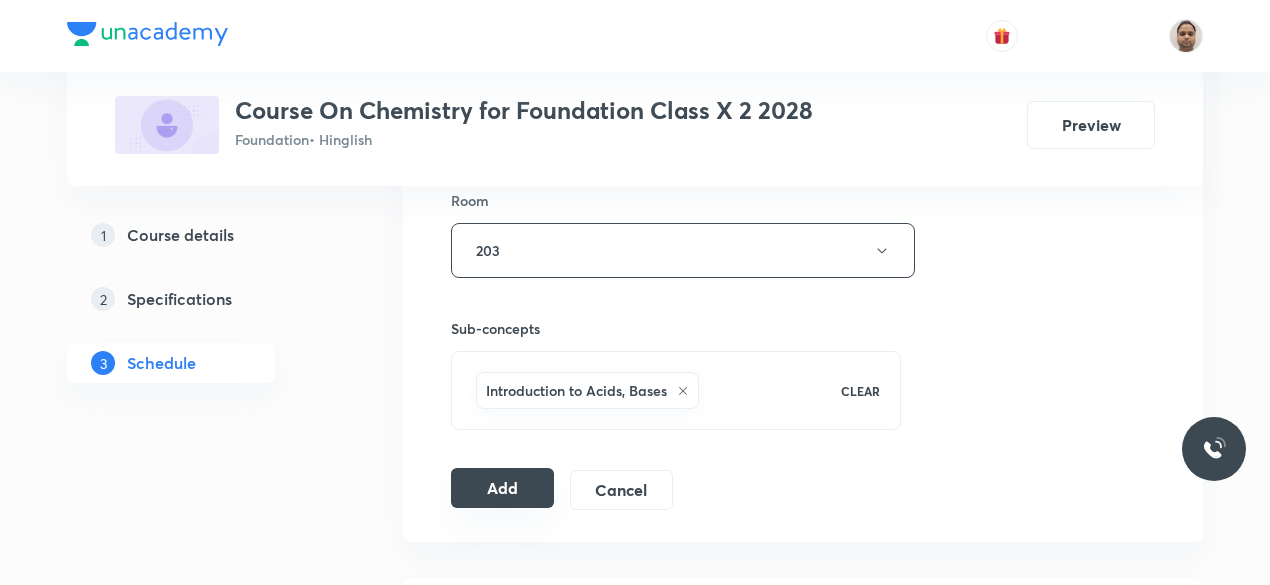 click on "Add" at bounding box center (502, 488) 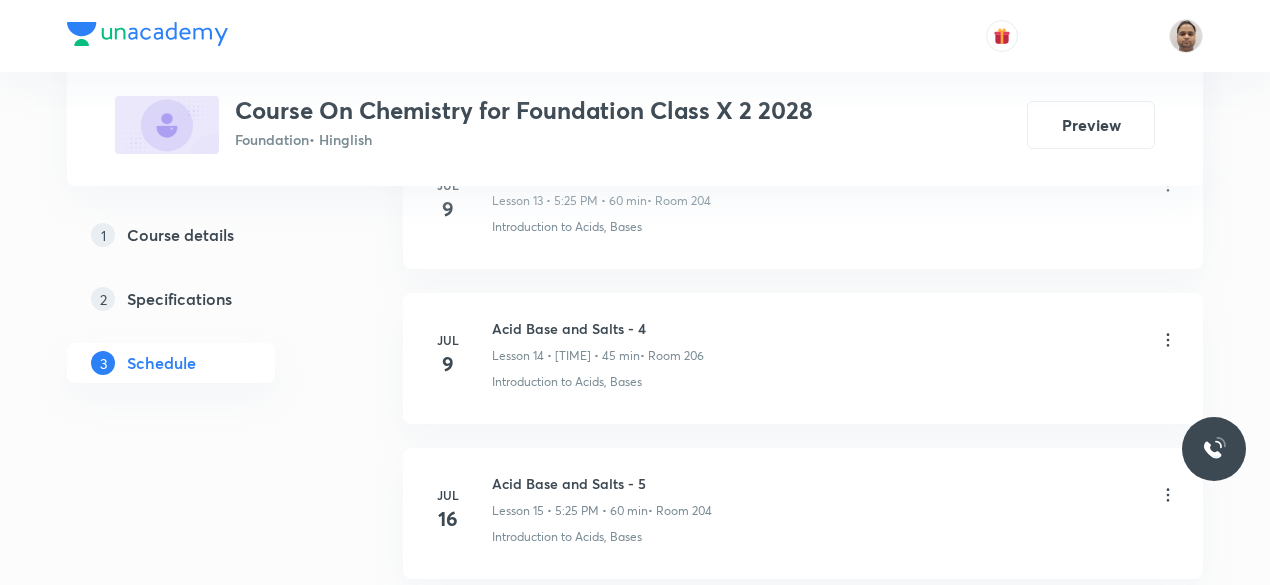 scroll, scrollTop: 3506, scrollLeft: 0, axis: vertical 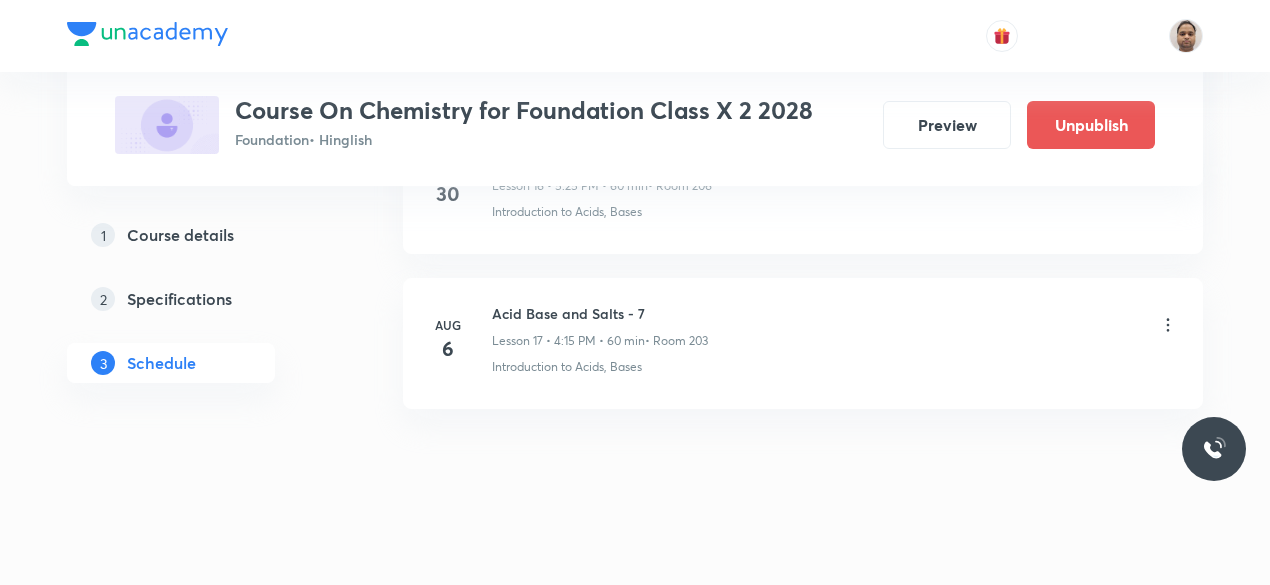 click on "Acid Base and Salts - 7" at bounding box center (600, 313) 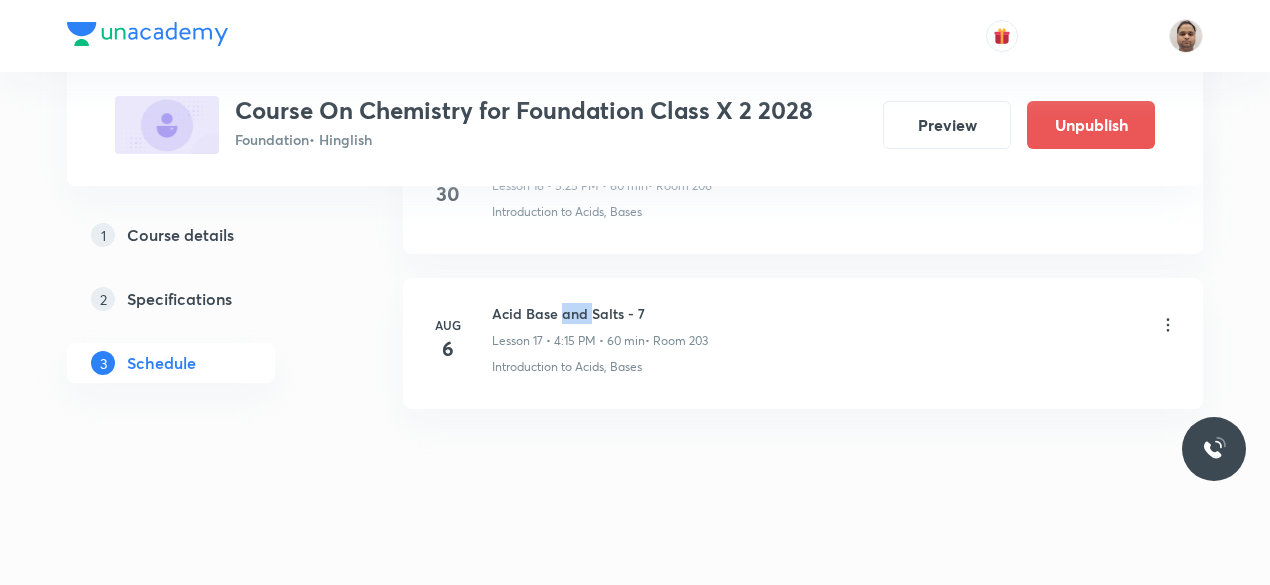 click on "Acid Base and Salts - 7" at bounding box center [600, 313] 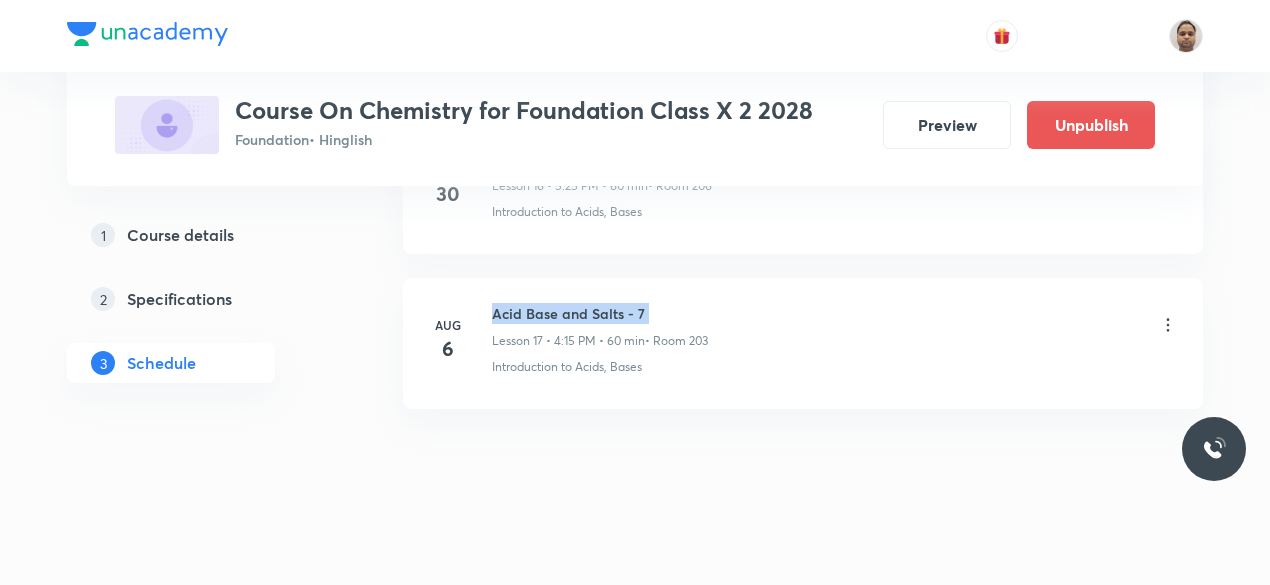 click on "Acid Base and Salts - 7" at bounding box center (600, 313) 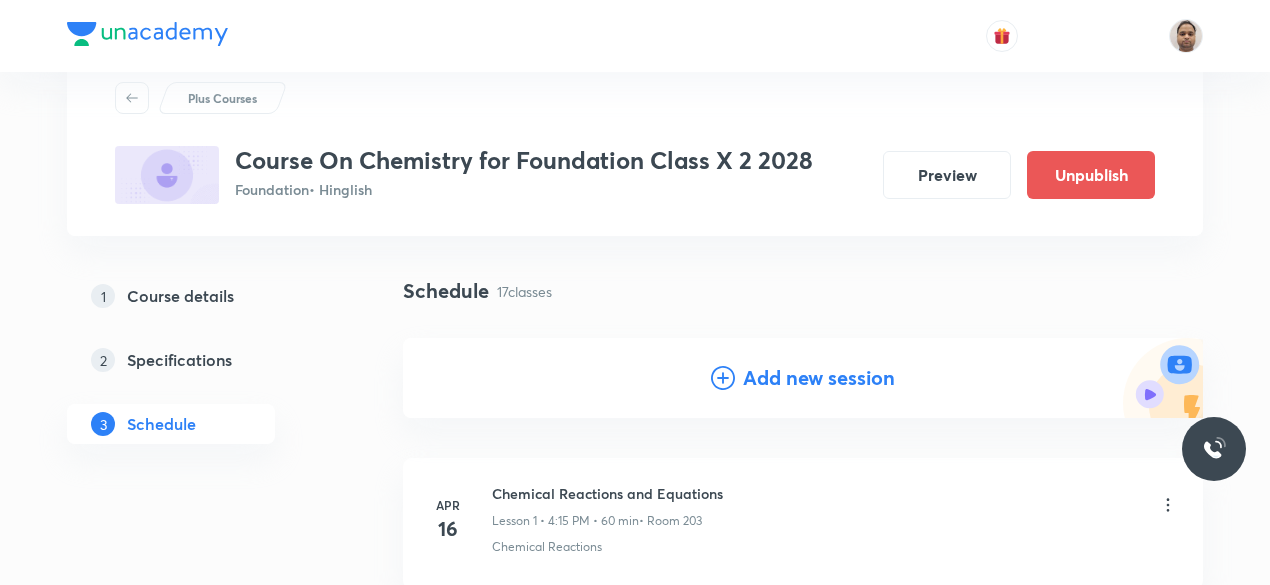 scroll, scrollTop: 0, scrollLeft: 0, axis: both 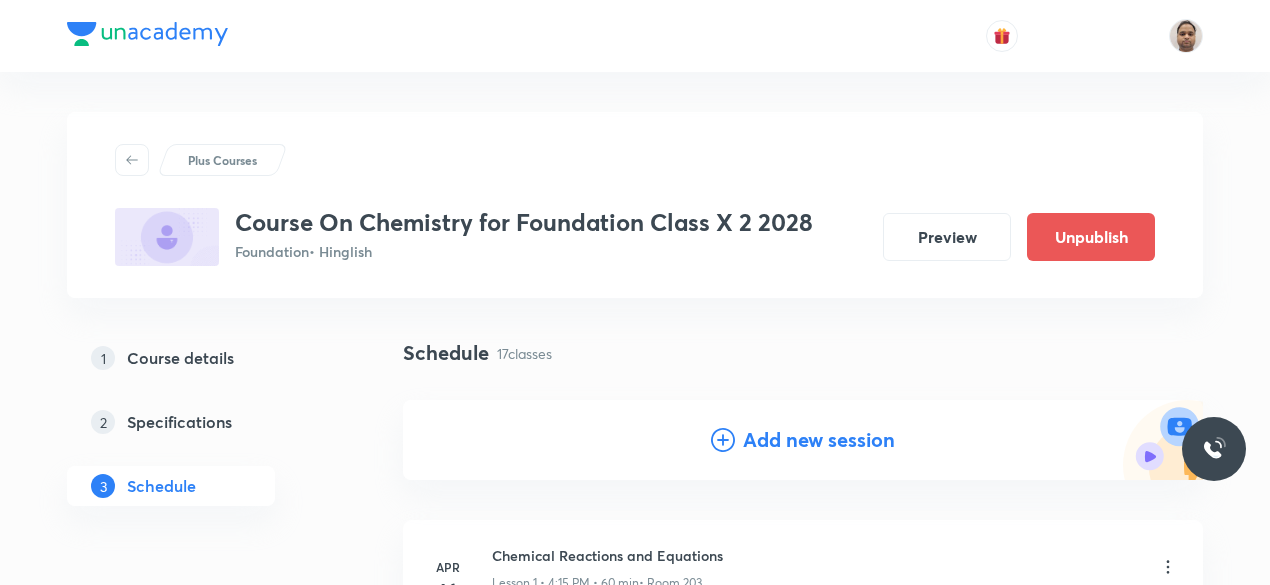 click on "Add new session" at bounding box center [819, 440] 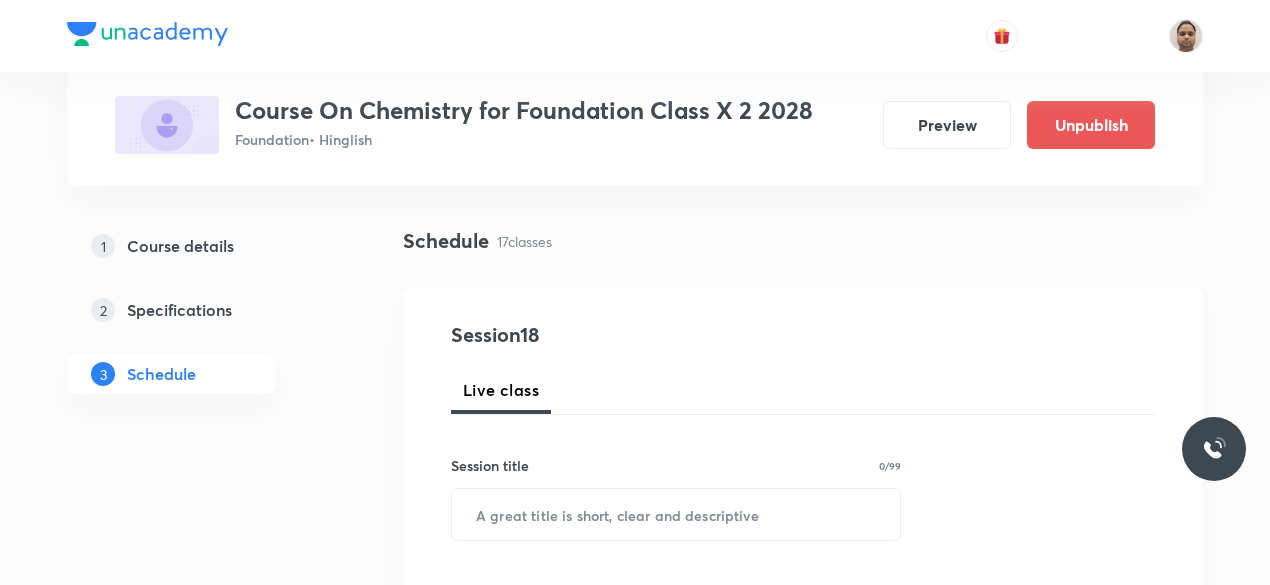 scroll, scrollTop: 200, scrollLeft: 0, axis: vertical 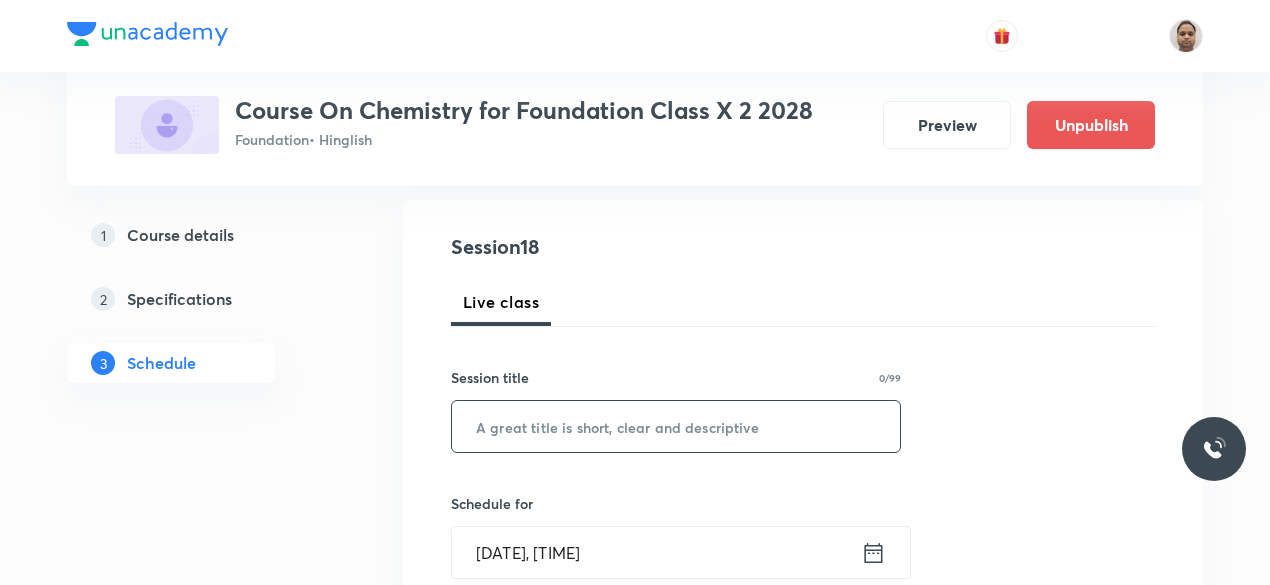 click at bounding box center [676, 426] 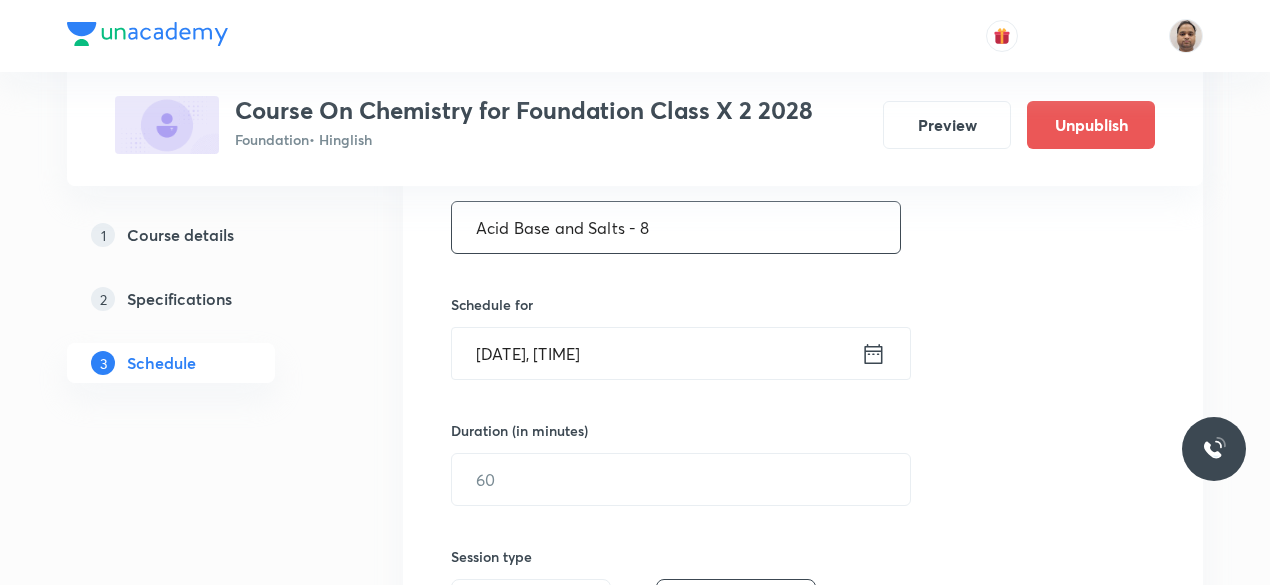 scroll, scrollTop: 400, scrollLeft: 0, axis: vertical 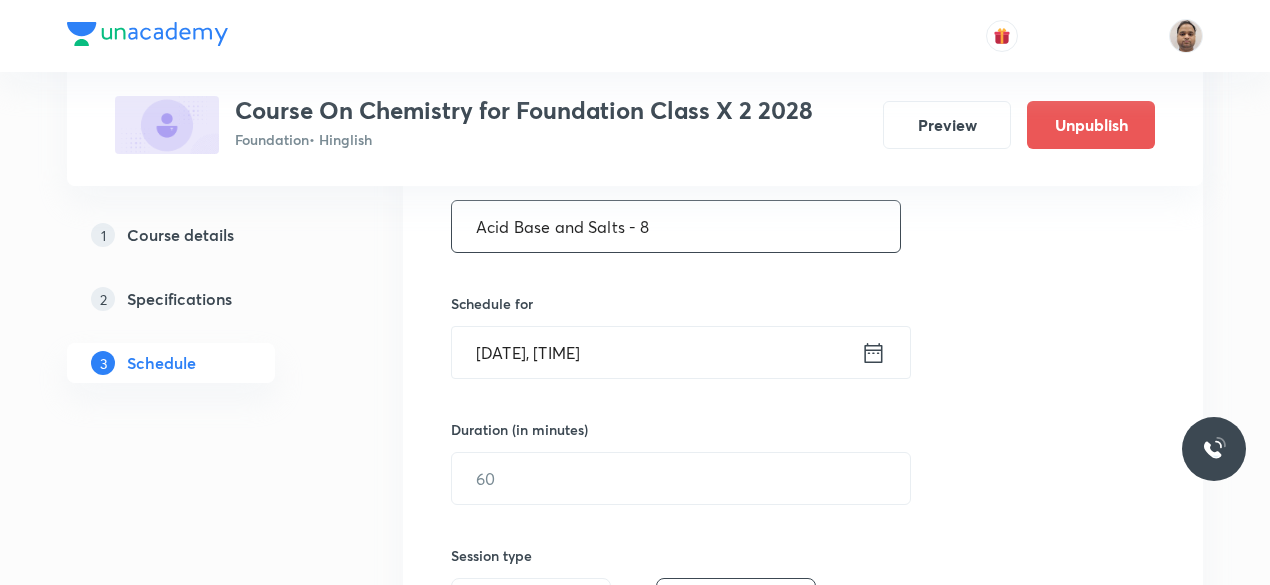 type on "Acid Base and Salts - 8" 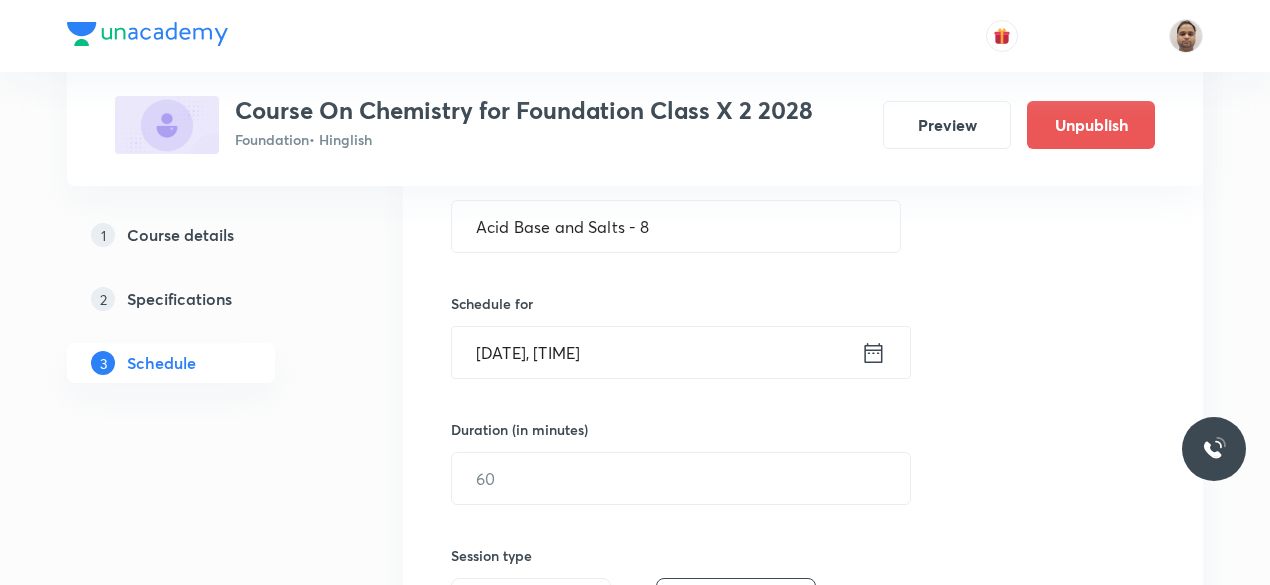click on "Aug 6, 2025, 9:46 AM" at bounding box center (656, 352) 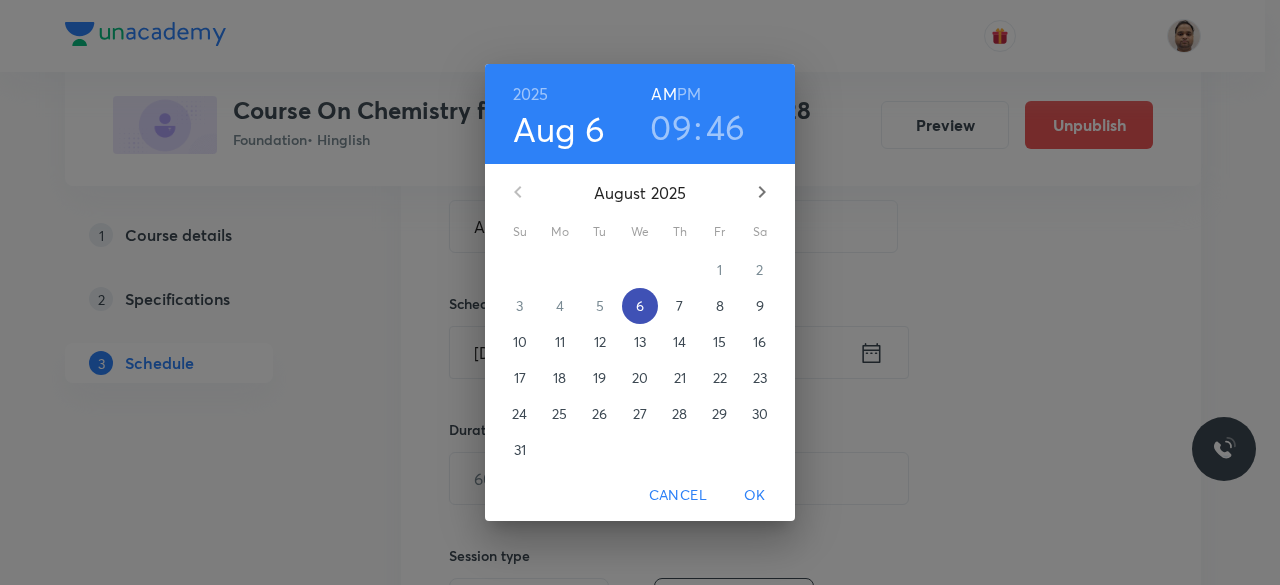 click on "6" at bounding box center [640, 306] 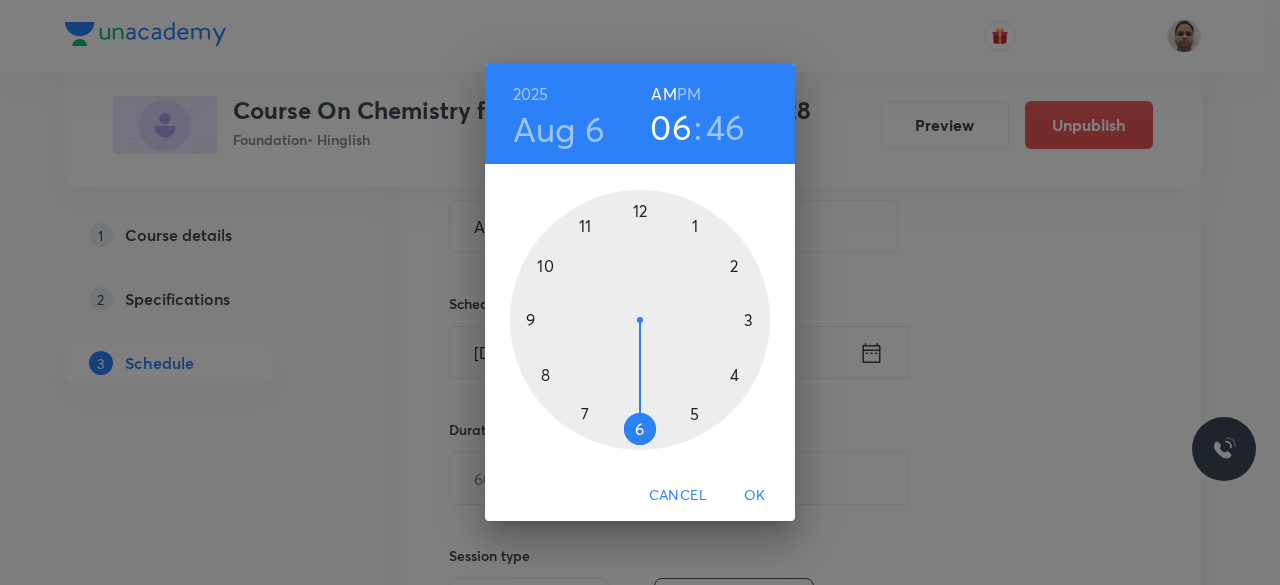 drag, startPoint x: 523, startPoint y: 315, endPoint x: 625, endPoint y: 399, distance: 132.13629 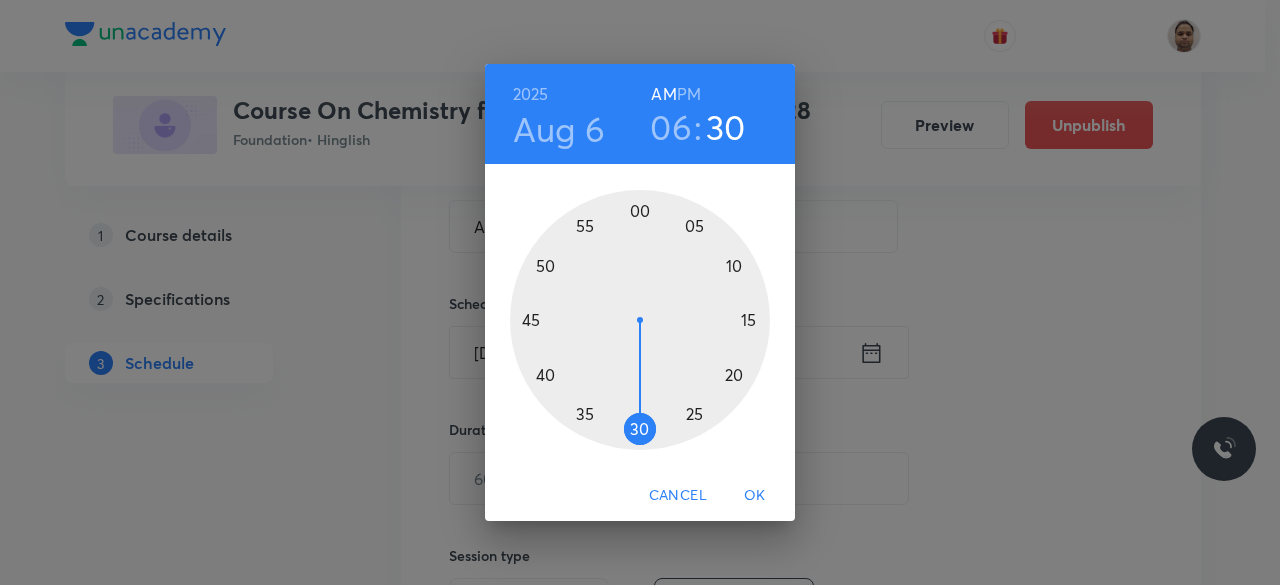 drag, startPoint x: 542, startPoint y: 322, endPoint x: 636, endPoint y: 404, distance: 124.73973 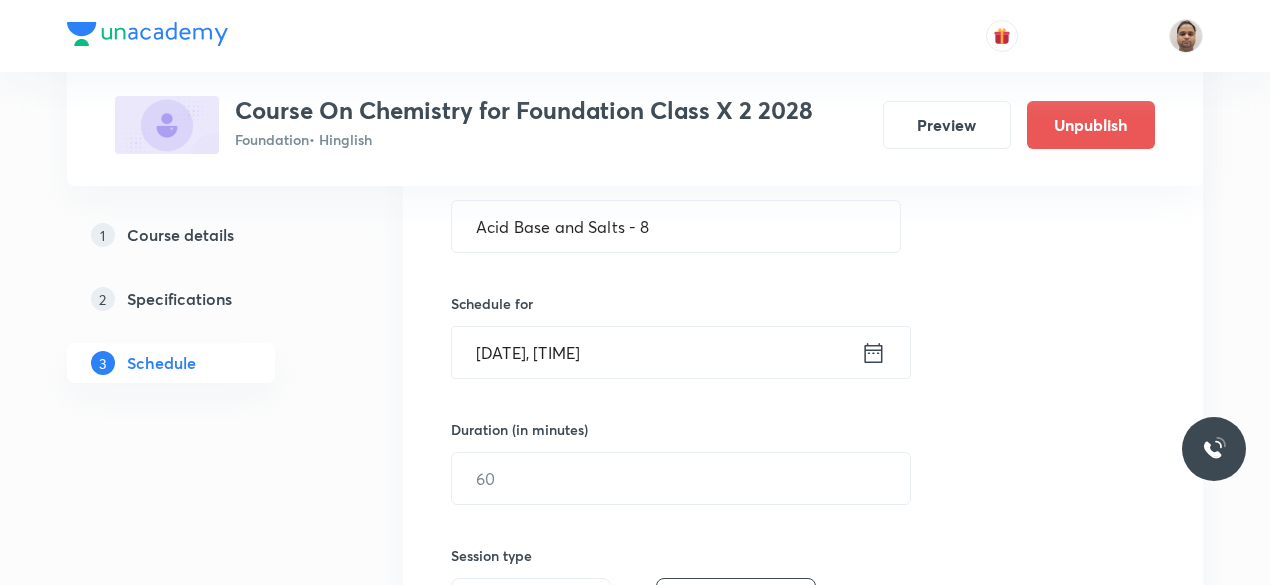 click on "Aug 6, 2025, 6:30 AM" at bounding box center [656, 352] 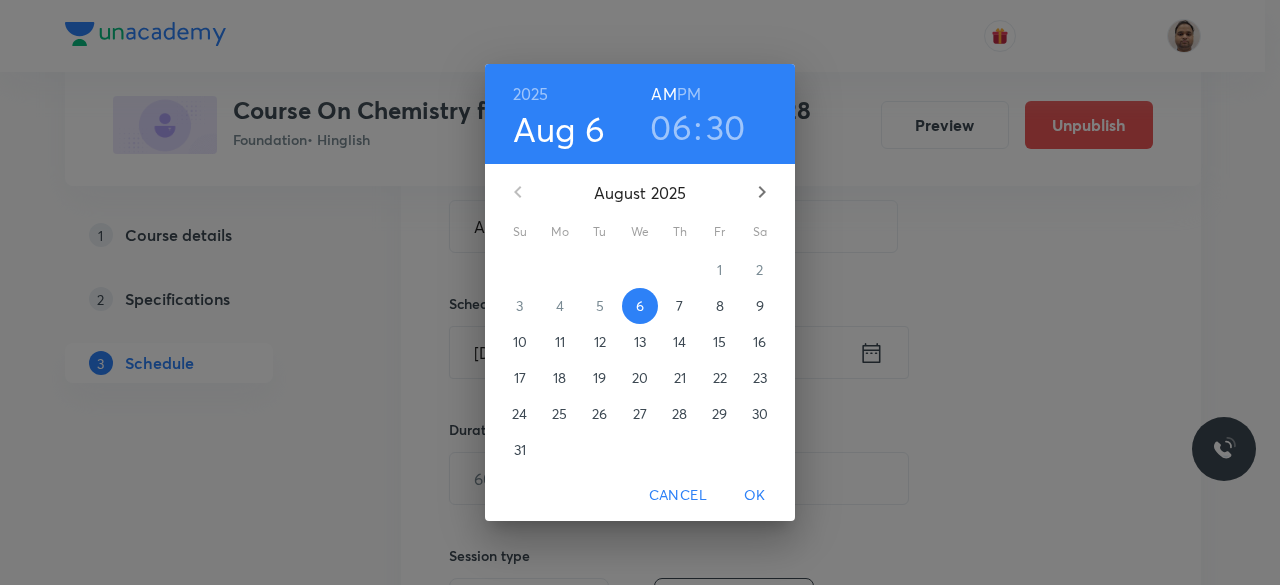 click on "PM" at bounding box center (689, 94) 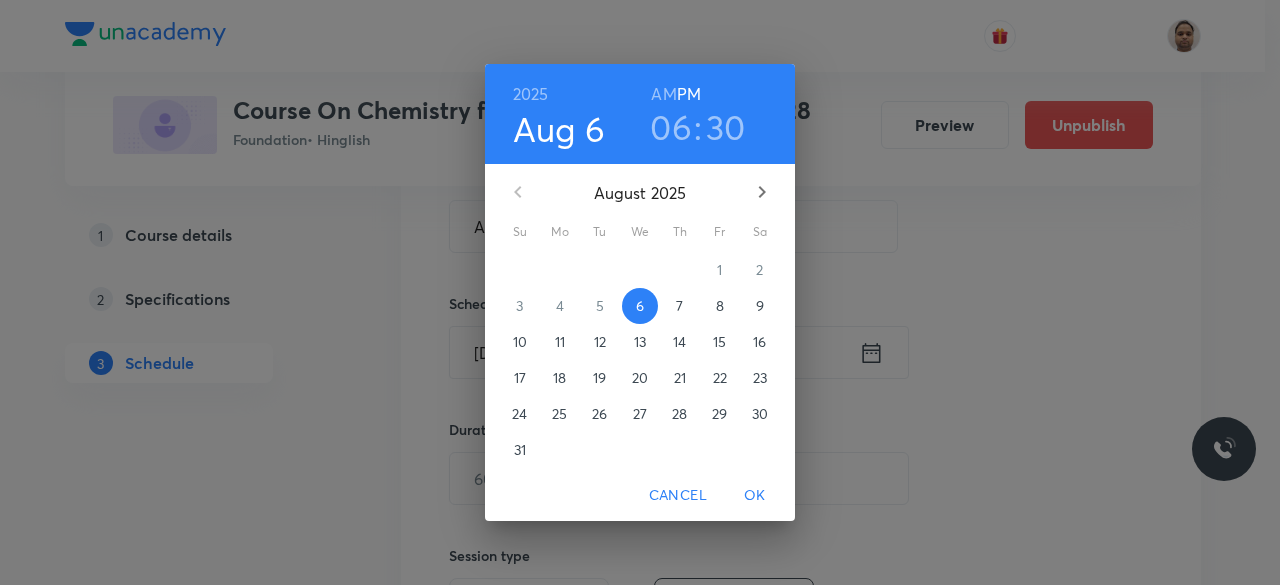 click on "OK" at bounding box center [755, 495] 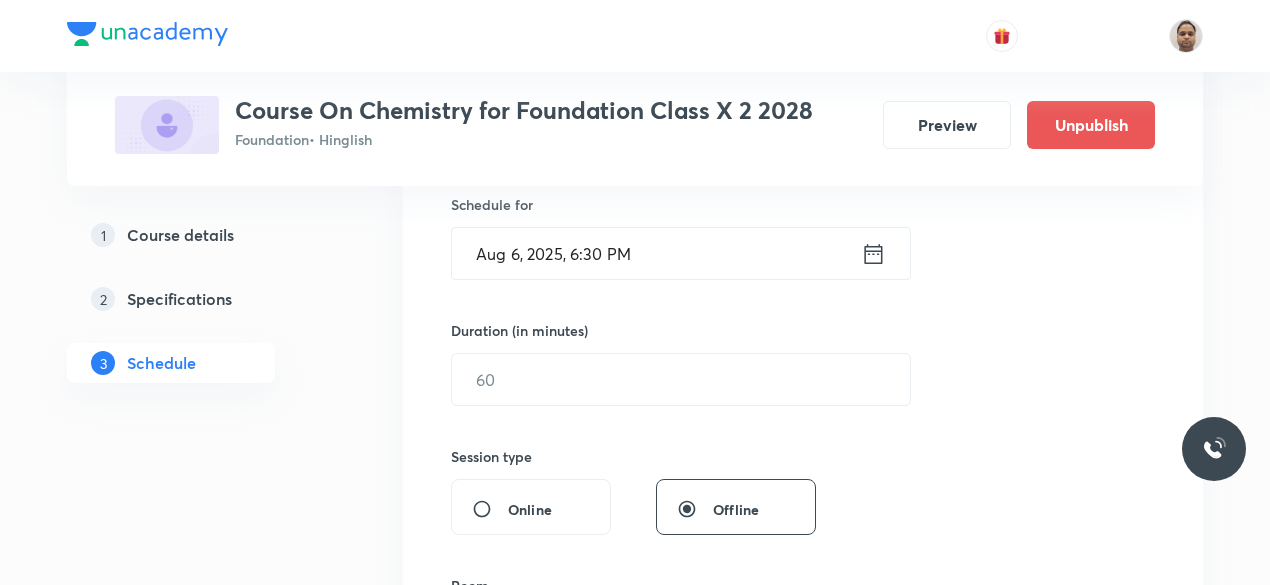 scroll, scrollTop: 500, scrollLeft: 0, axis: vertical 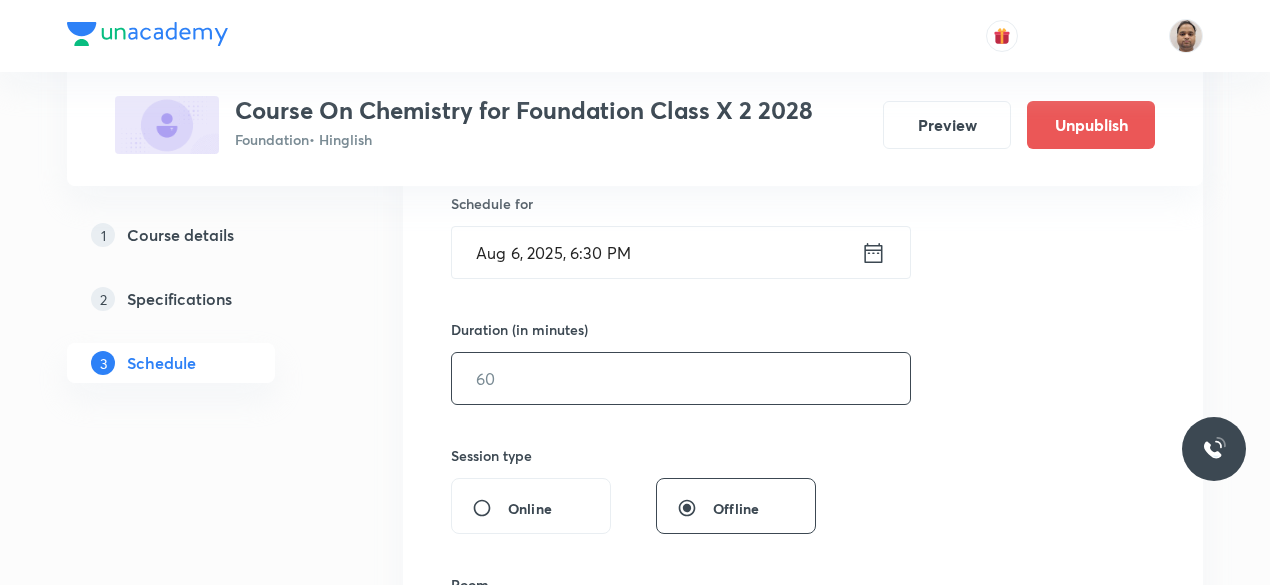 click at bounding box center [681, 378] 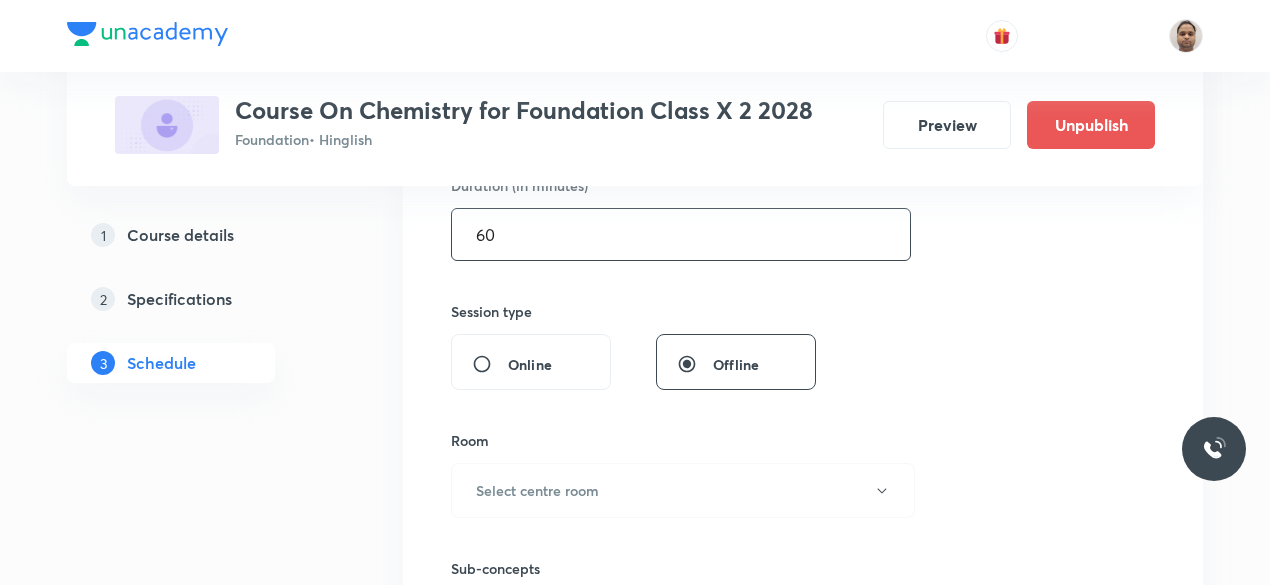 scroll, scrollTop: 700, scrollLeft: 0, axis: vertical 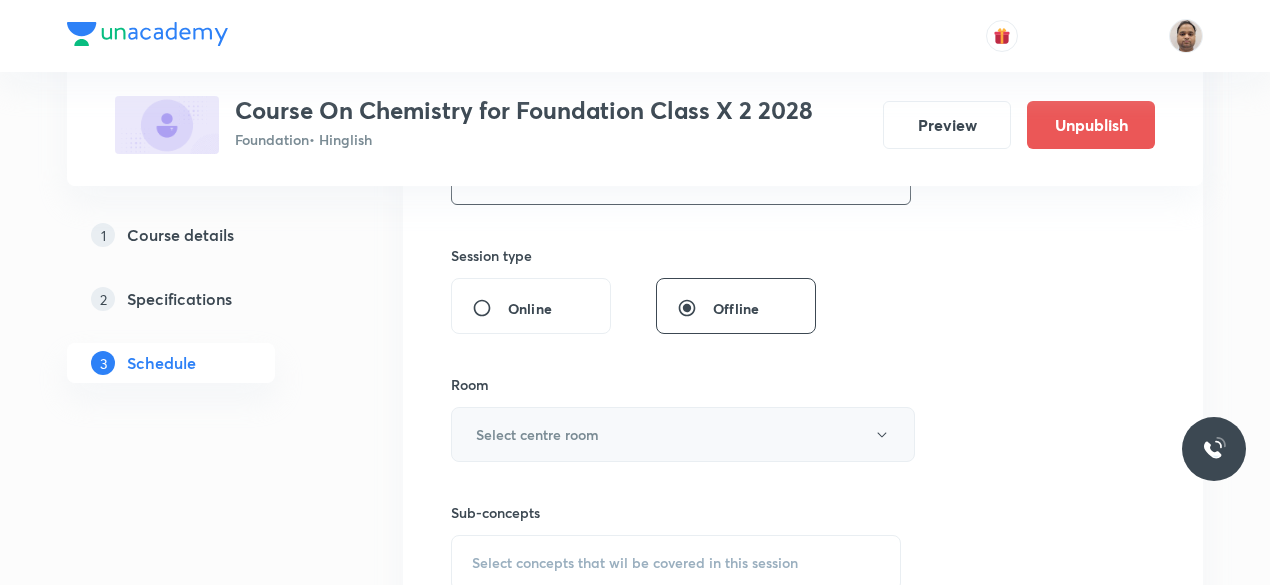 type on "60" 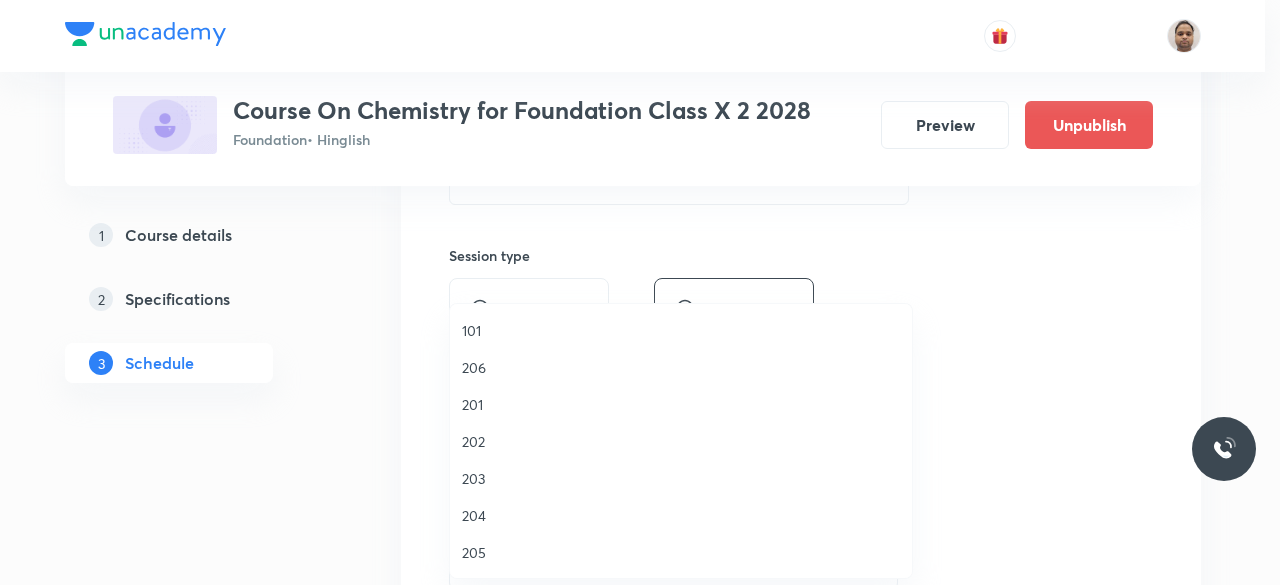 click on "203" at bounding box center (681, 478) 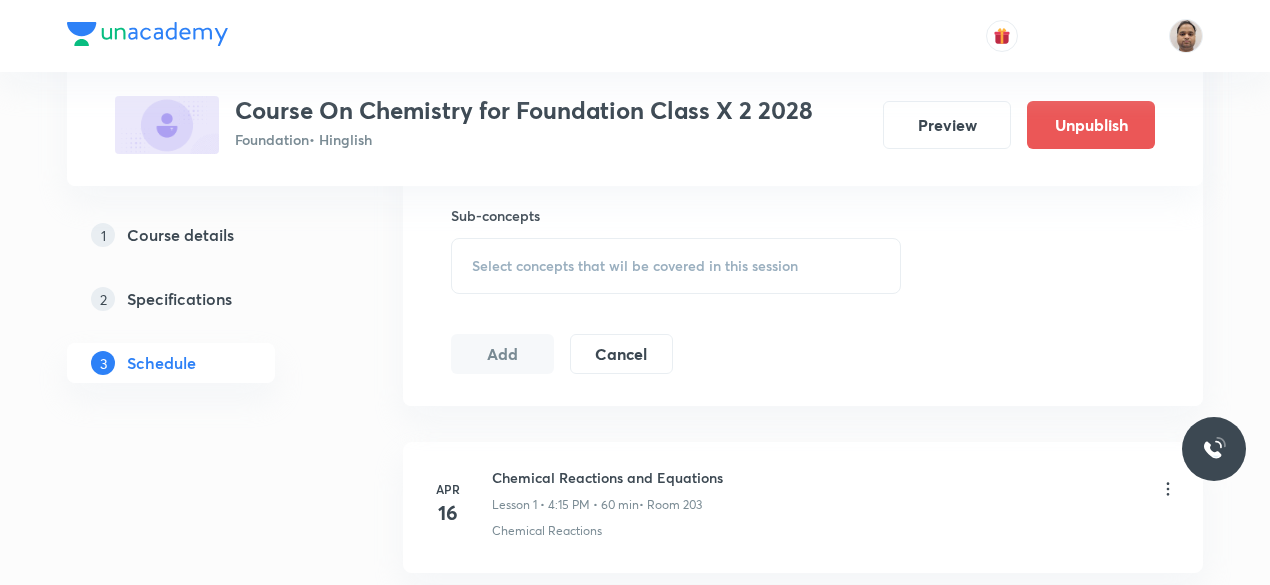 scroll, scrollTop: 1000, scrollLeft: 0, axis: vertical 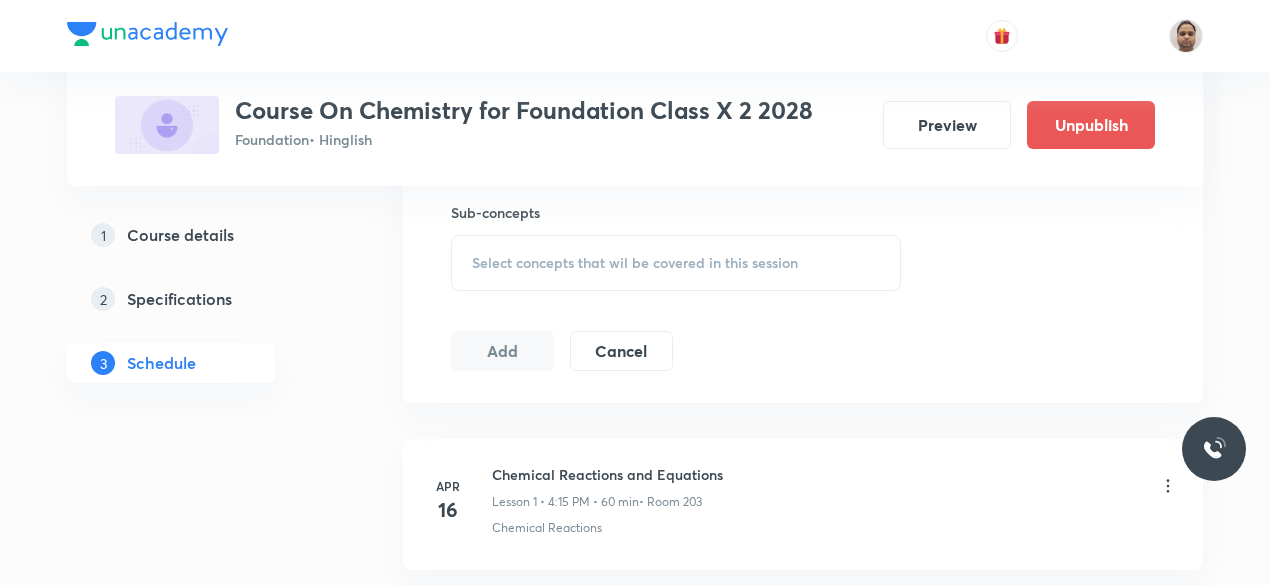click on "Select concepts that wil be covered in this session" at bounding box center [635, 263] 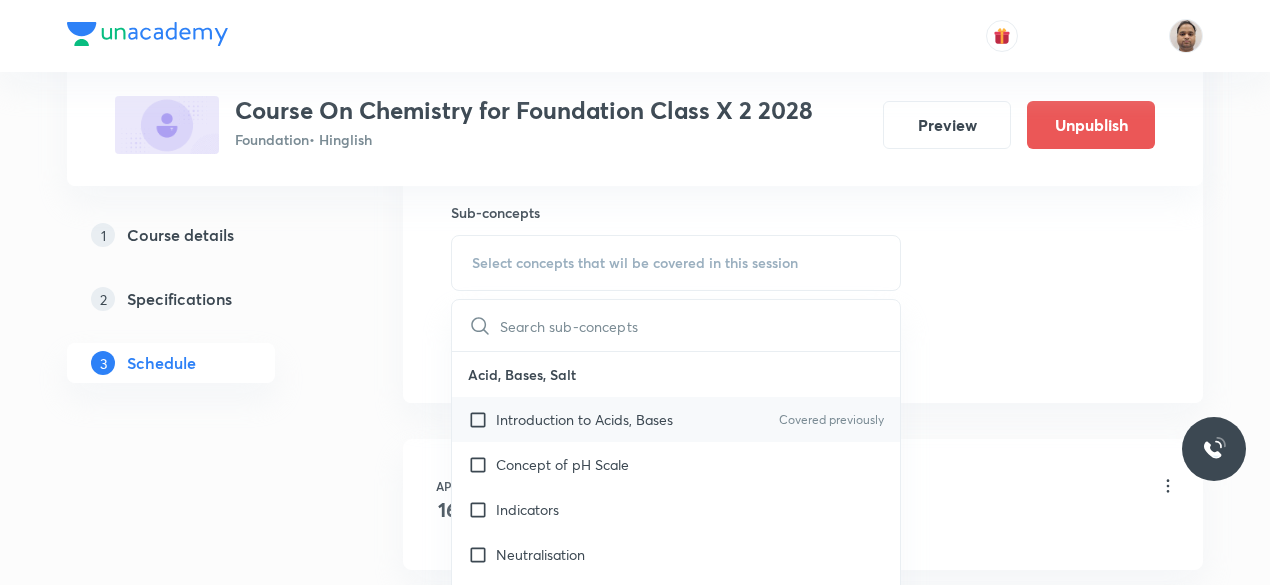 click at bounding box center (482, 419) 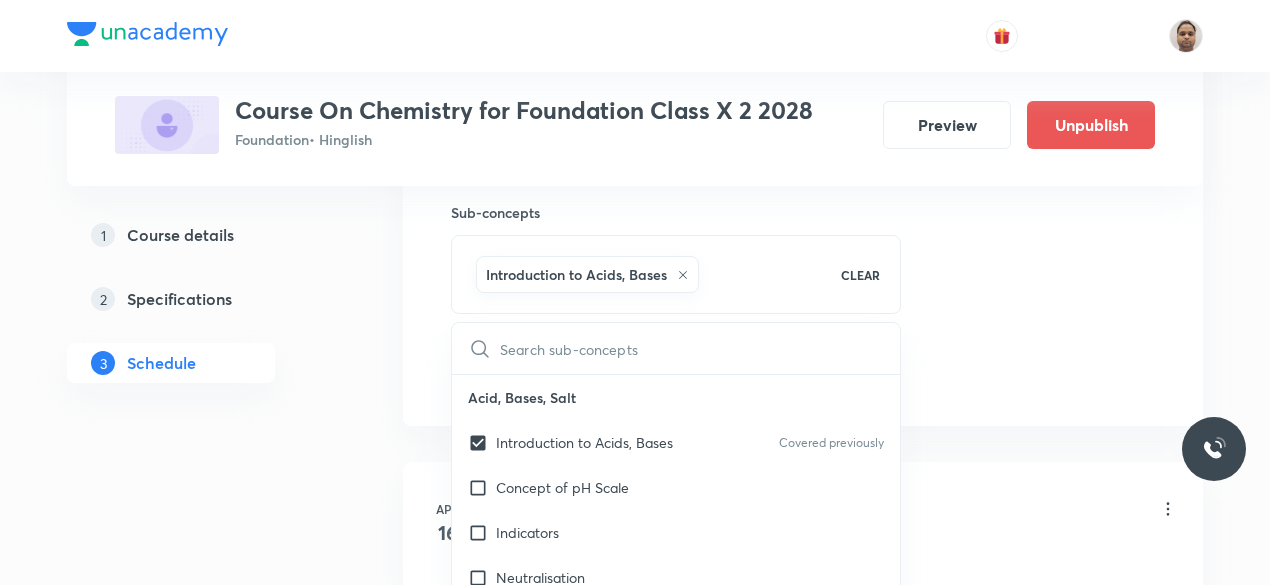 checkbox on "true" 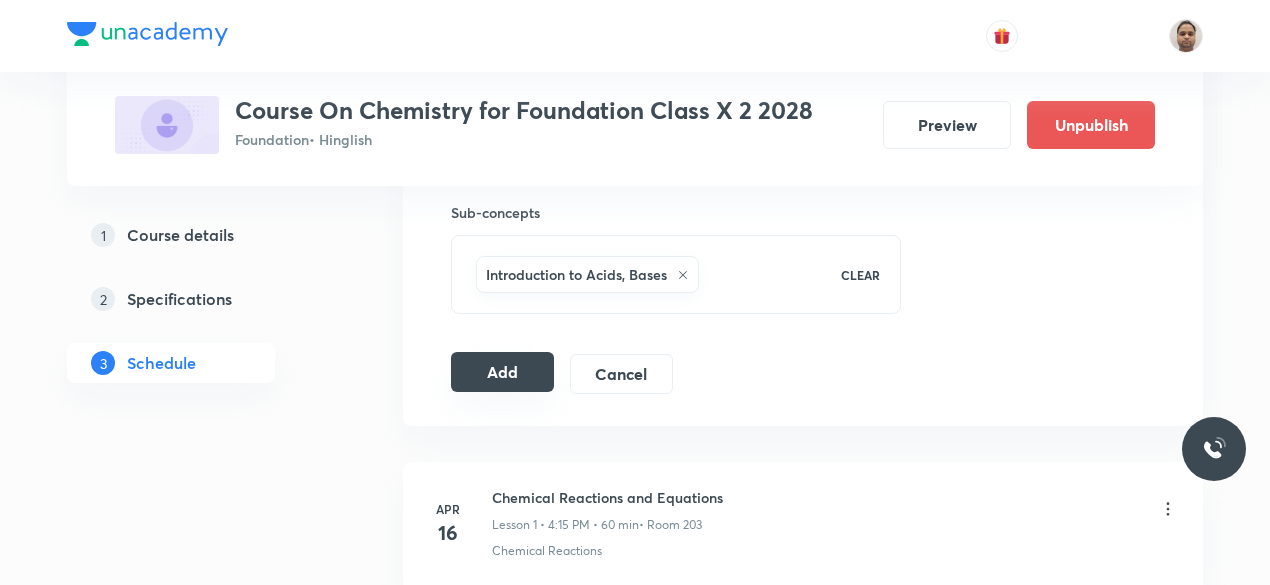 click on "Add" at bounding box center (502, 372) 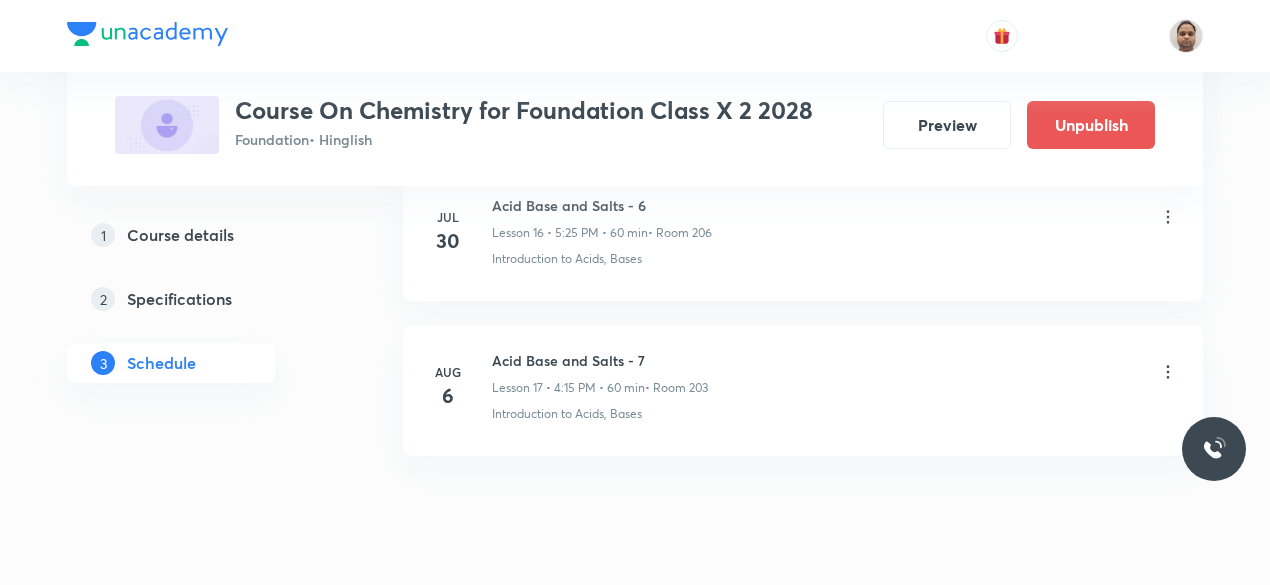 scroll, scrollTop: 3660, scrollLeft: 0, axis: vertical 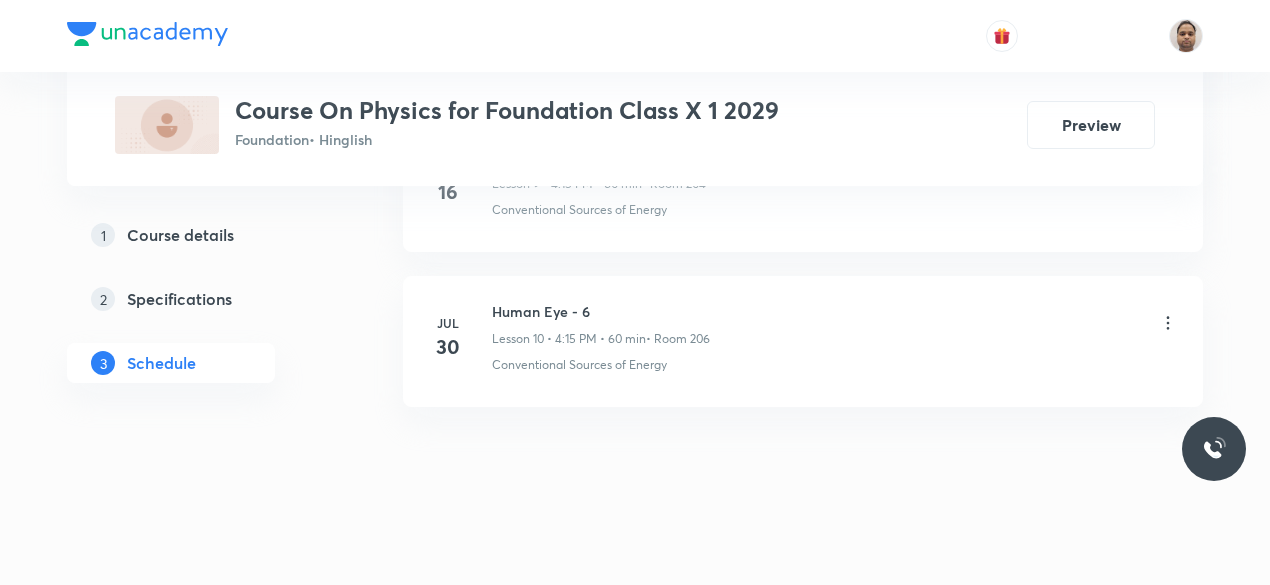 click on "Human Eye - 6" at bounding box center (601, 311) 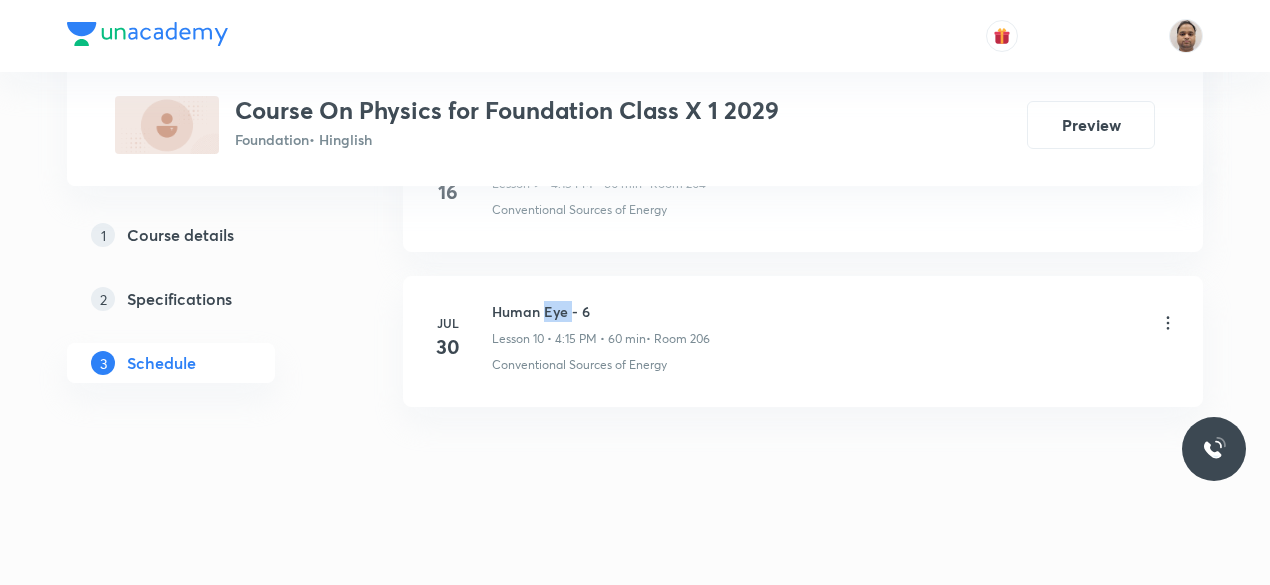 click on "Human Eye - 6" at bounding box center [601, 311] 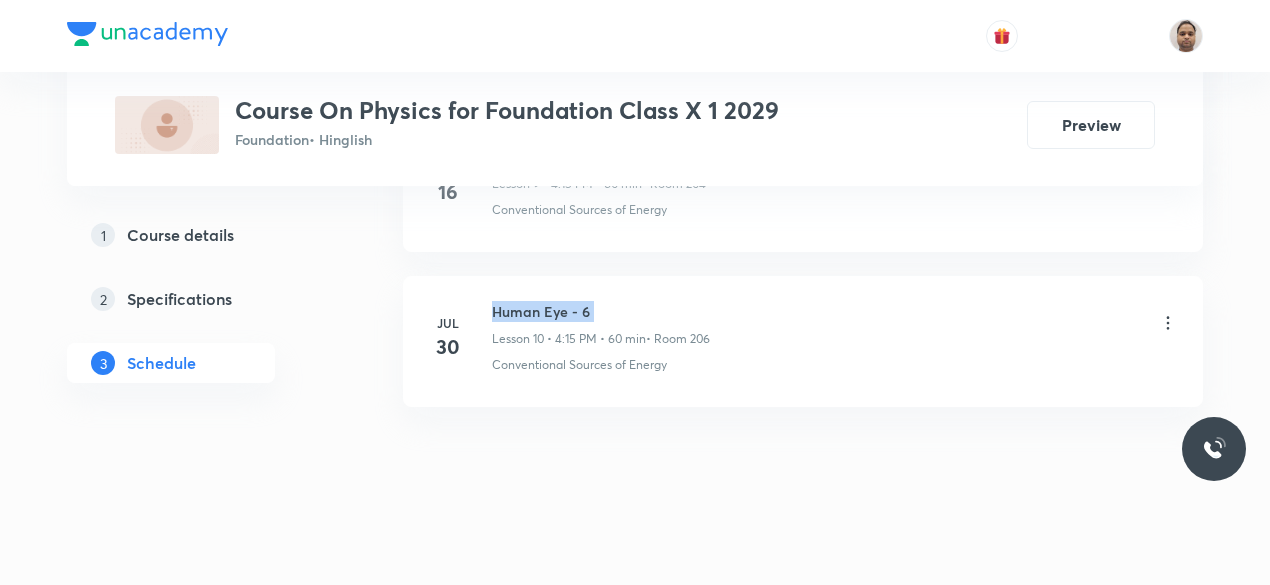 click on "Human Eye - 6" at bounding box center [601, 311] 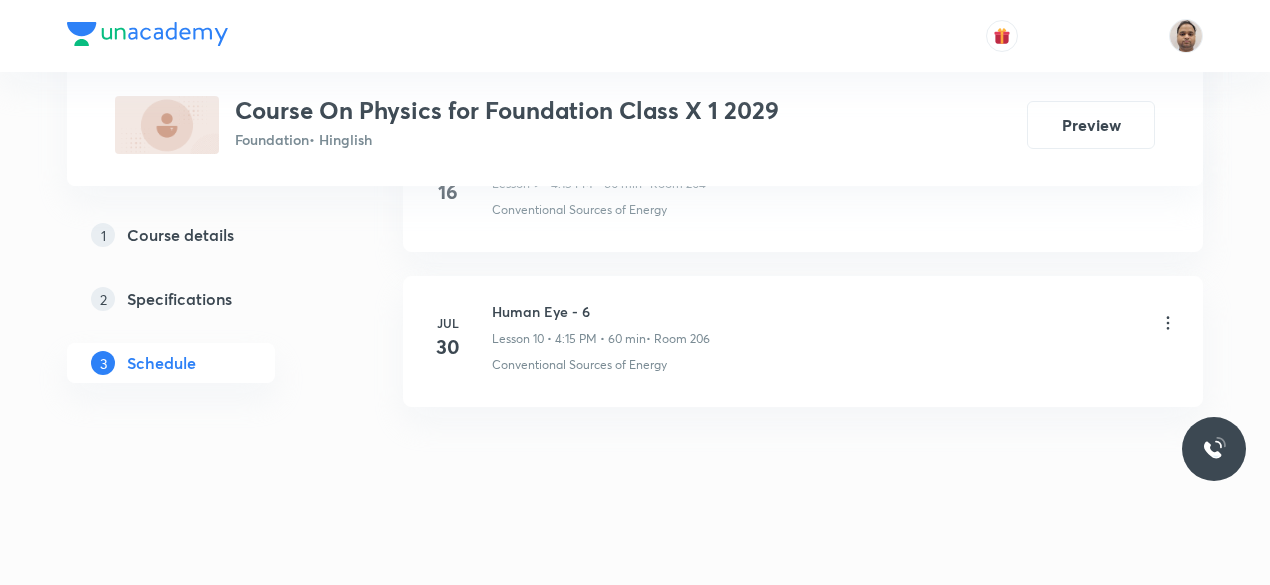 click on "Schedule 10  classes Session  11 Live class Session title 0/99 ​ Schedule for Aug 6, 2025, 9:47 AM ​ Duration (in minutes) ​   Session type Online Offline Room Select centre room Sub-concepts Select concepts that wil be covered in this session Add Cancel May 21 Motion - 1 Lesson 1 • 5:25 PM • 60 min  • Room 206 Conventional Sources of Energy May 28 Motion - 2 Lesson 2 • 5:25 PM • 60 min  • Room 203 Conventional Sources of Energy Jun 4 Motion - 3 Lesson 3 • 4:15 PM • 60 min  • Room 203 Conventional Sources of Energy Jun 7 Motion - 4 Lesson 4 • 5:50 PM • 80 min  • Room 203 Conventional Sources of Energy Jun 25 Human Eye - 1 Lesson 5 • 4:15 PM • 60 min  • Room 206 Conventional Sources of Energy Jun 28 Human Eye - 2 Lesson 6 • 5:25 PM • 60 min  • Room 206 Conventional Sources of Energy Jul 2 Human Eye - 3 Lesson 7 • 6:30 PM • 60 min  • Room 204 Conventional Sources of Energy Jul 9 Human Eye - 4 Lesson 8 • 4:15 PM • 60 min  • Room 204 Jul 16 Jul 30" at bounding box center [803, -831] 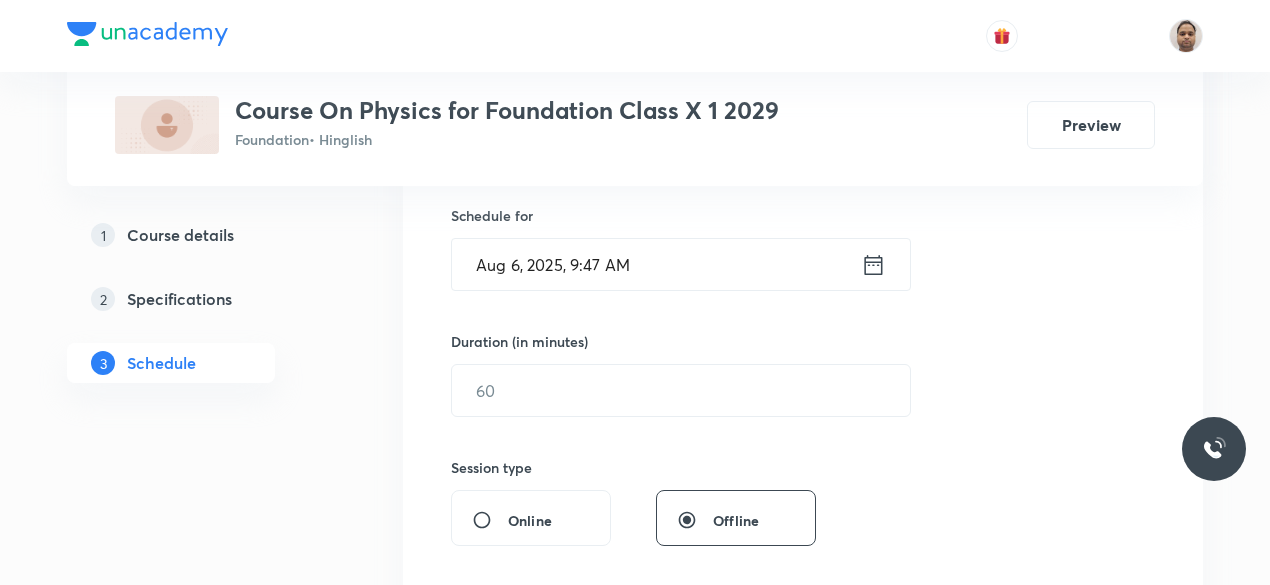 scroll, scrollTop: 358, scrollLeft: 0, axis: vertical 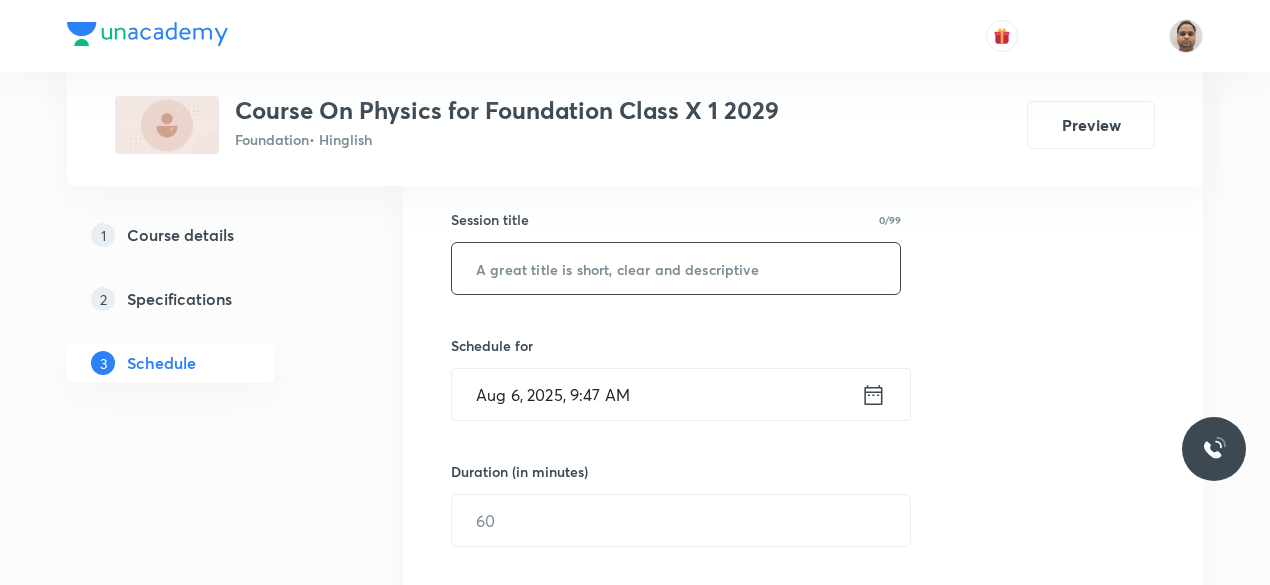 click at bounding box center (676, 268) 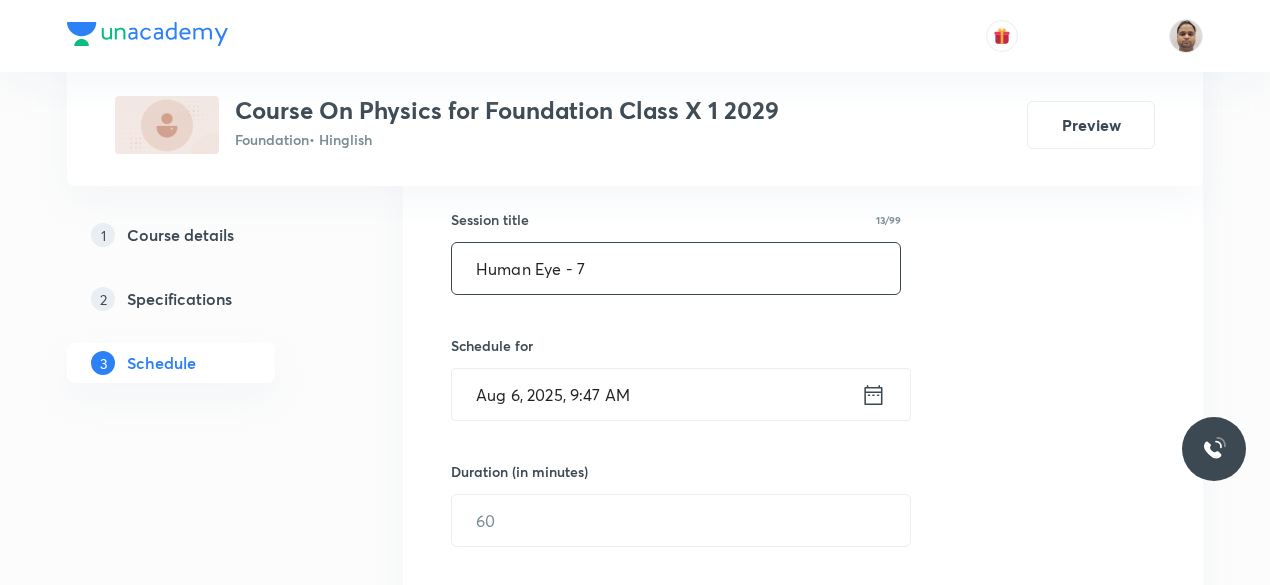 type on "Human Eye - 7" 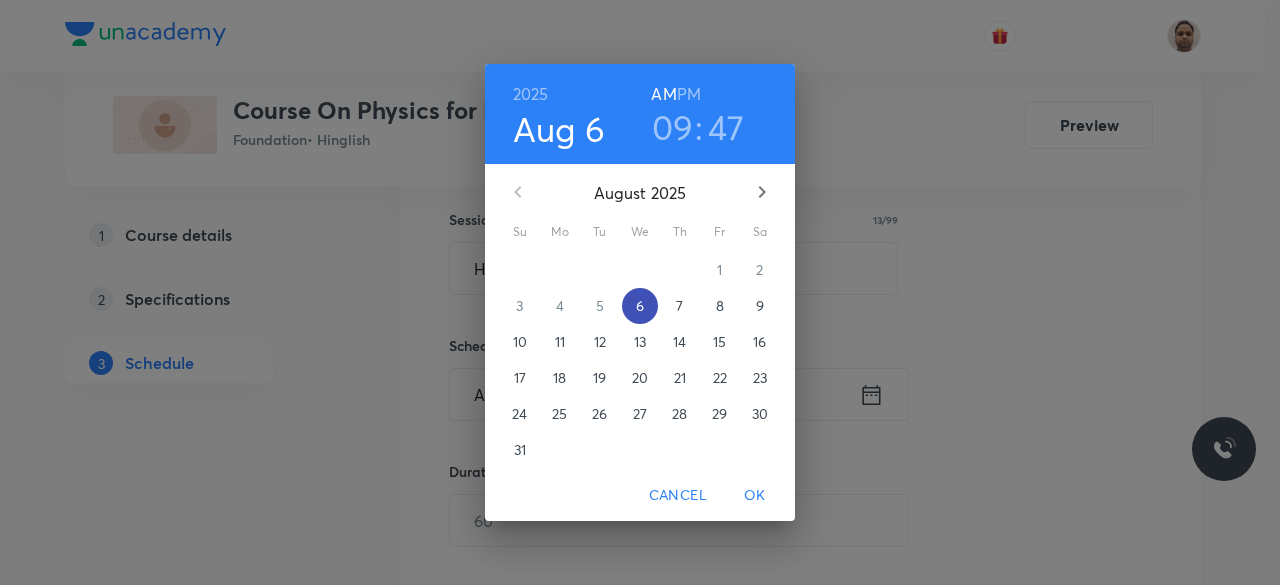 click on "6" at bounding box center [640, 306] 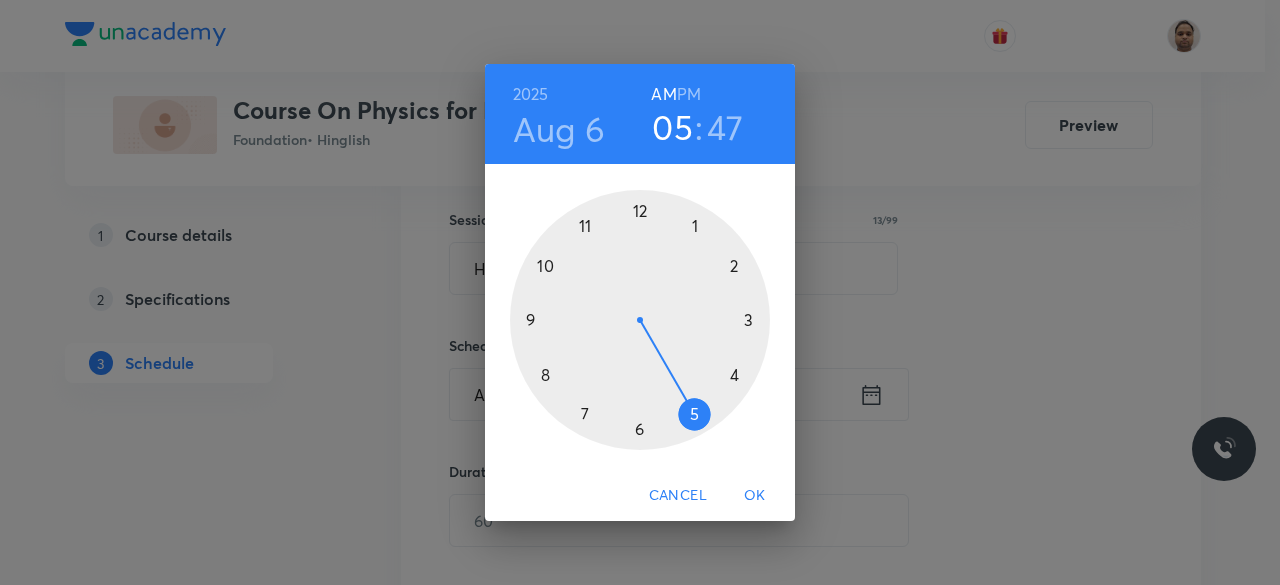 drag, startPoint x: 542, startPoint y: 319, endPoint x: 676, endPoint y: 396, distance: 154.54773 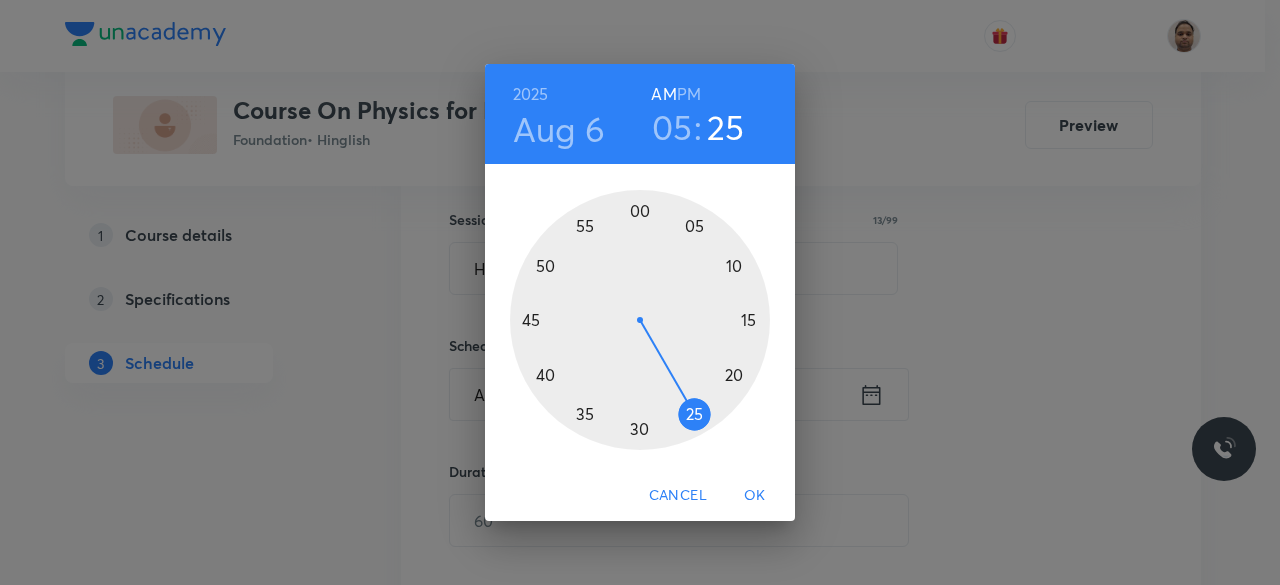 drag, startPoint x: 540, startPoint y: 296, endPoint x: 688, endPoint y: 412, distance: 188.04254 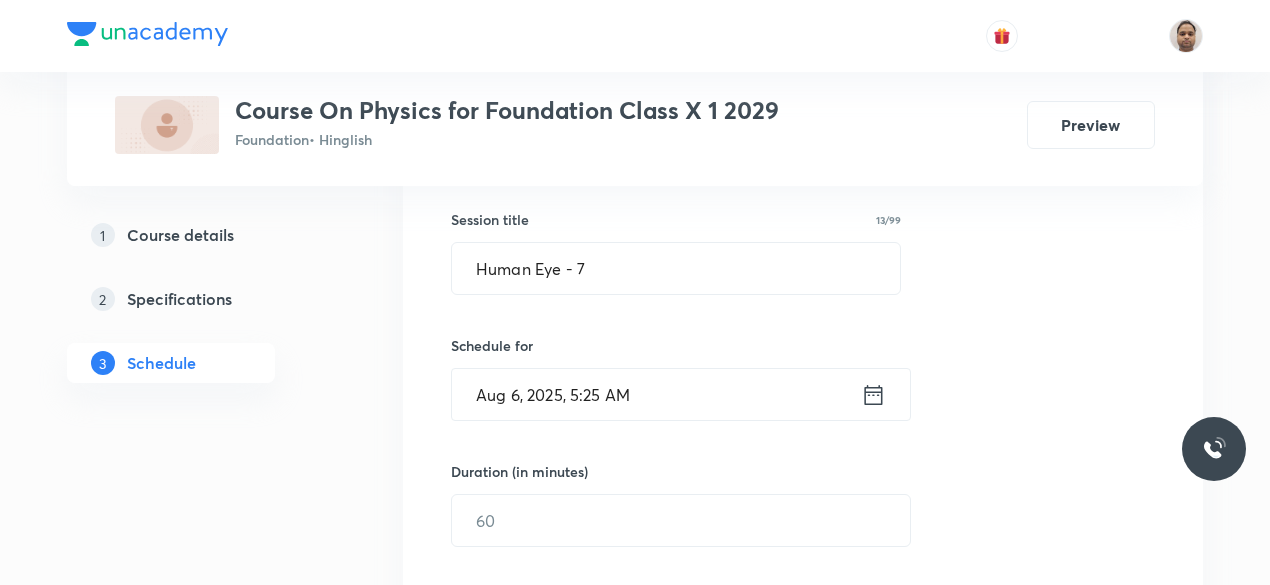 click on "Aug 6, 2025, 5:25 AM" at bounding box center [656, 394] 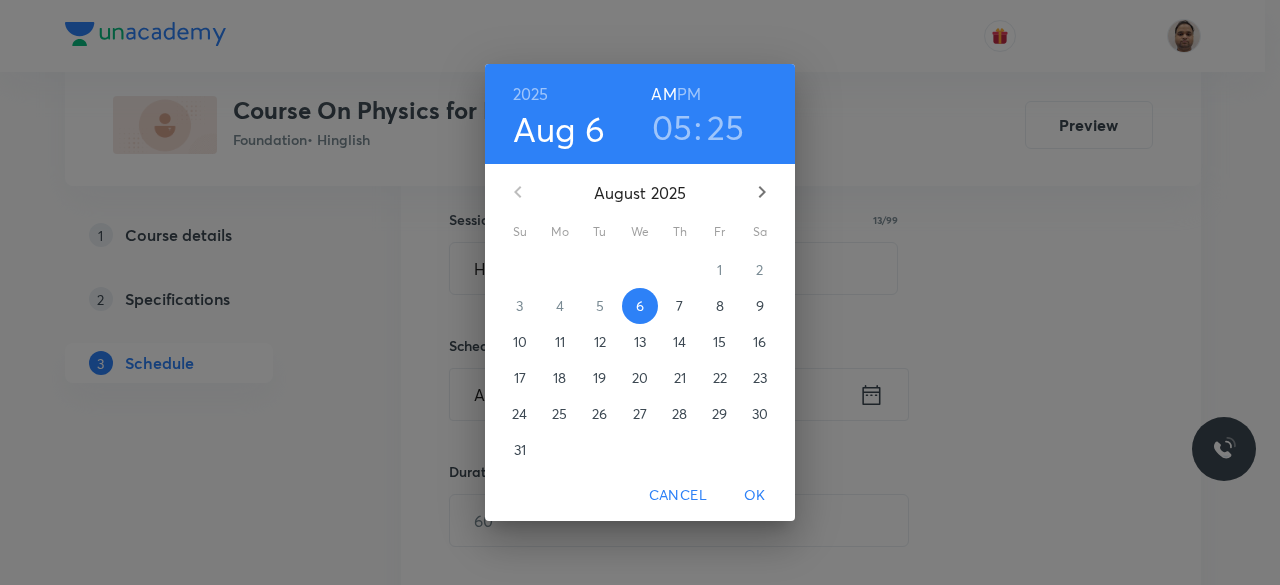 click on "PM" at bounding box center (689, 94) 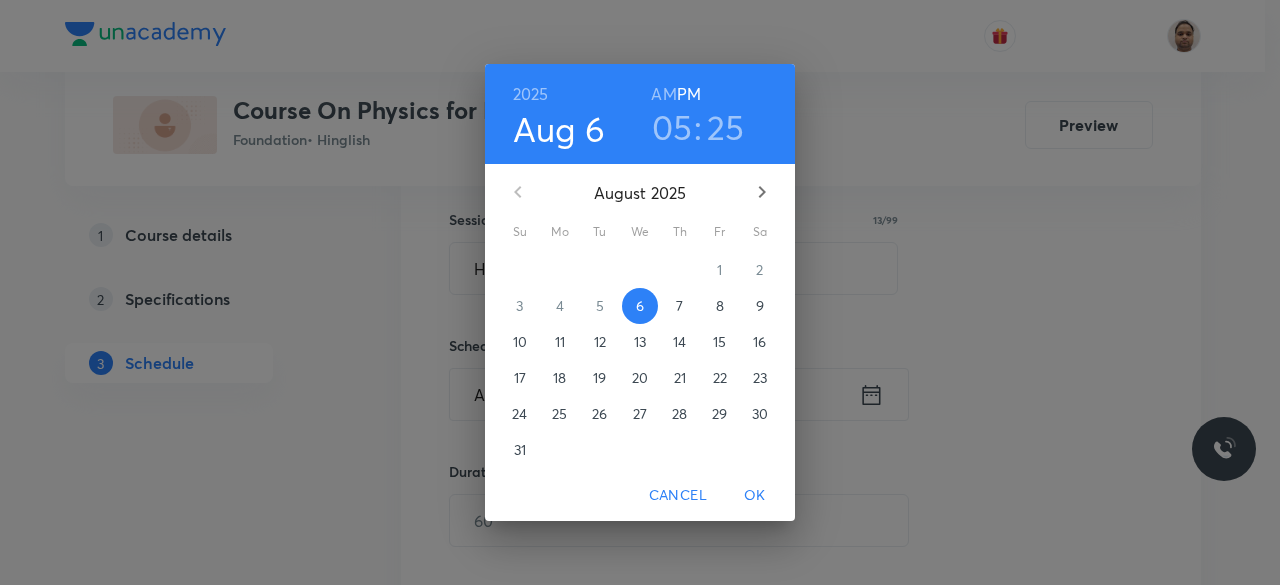 click on "OK" at bounding box center (755, 495) 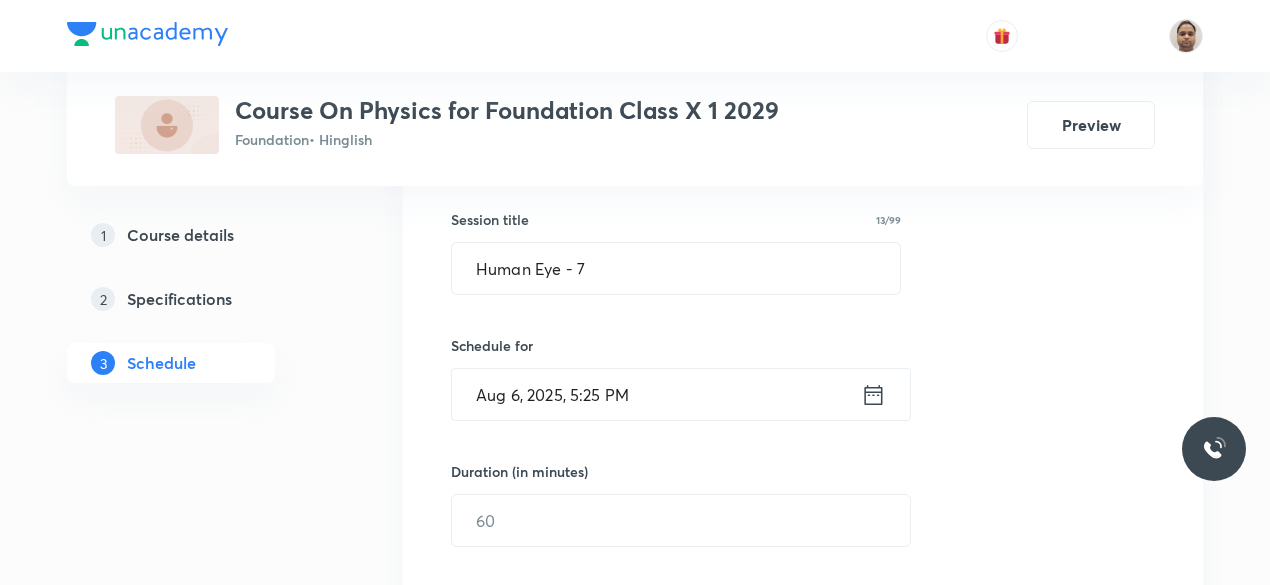 scroll, scrollTop: 458, scrollLeft: 0, axis: vertical 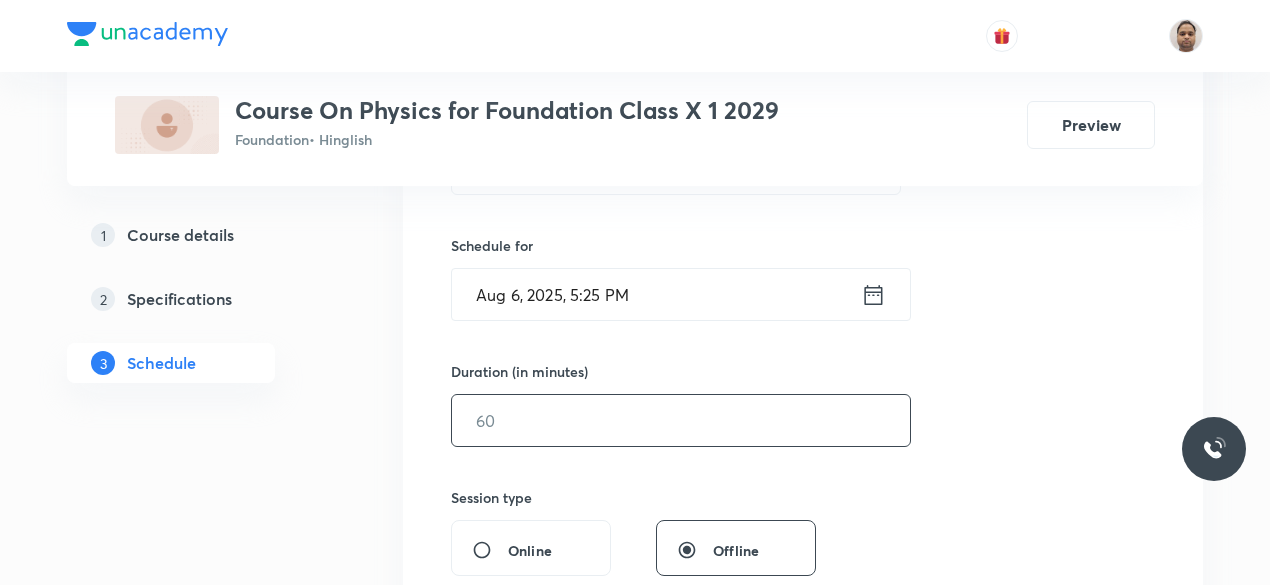 click at bounding box center [681, 420] 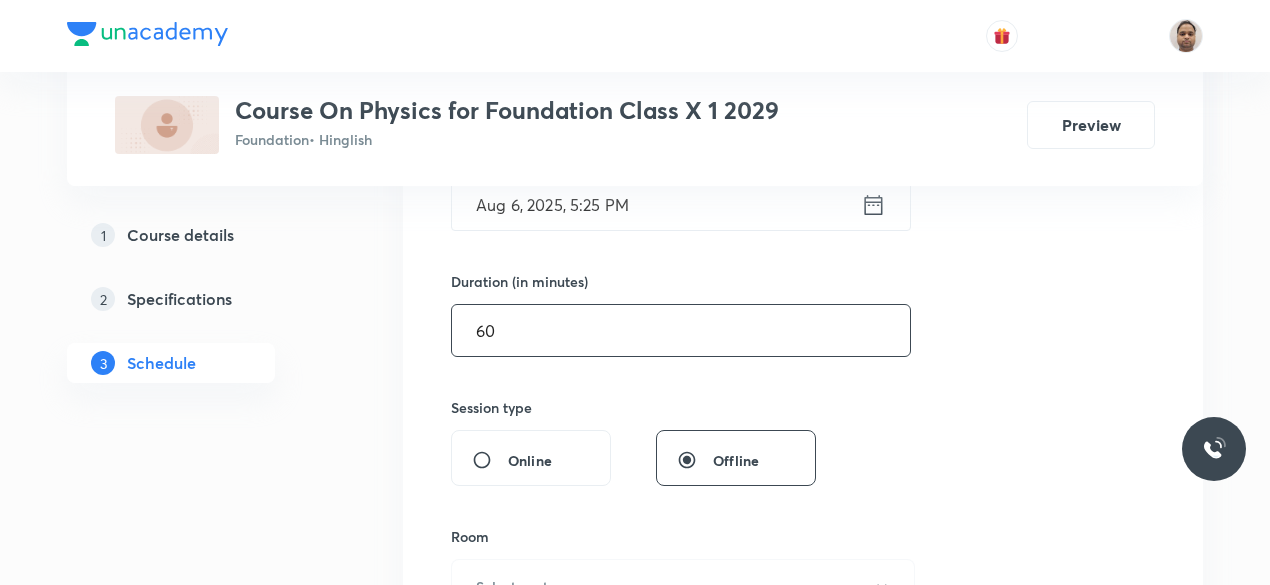 scroll, scrollTop: 658, scrollLeft: 0, axis: vertical 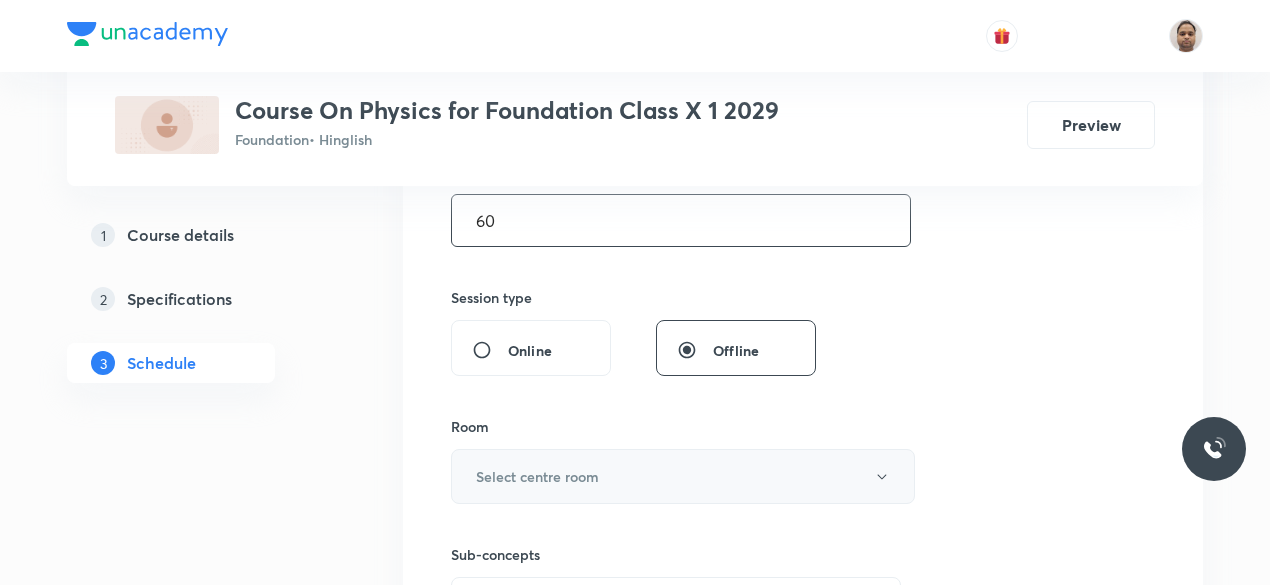 type on "60" 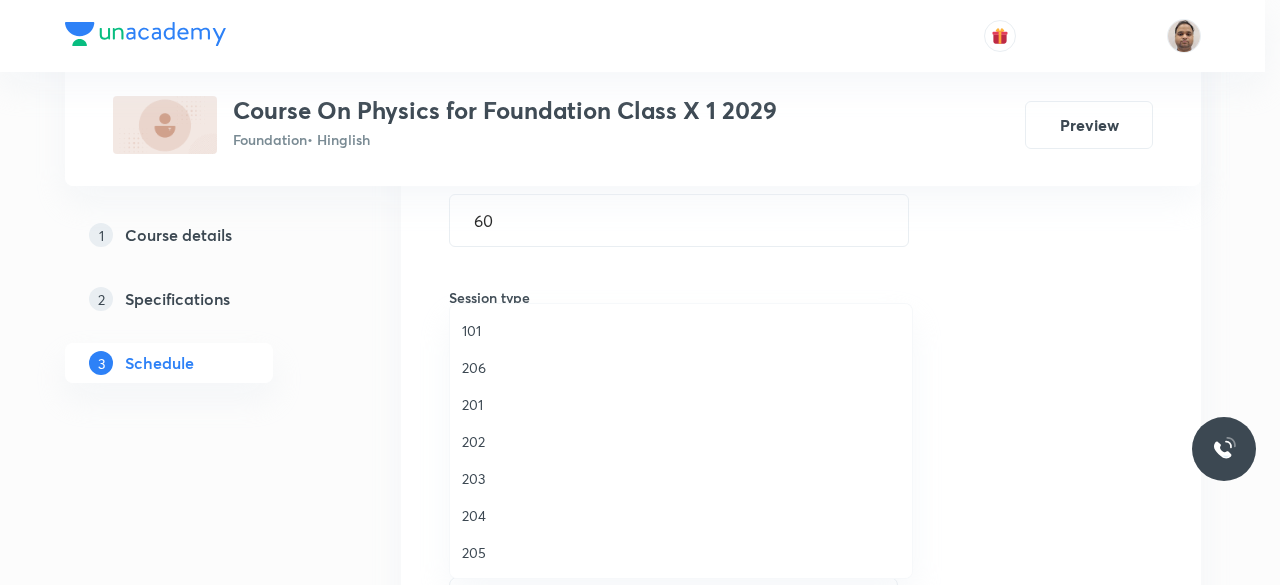 click on "203" at bounding box center [681, 478] 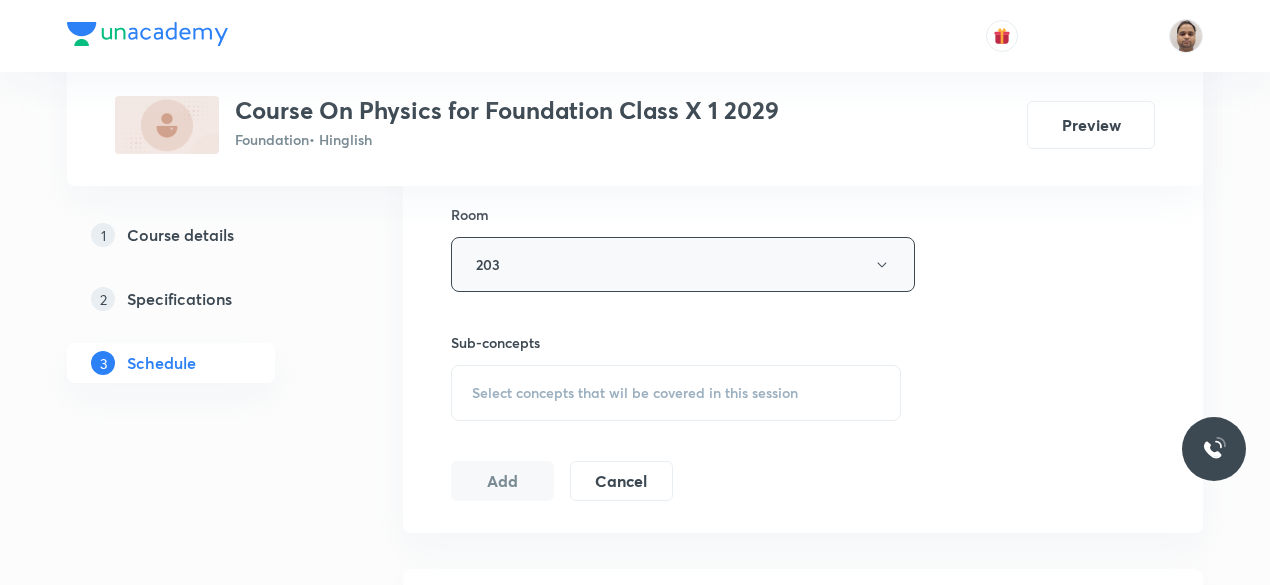 scroll, scrollTop: 958, scrollLeft: 0, axis: vertical 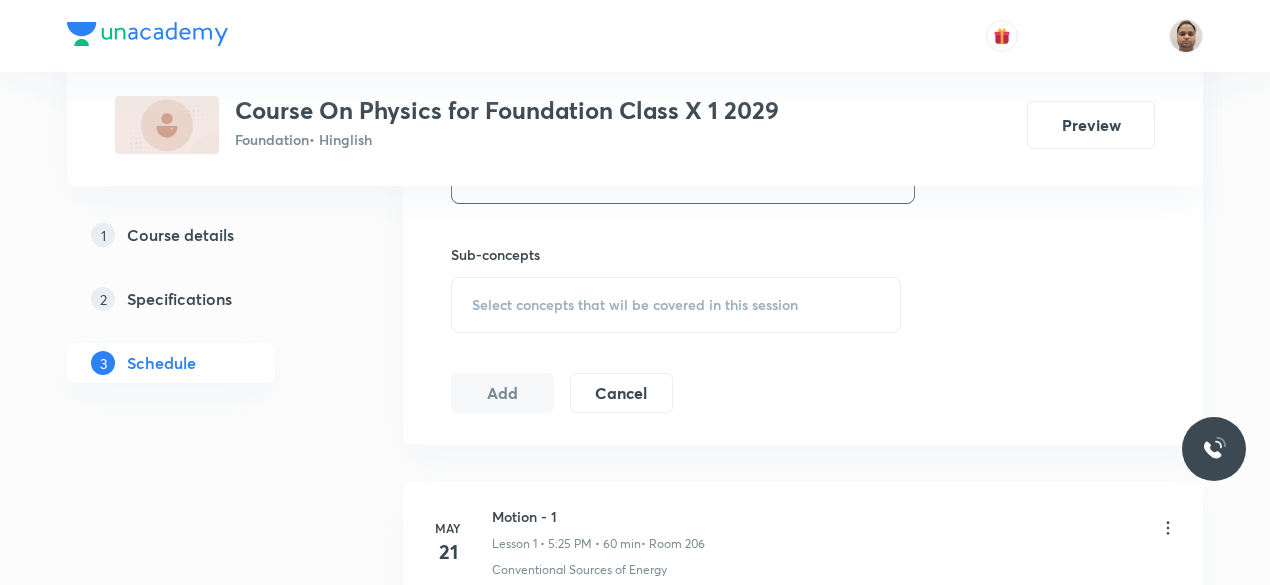 click on "Select concepts that wil be covered in this session" at bounding box center (635, 305) 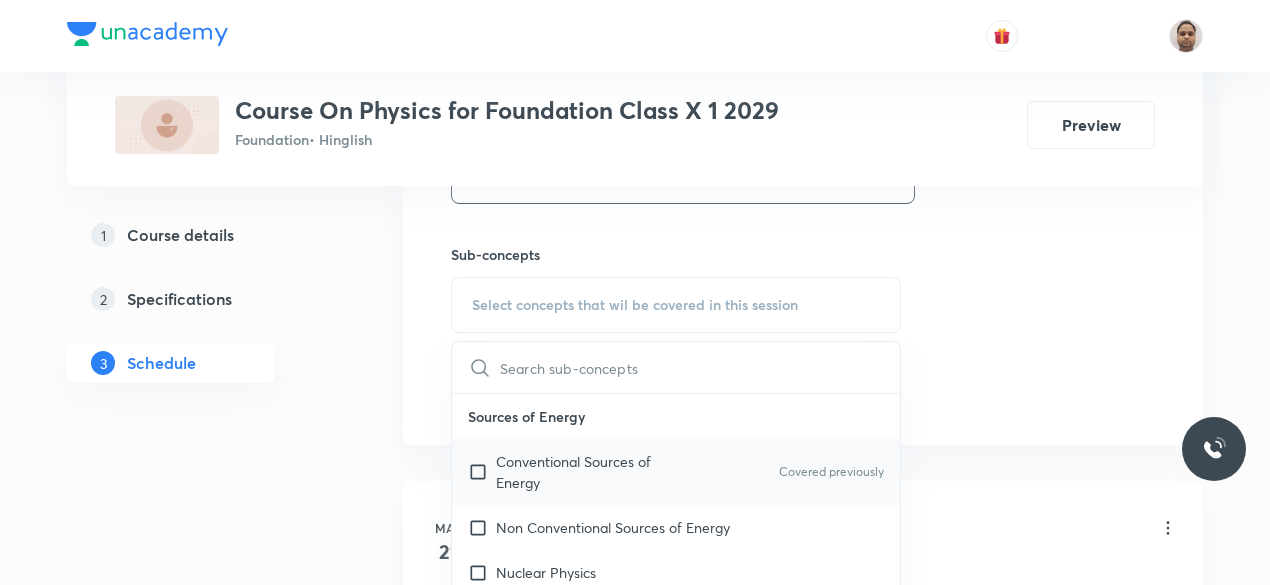 click on "Conventional Sources of Energy" at bounding box center (597, 472) 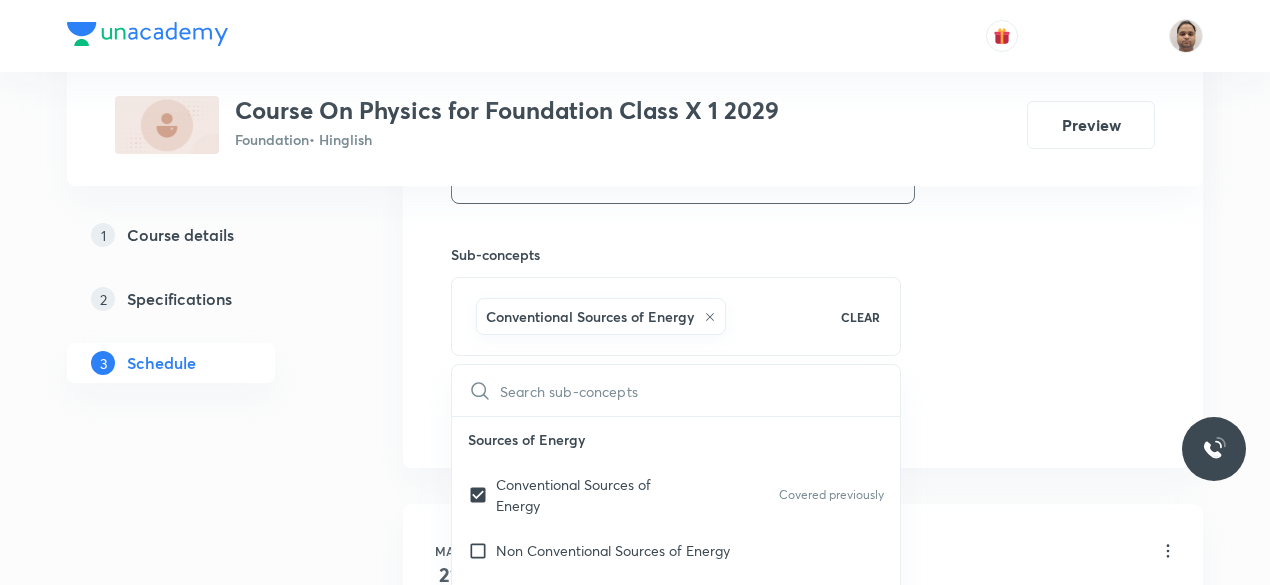 click on "Plus Courses Course On Physics for Foundation Class X 1 2029 Foundation  • Hinglish Preview 1 Course details 2 Specifications 3 Schedule Schedule 10  classes Session  11 Live class Session title 13/99 Human Eye - 7 ​ Schedule for Aug 6, 2025, 5:25 PM ​ Duration (in minutes) 60 ​   Session type Online Offline Room 203 Sub-concepts Conventional Sources of Energy CLEAR ​ Sources of Energy Conventional Sources of Energy Covered previously Non Conventional Sources of Energy Nuclear Physics Relationship Between MA, VR and n Refraction Human Eye & Colorful World Human Eye Defect of Vision Light Reflection Refraction Lenses Prism Diffraction Partial Reflection and Refraction Total Internal Reflection Triangular Prism Light Magnetic Effect of Electric Current Oersted Experiment Magnetic Field Rules for Direction of Field Lines Force on a Current Carrying Conductor in Magnetic Field Electric Motor Electromagnetic Induction Types of Current Electric Generator Domestic Electric Circuits Biot- Savart Law Charge" at bounding box center (635, 668) 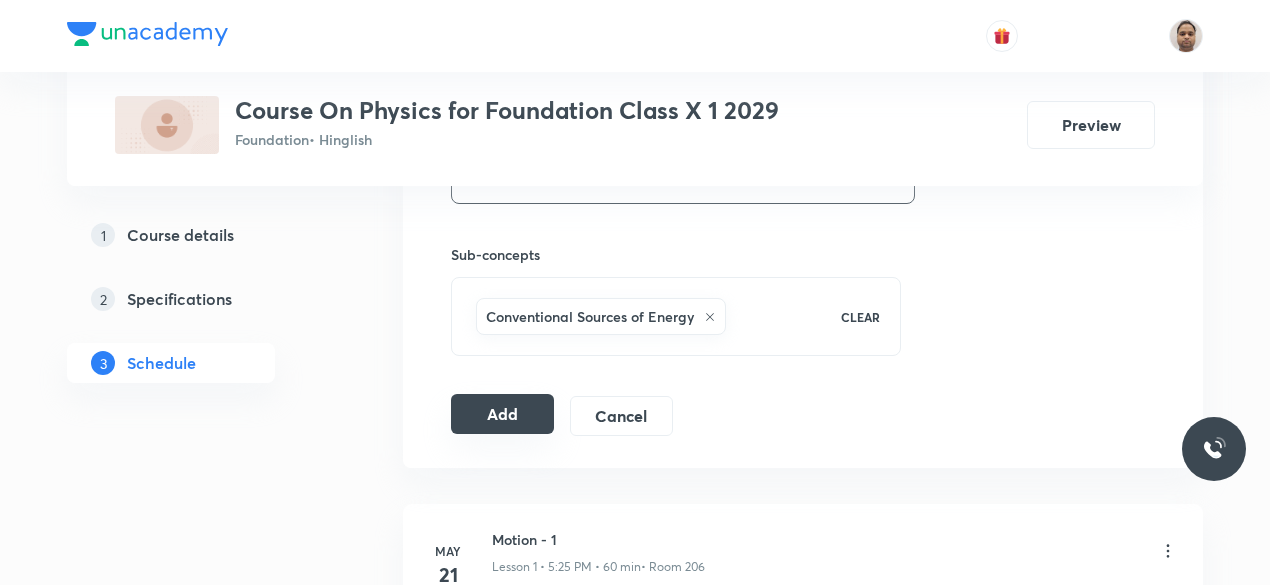 click on "Add" at bounding box center [502, 414] 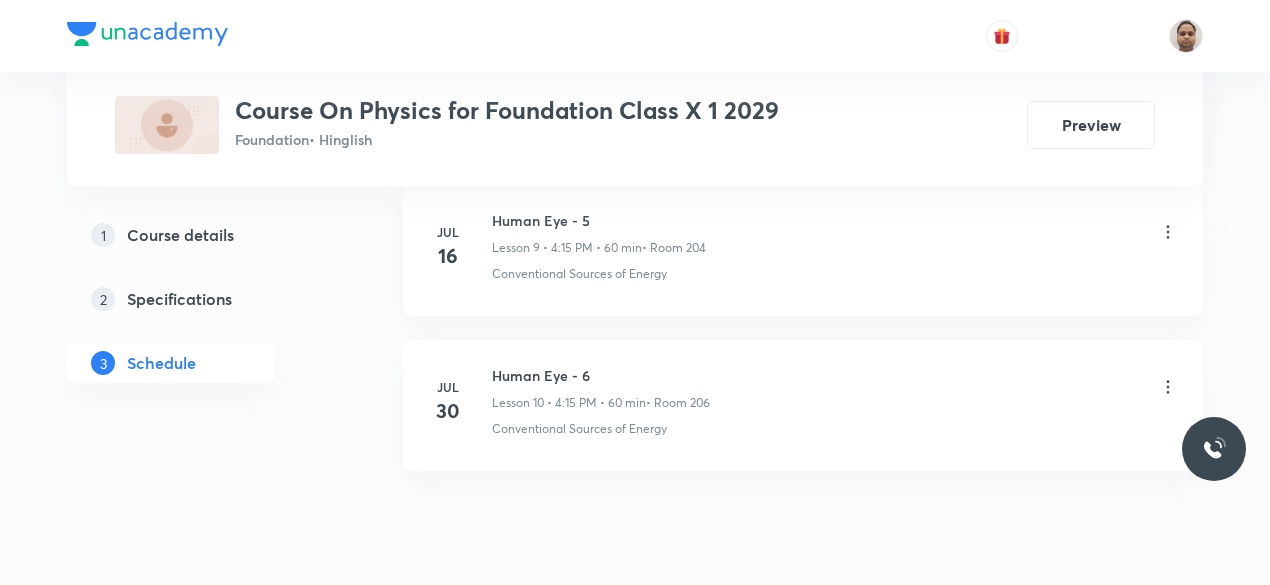 scroll, scrollTop: 2580, scrollLeft: 0, axis: vertical 